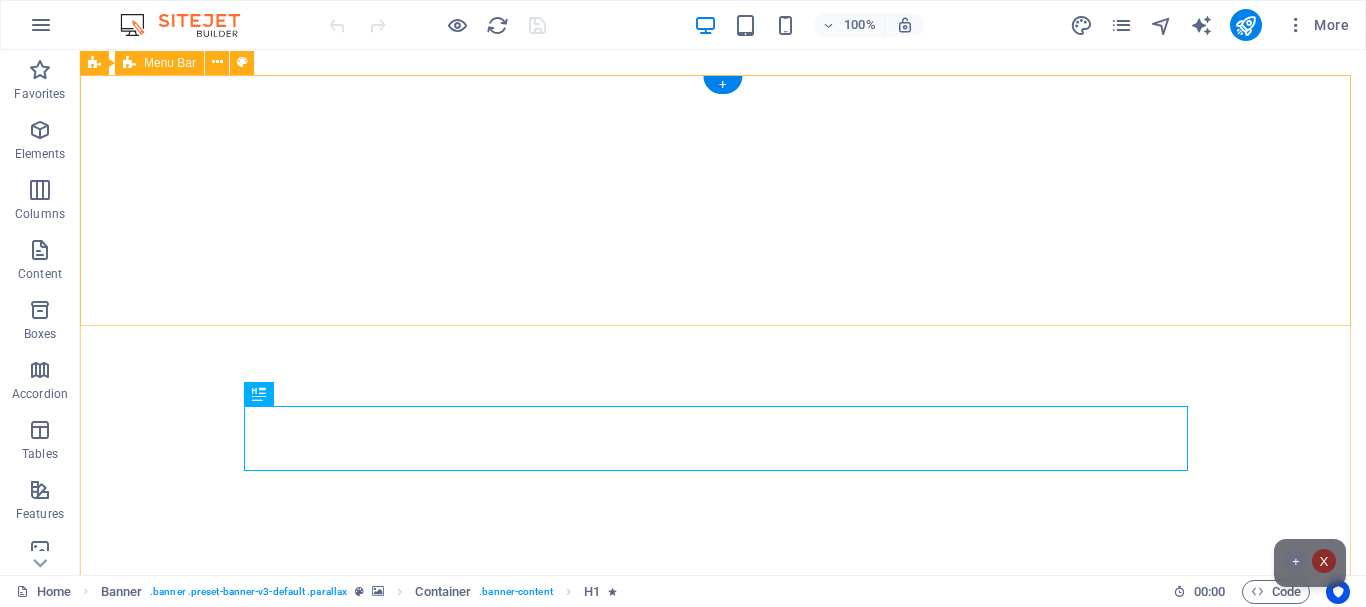 scroll, scrollTop: 0, scrollLeft: 0, axis: both 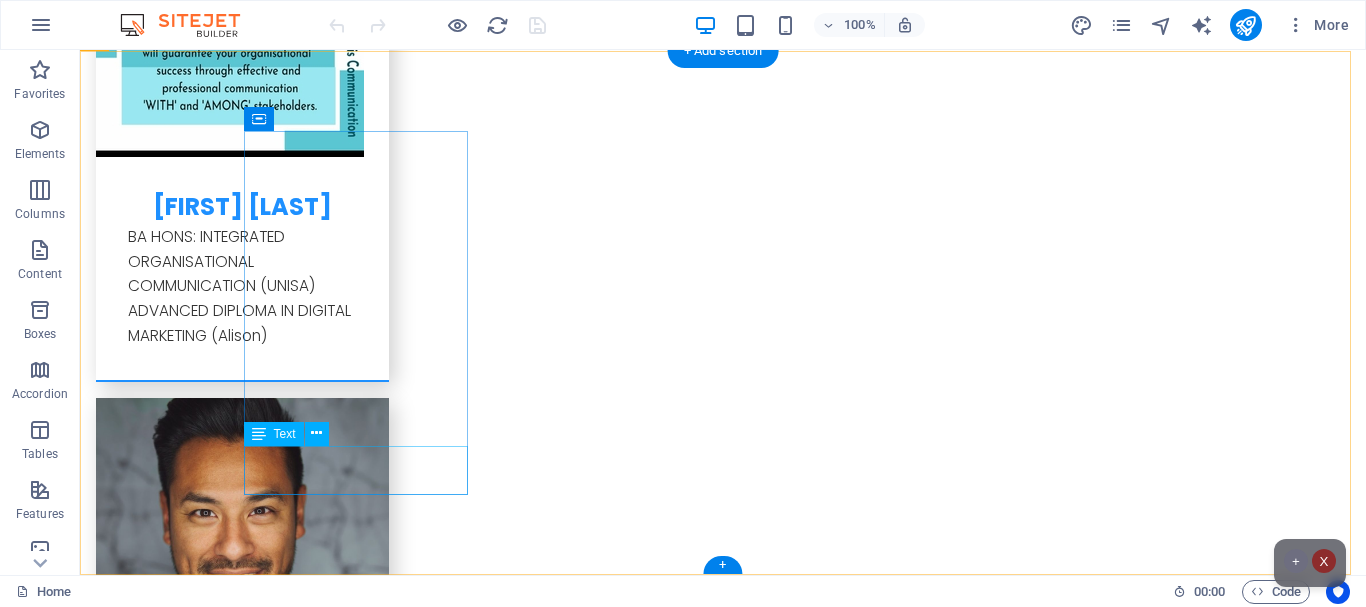 click on "Legal Notice Privacy Policy" at bounding box center [208, 3966] 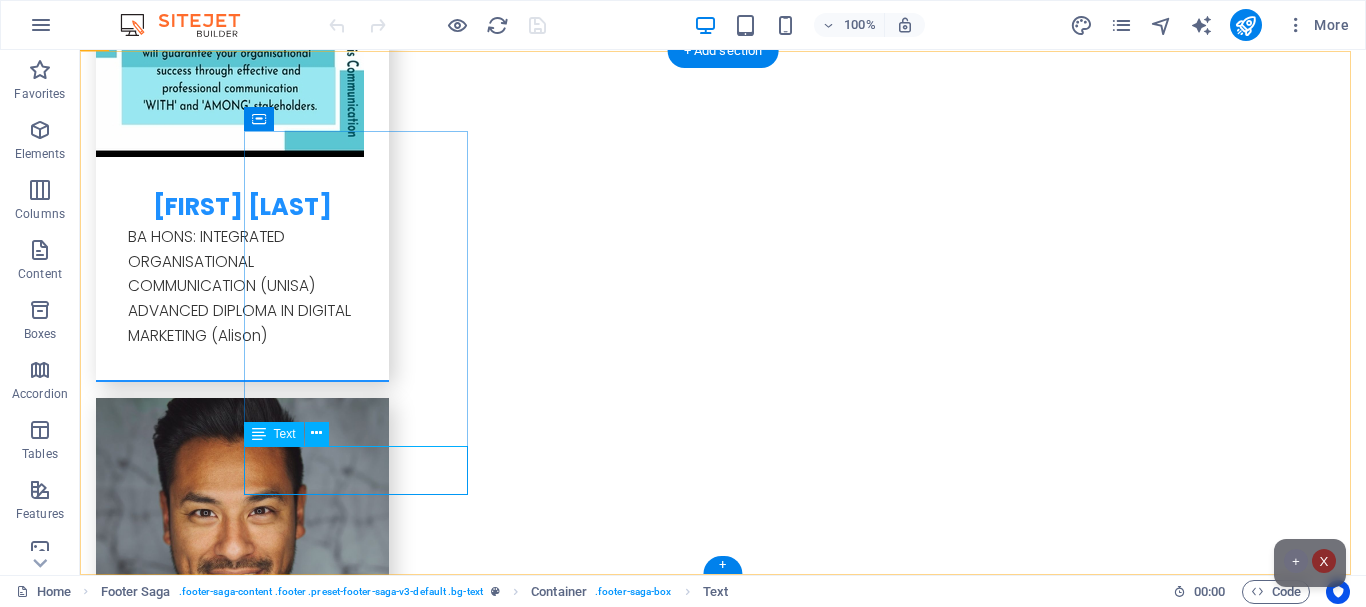 click on "Legal Notice Privacy Policy" at bounding box center [208, 3966] 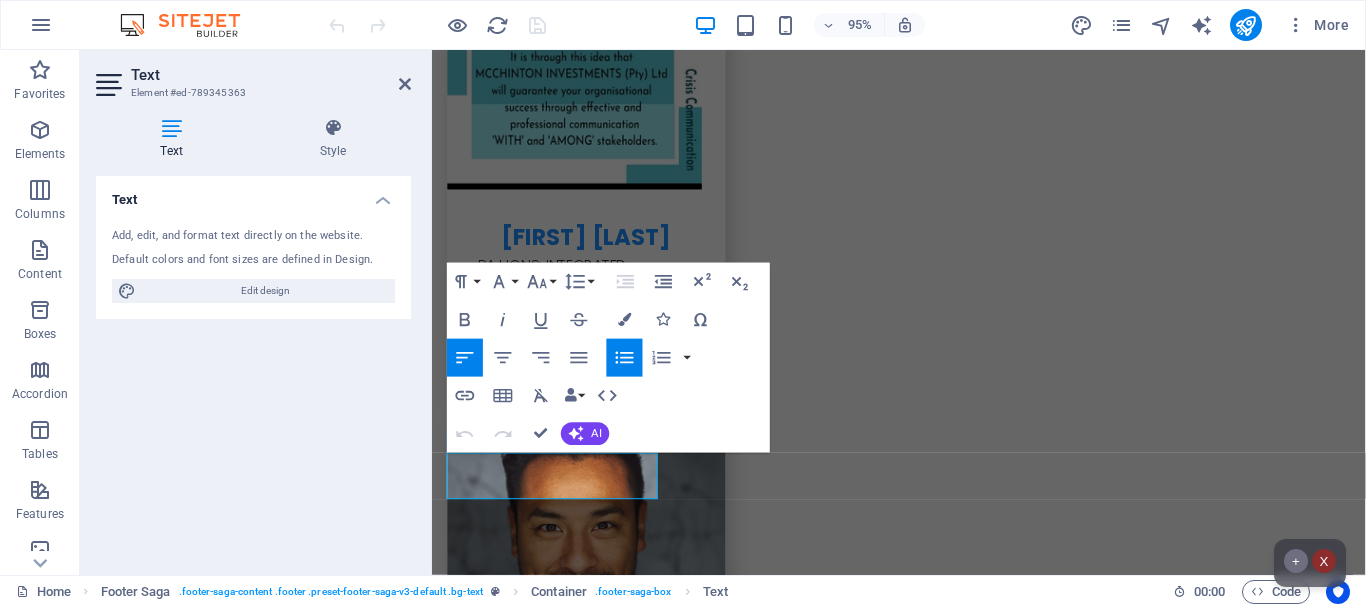 scroll, scrollTop: 8498, scrollLeft: 0, axis: vertical 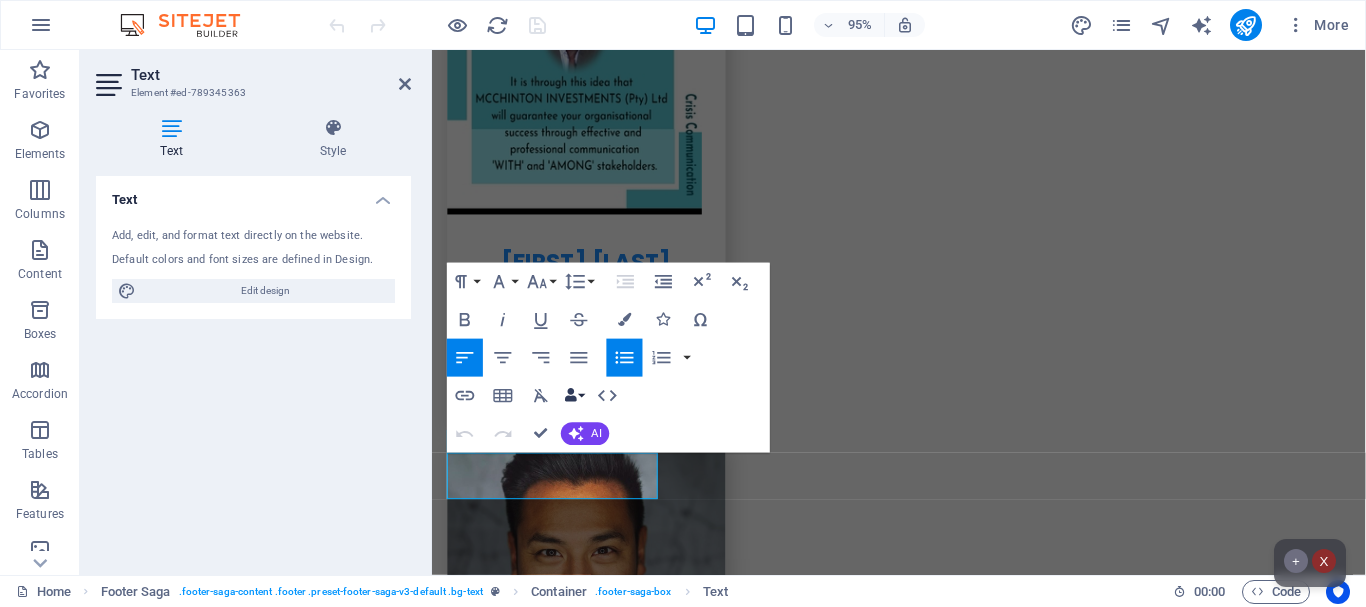 click on "Data Bindings" at bounding box center [574, 395] 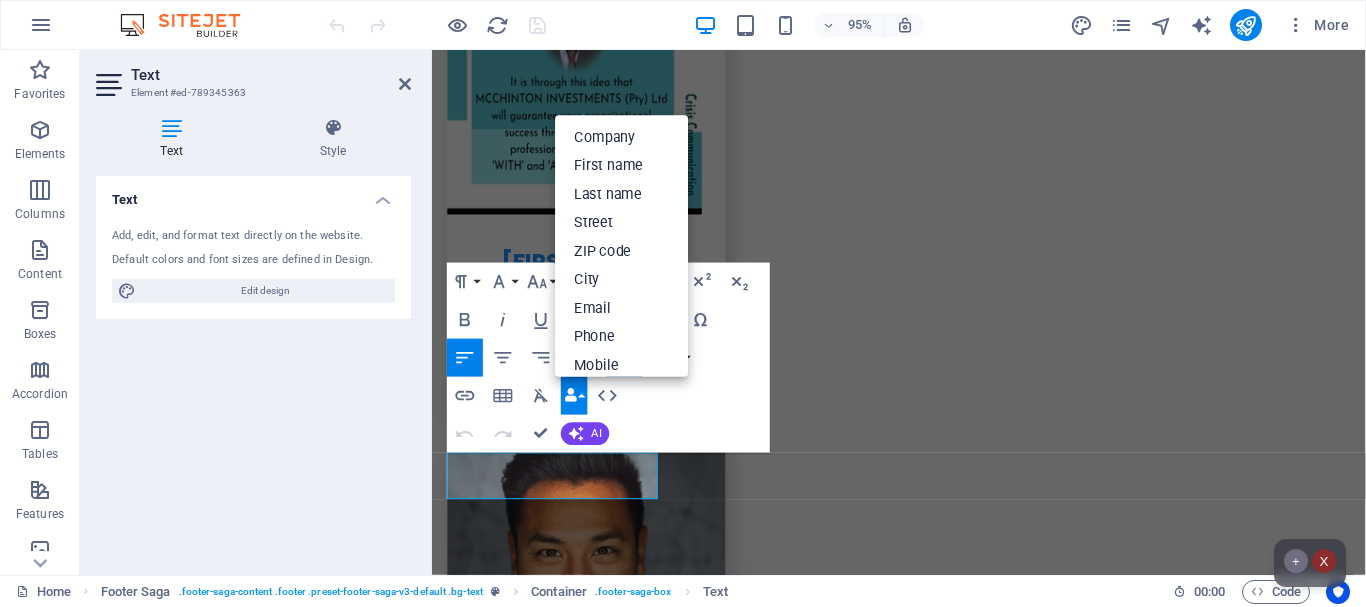 click on "Data Bindings" at bounding box center [574, 395] 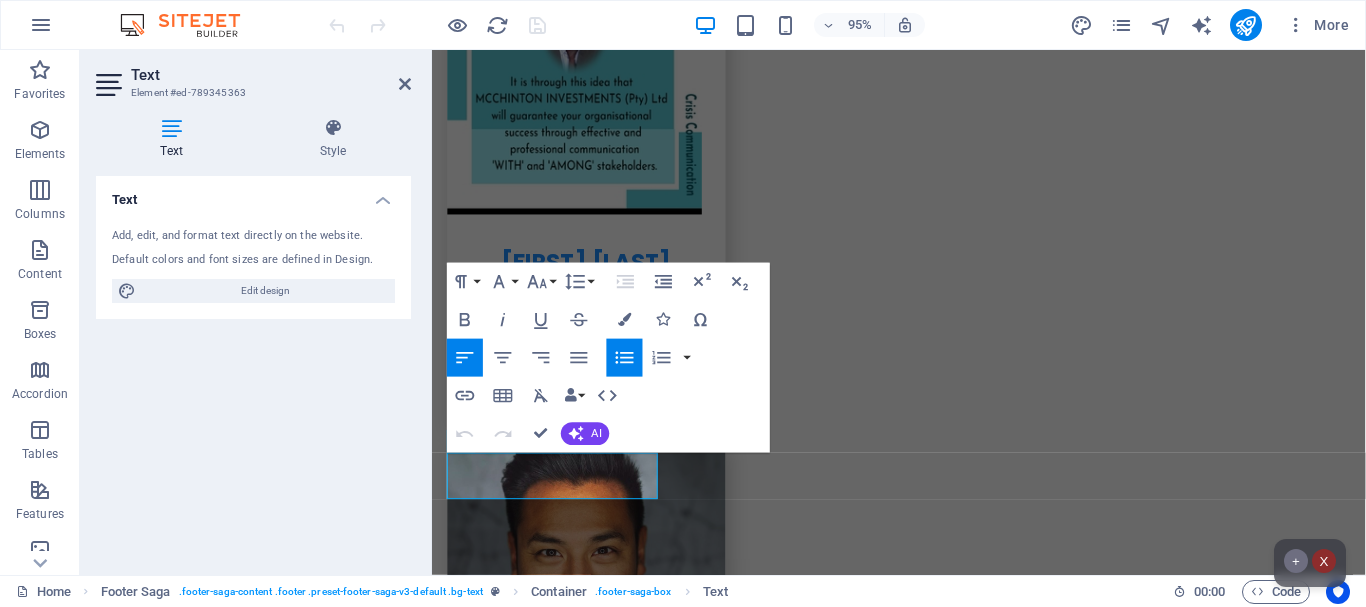 click on "Text Add, edit, and format text directly on the website. Default colors and font sizes are defined in Design. Edit design Alignment Left aligned Centered Right aligned" at bounding box center (253, 367) 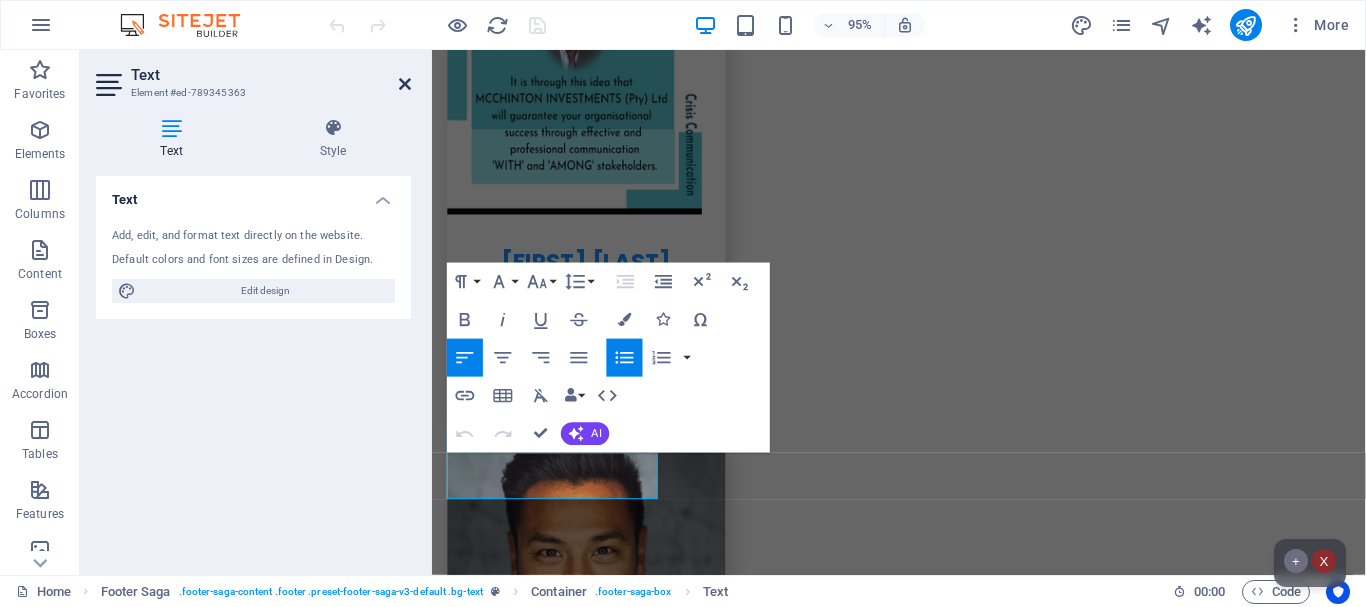 click at bounding box center [405, 84] 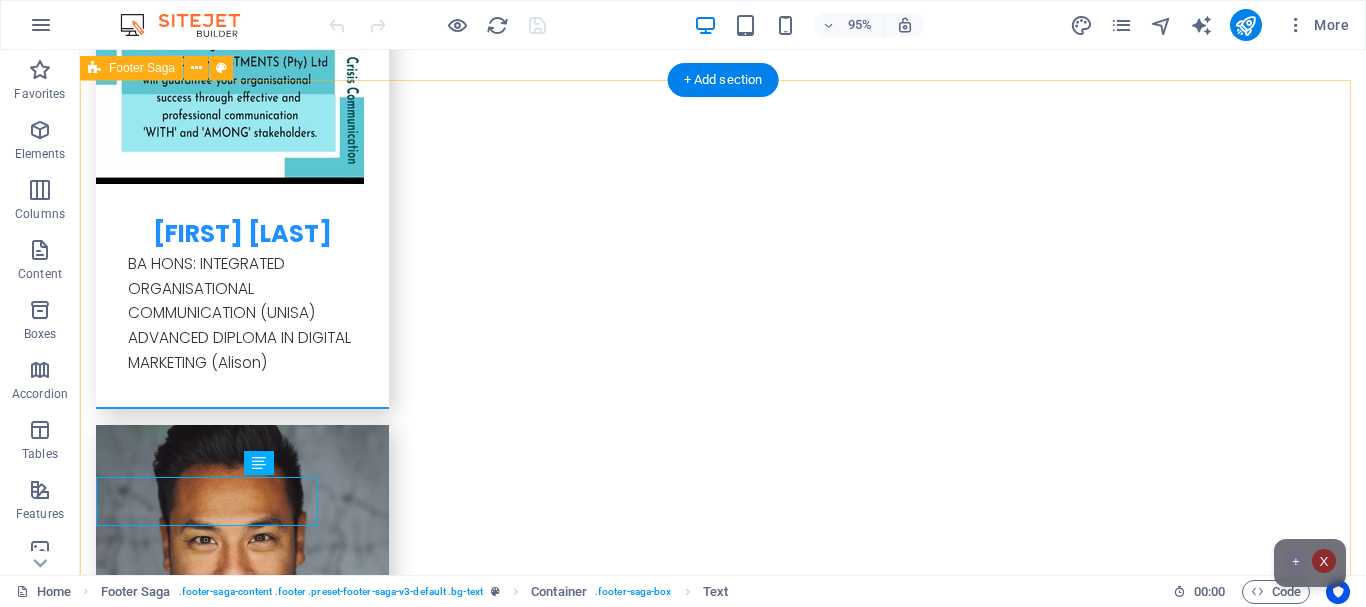 scroll, scrollTop: 8495, scrollLeft: 0, axis: vertical 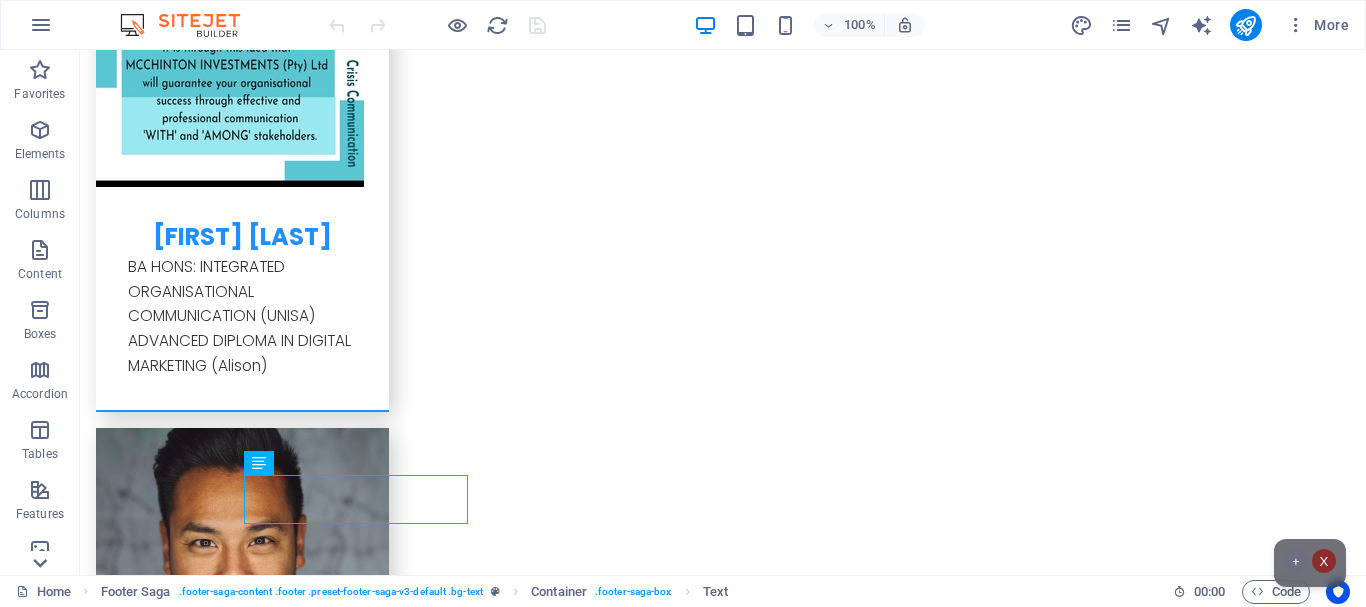 click 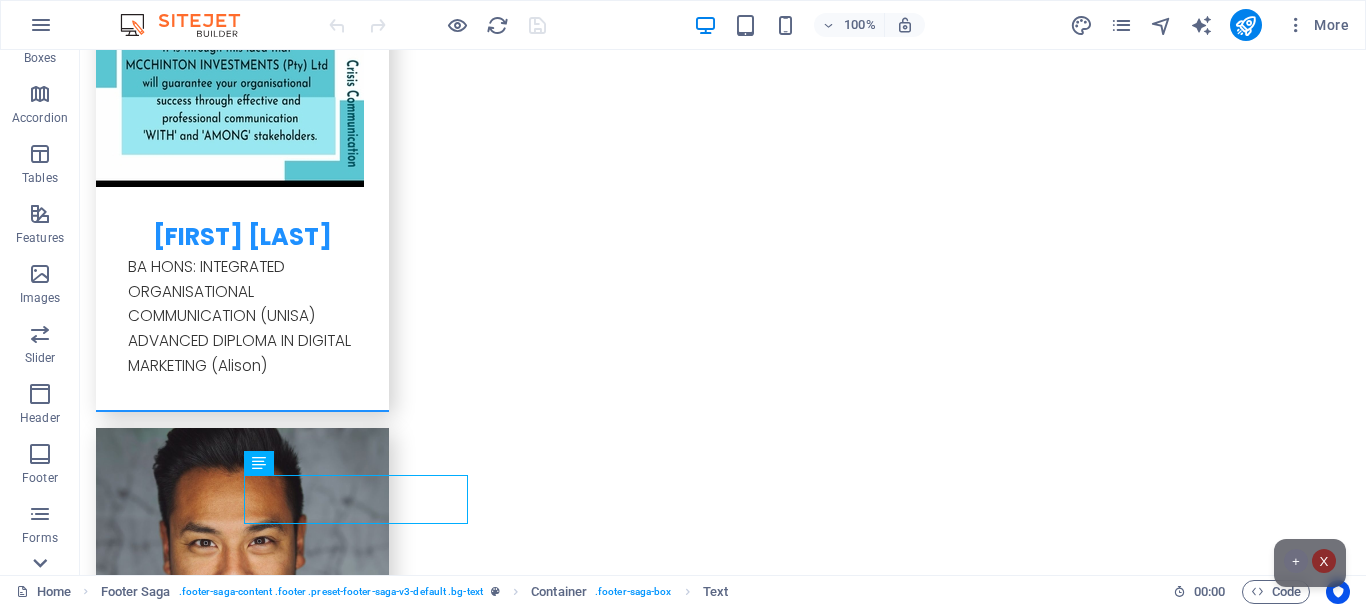 click 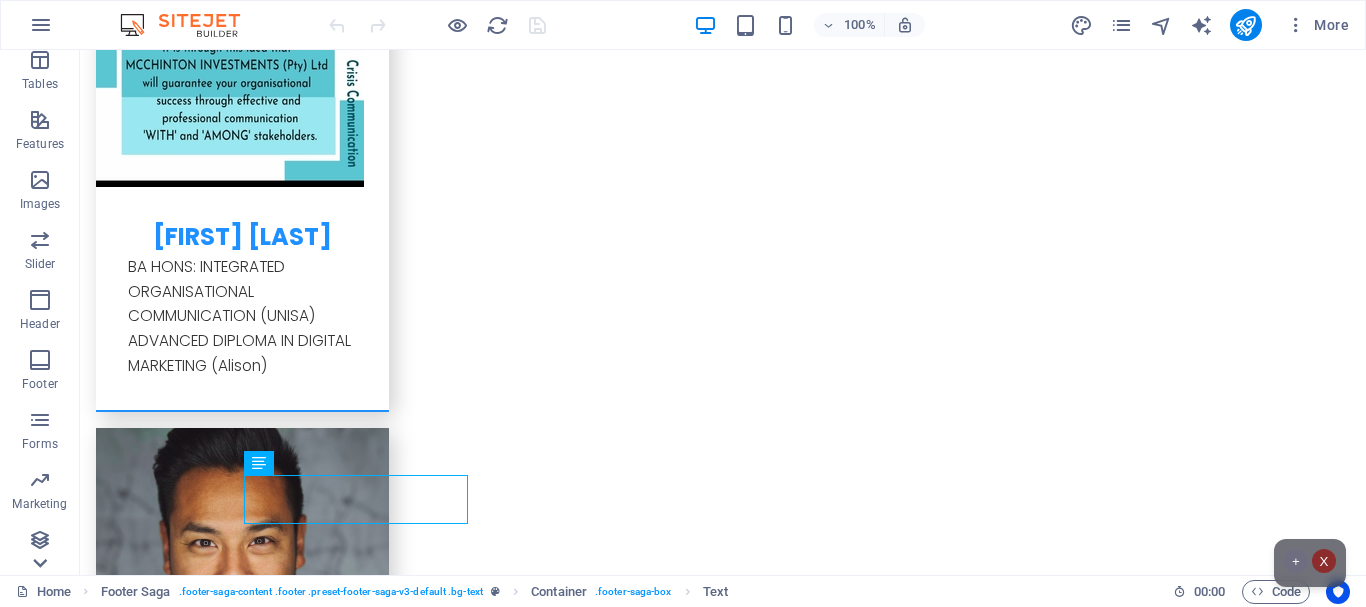 scroll, scrollTop: 375, scrollLeft: 0, axis: vertical 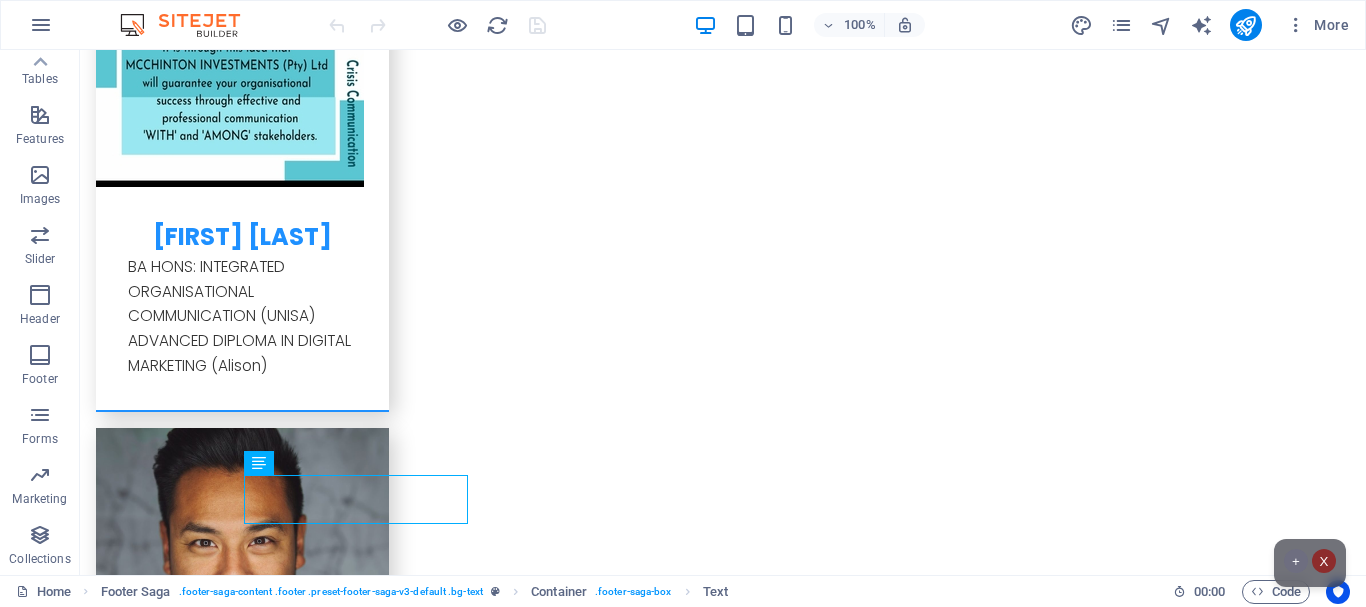 click on "Collections" at bounding box center [39, 559] 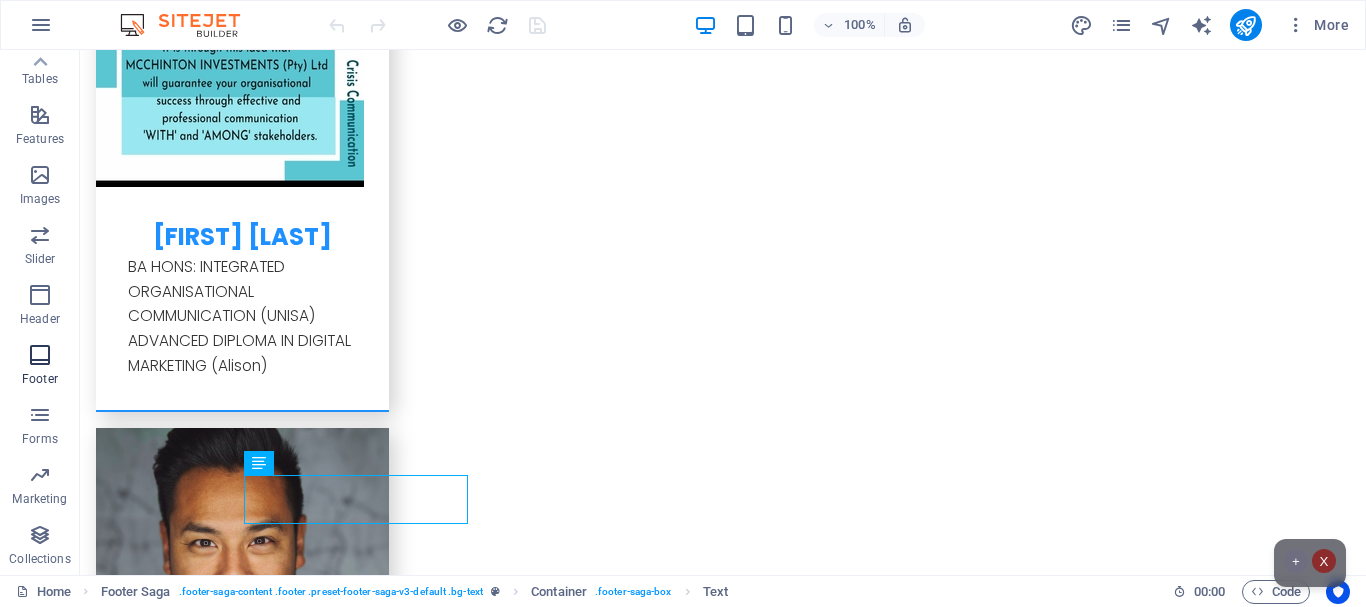 click at bounding box center (40, 355) 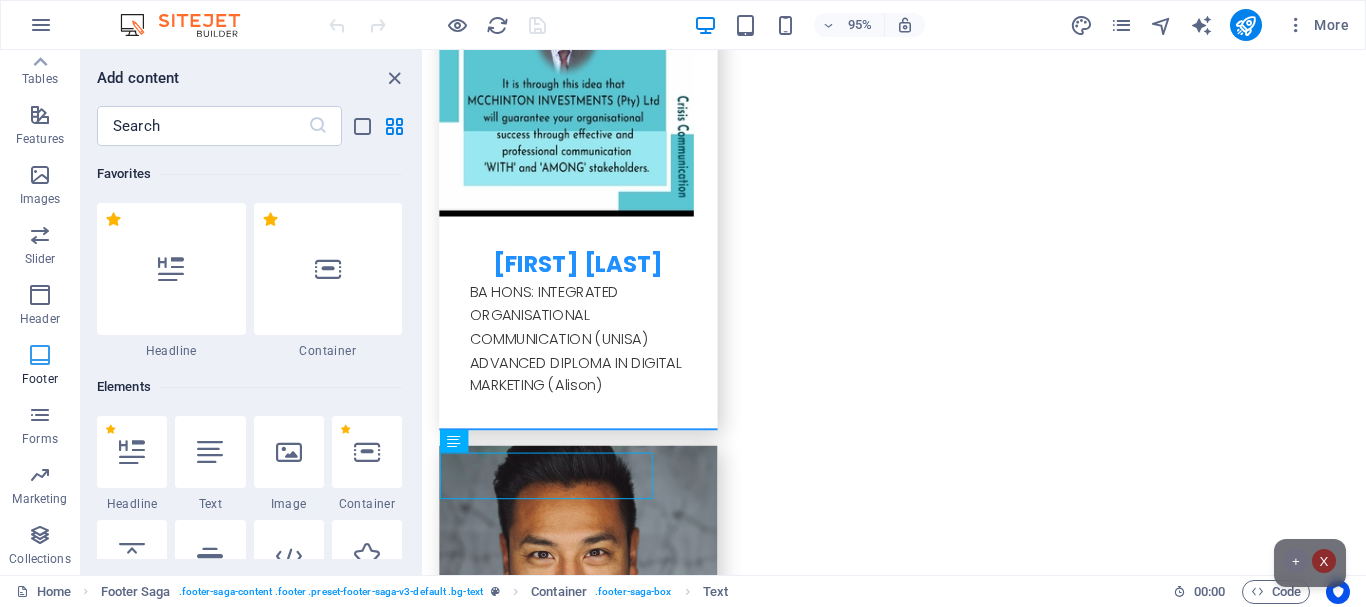 scroll, scrollTop: 8520, scrollLeft: 0, axis: vertical 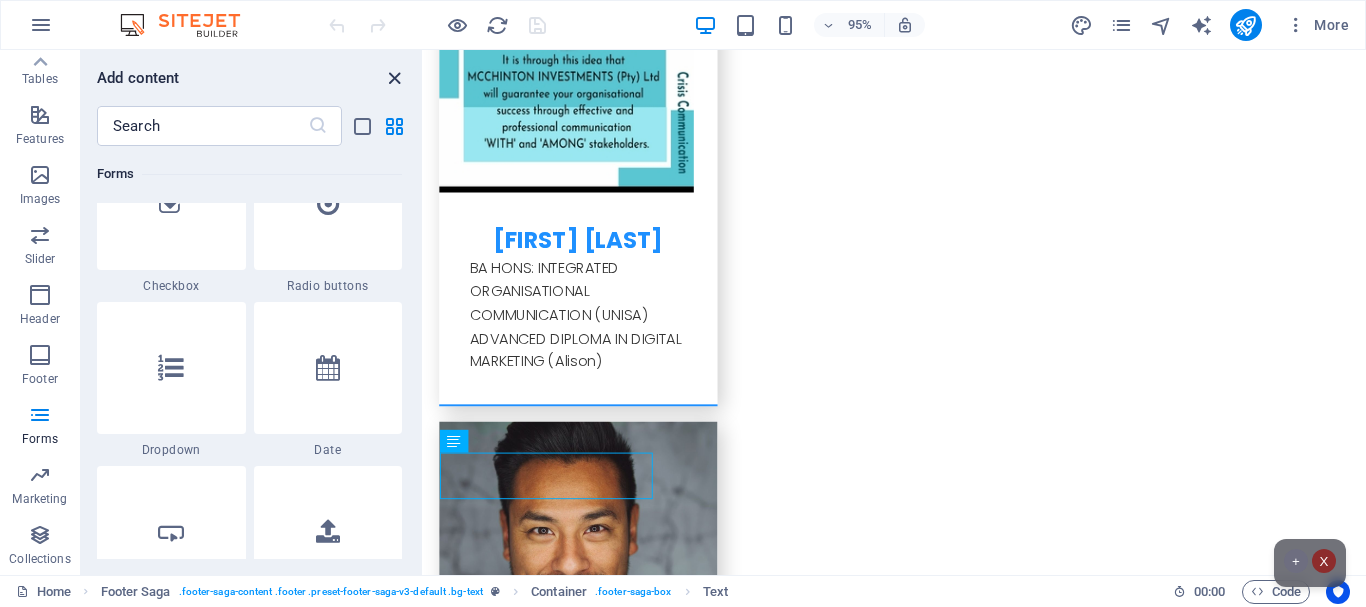click at bounding box center (394, 78) 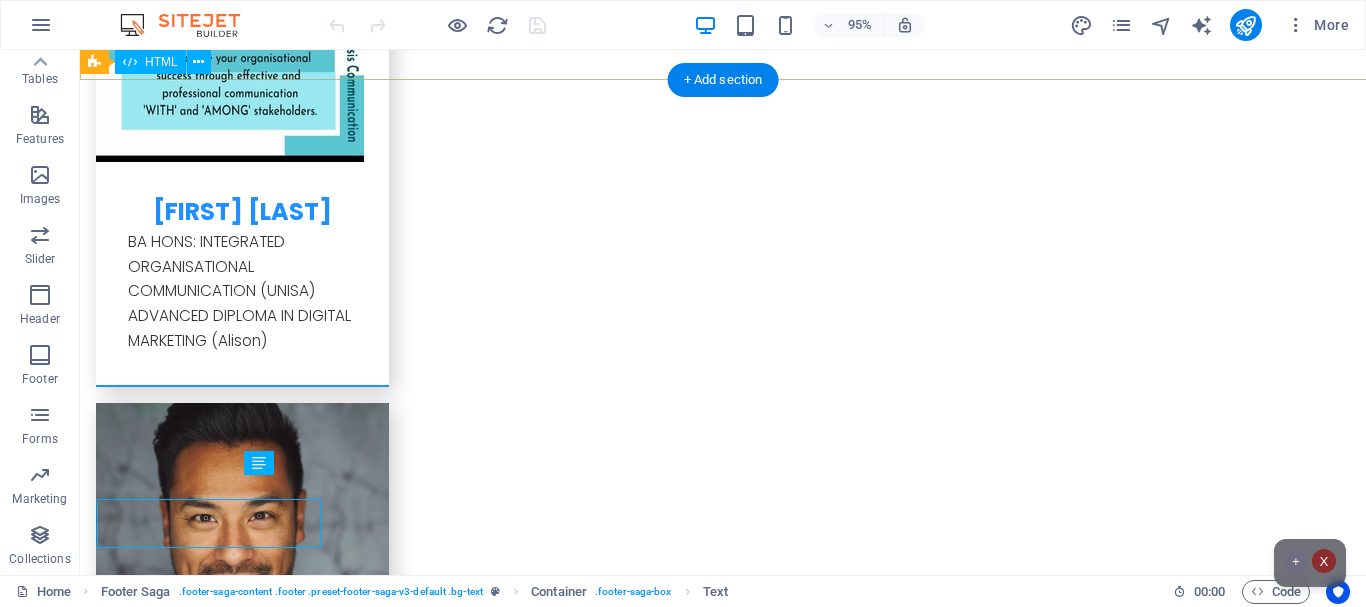 scroll, scrollTop: 8495, scrollLeft: 0, axis: vertical 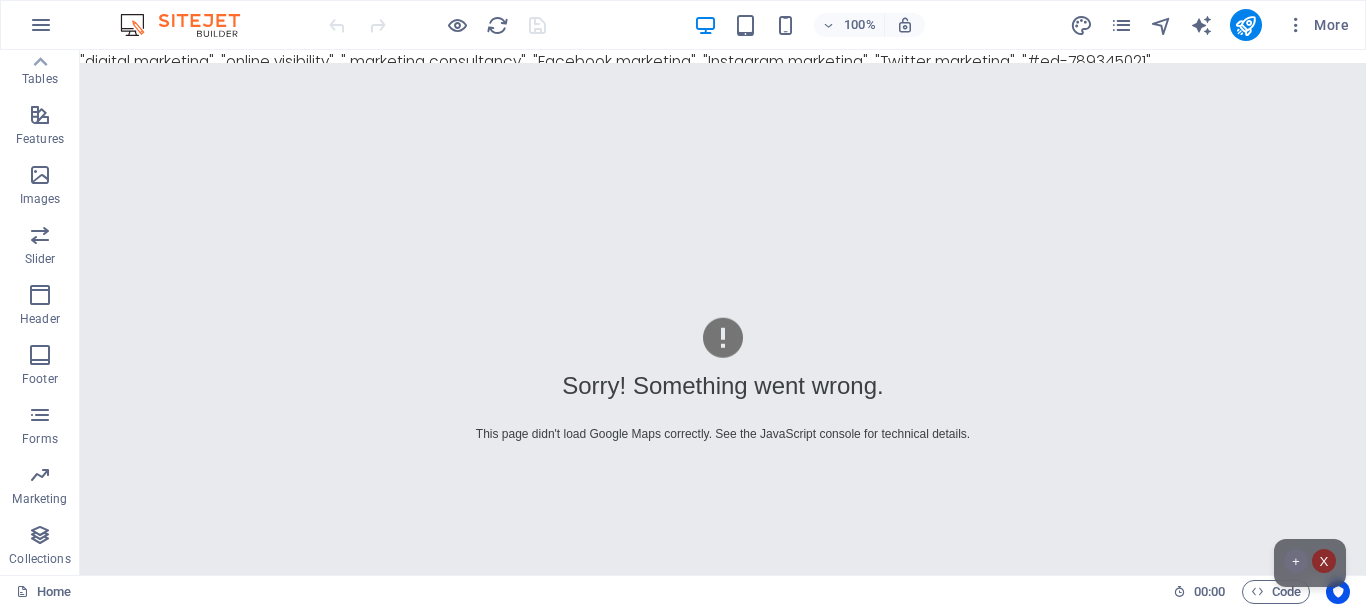 drag, startPoint x: 1354, startPoint y: 535, endPoint x: 1445, endPoint y: 70, distance: 473.82065 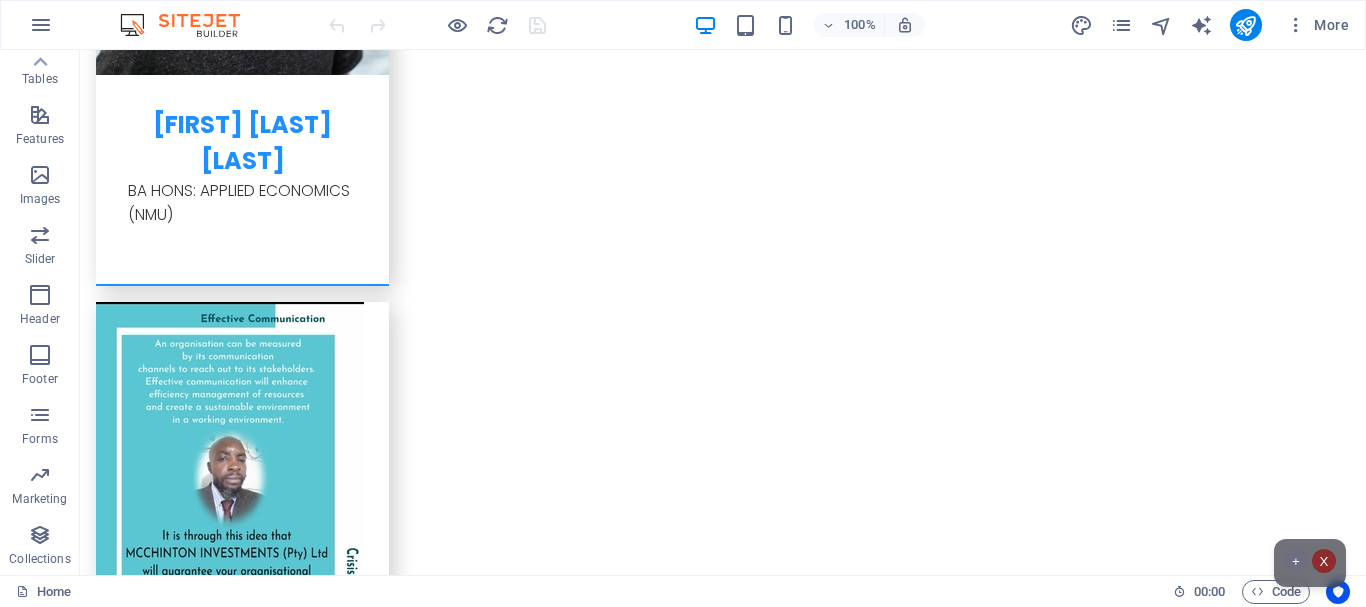 scroll, scrollTop: 7784, scrollLeft: 0, axis: vertical 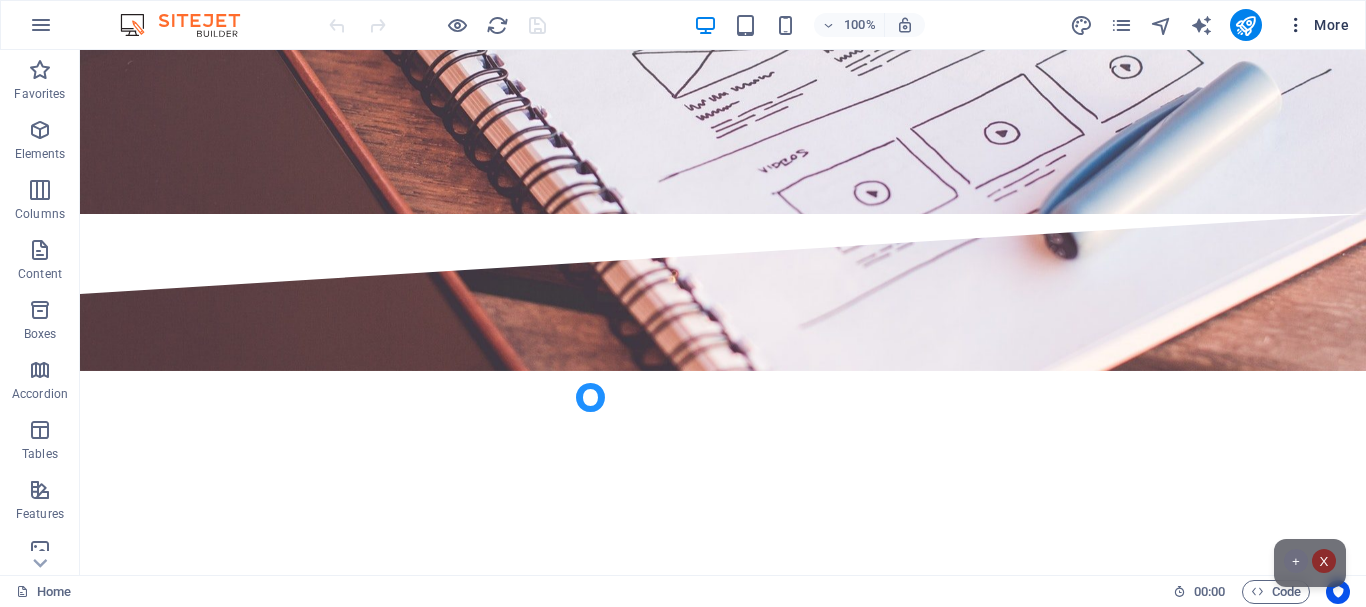 click on "More" at bounding box center (1317, 25) 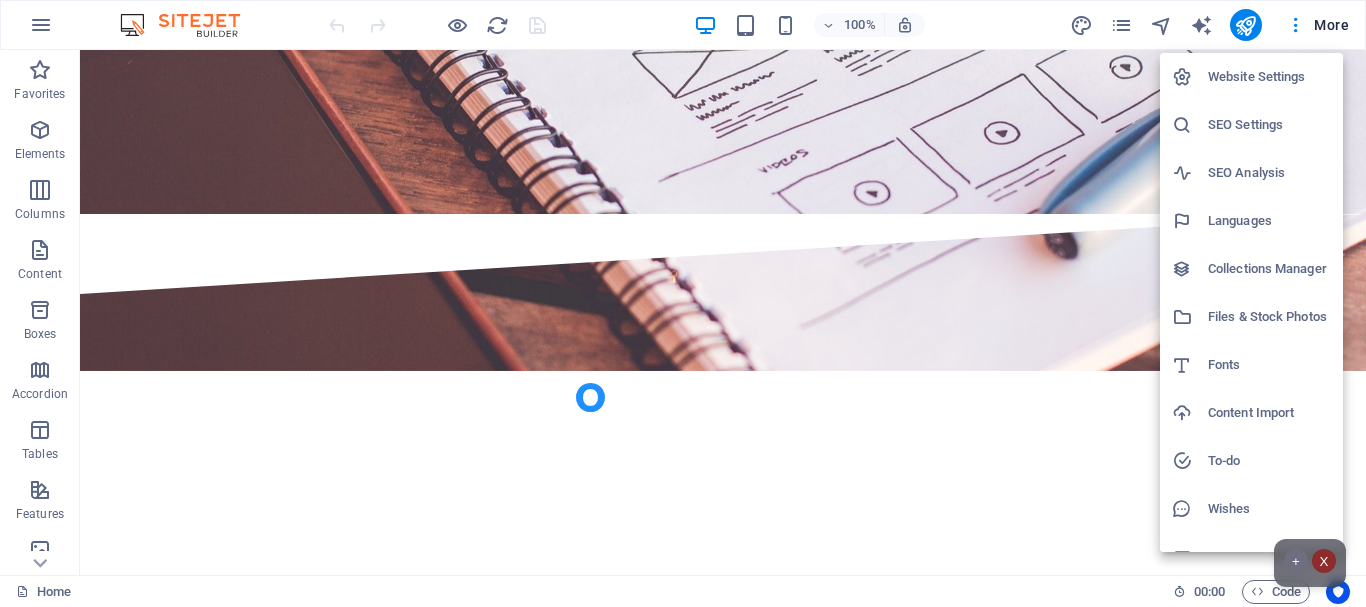 click on "Website Settings" at bounding box center [1269, 77] 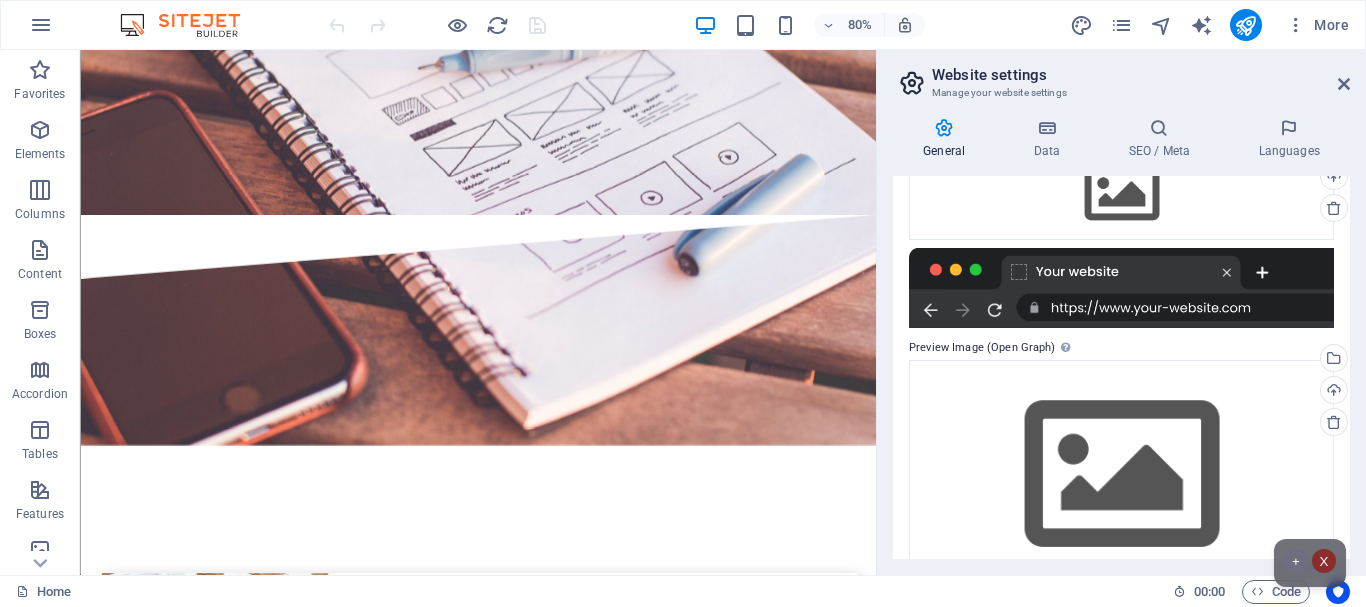 scroll, scrollTop: 332, scrollLeft: 0, axis: vertical 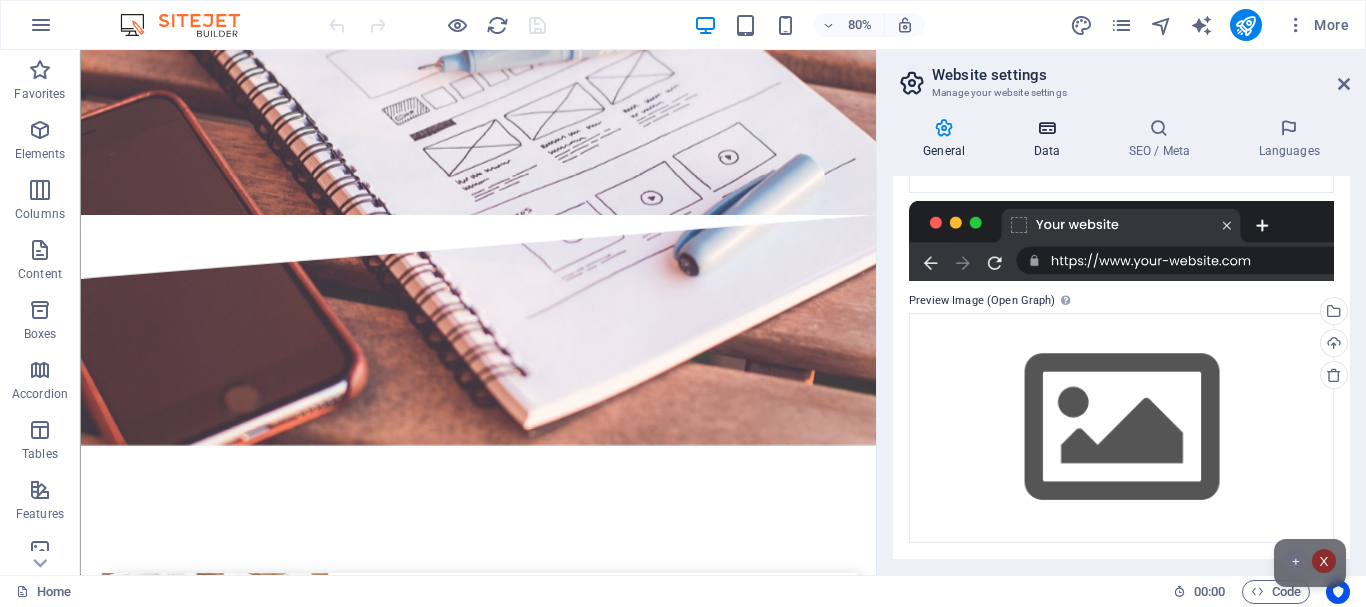 click at bounding box center (1046, 128) 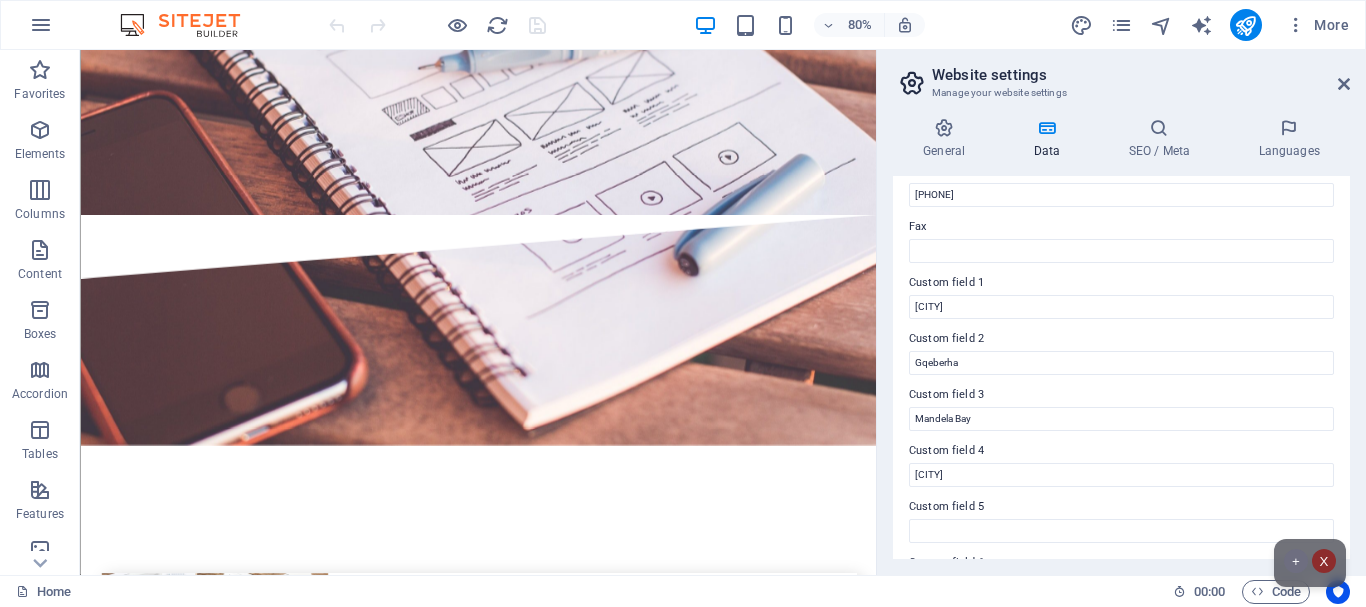 scroll, scrollTop: 578, scrollLeft: 0, axis: vertical 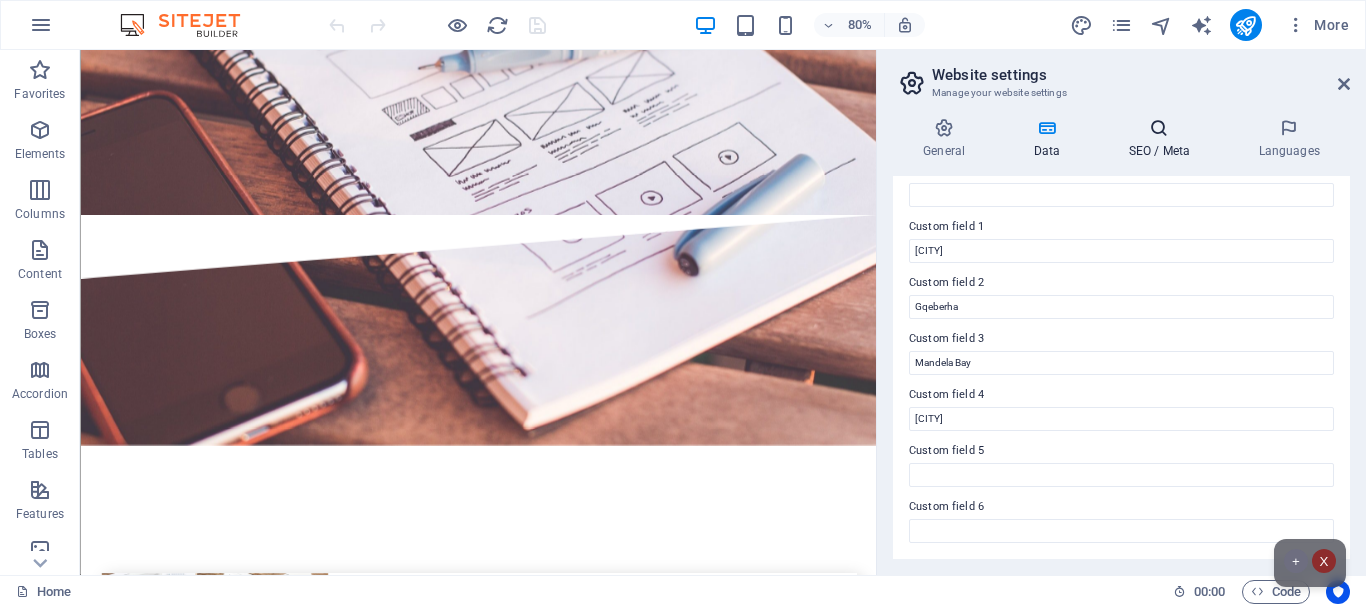 click on "SEO / Meta" at bounding box center [1163, 139] 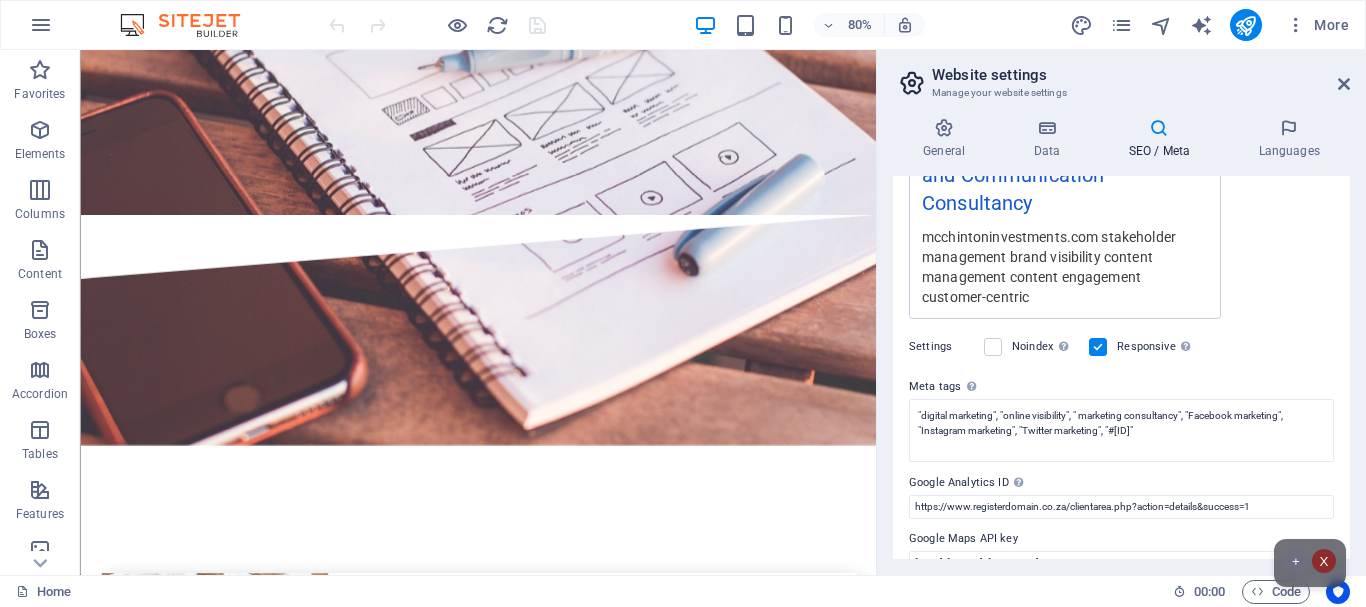 scroll, scrollTop: 497, scrollLeft: 0, axis: vertical 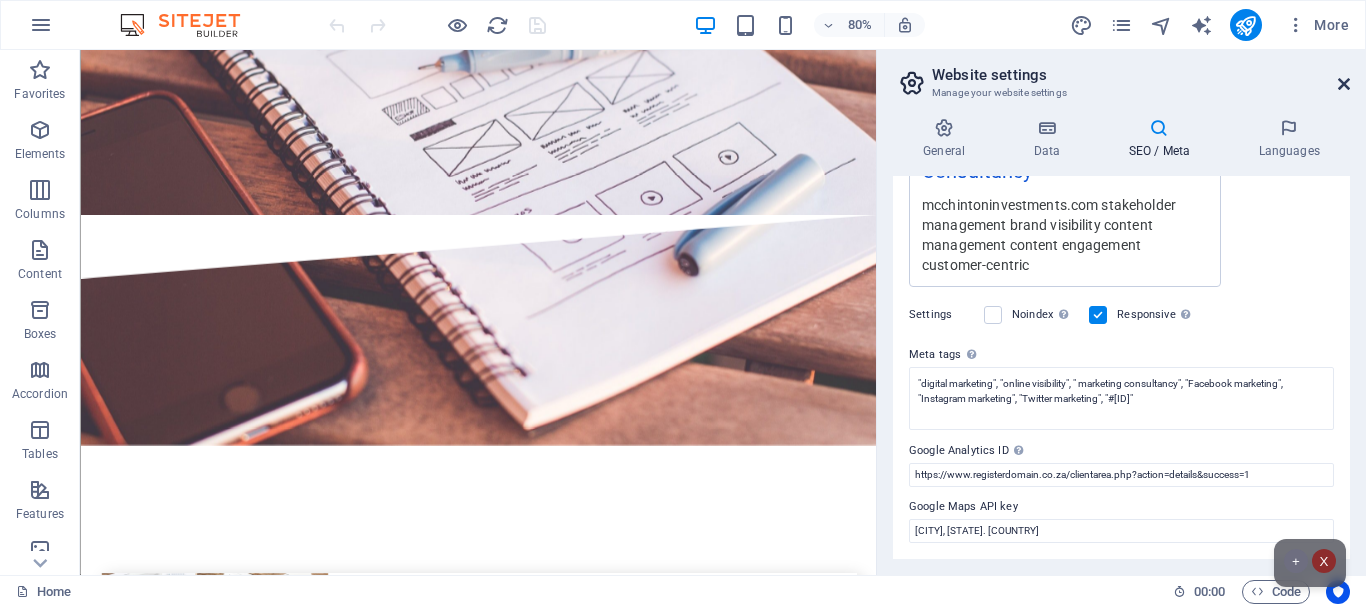 click at bounding box center (1344, 84) 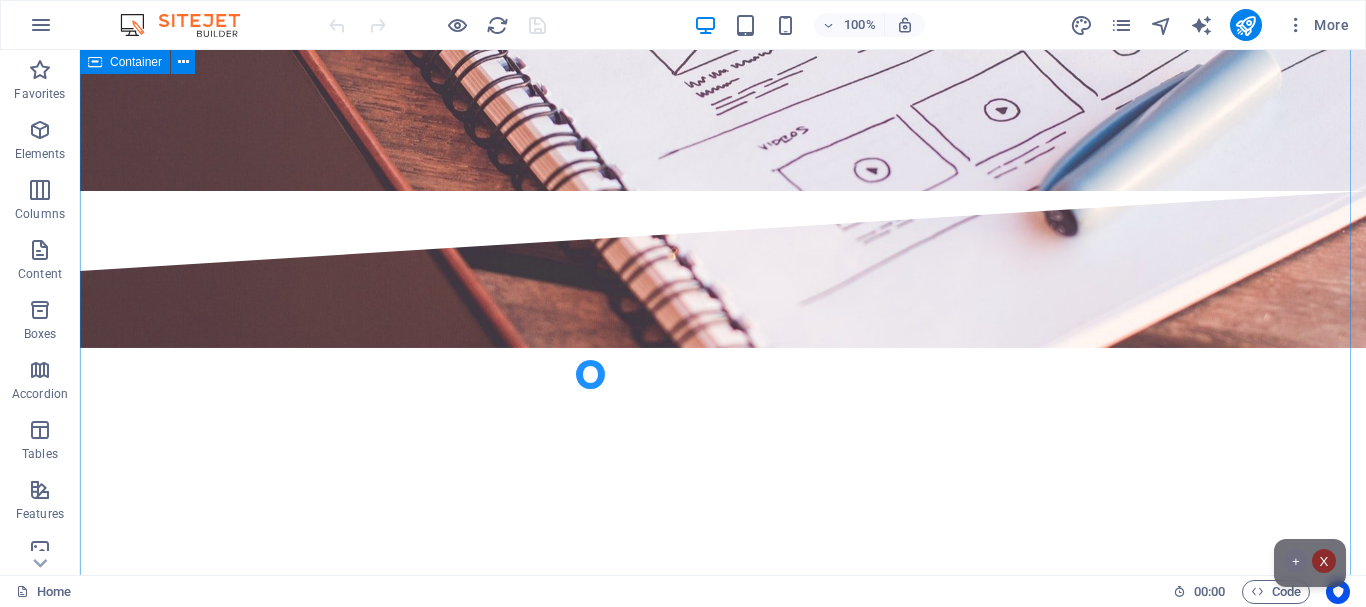 scroll, scrollTop: 4641, scrollLeft: 0, axis: vertical 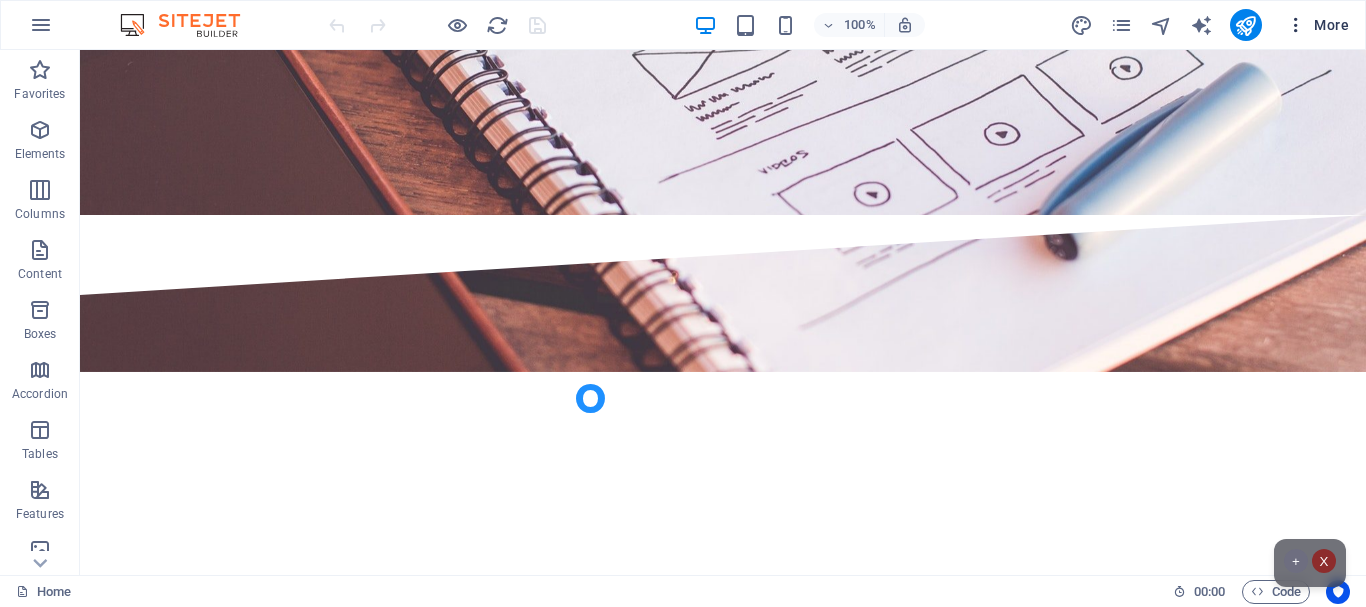 click at bounding box center [1296, 25] 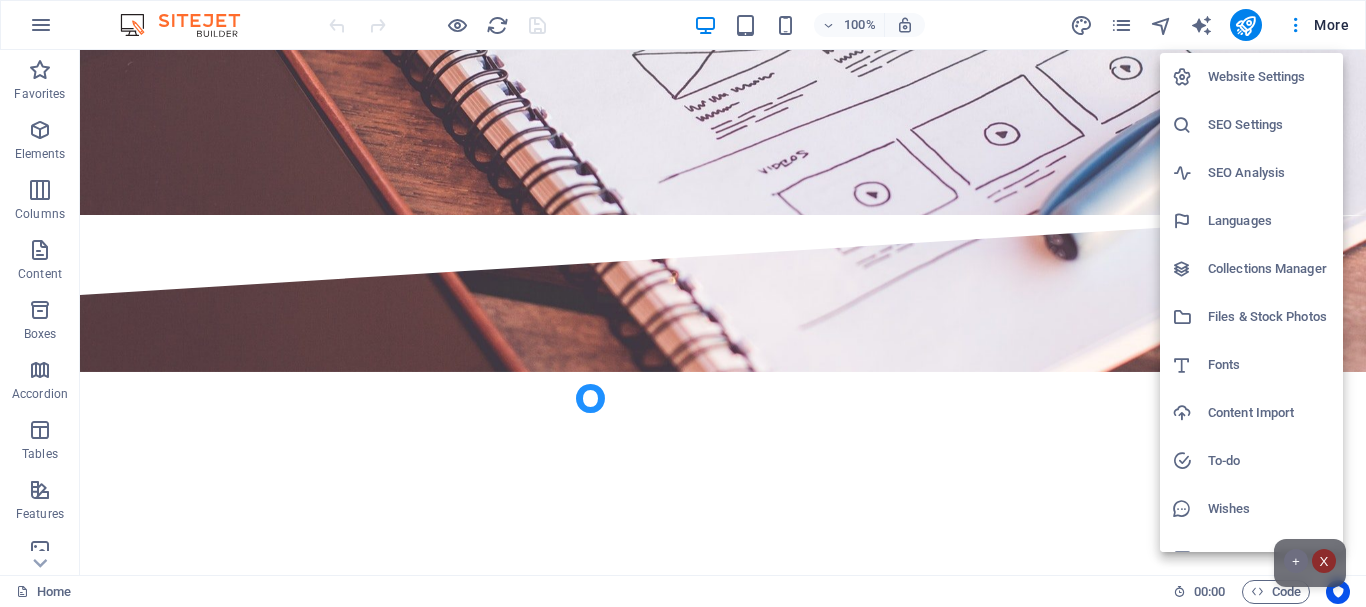 click on "Fonts" at bounding box center [1269, 365] 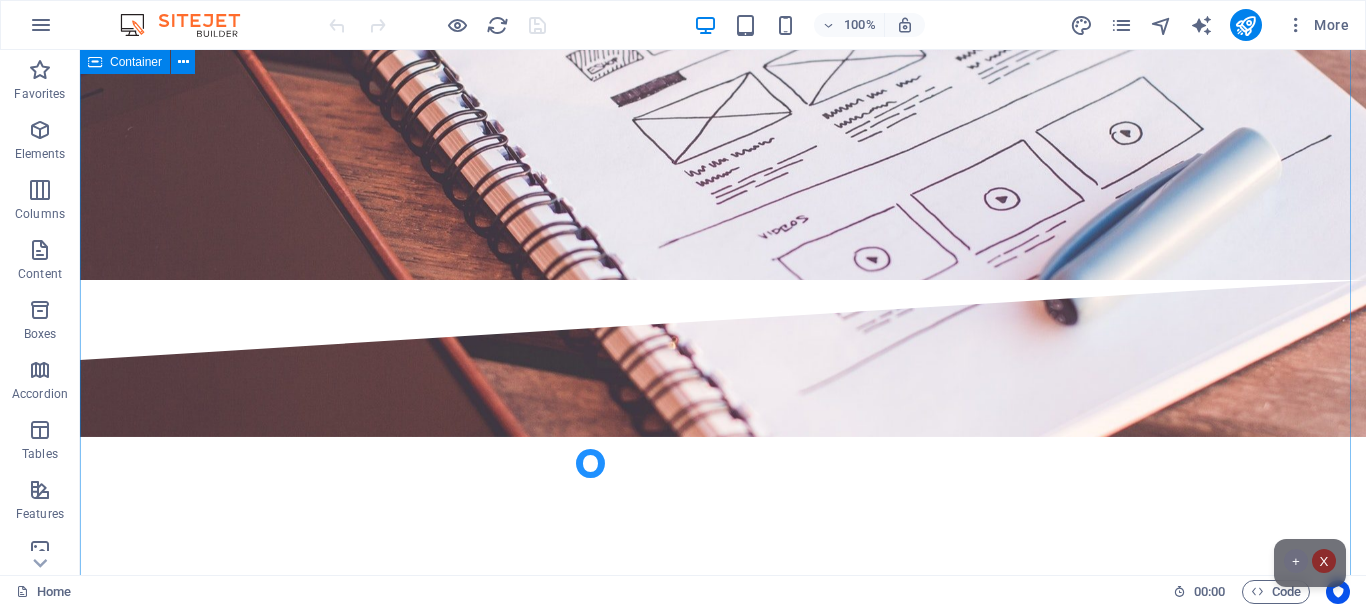 select on "popularity" 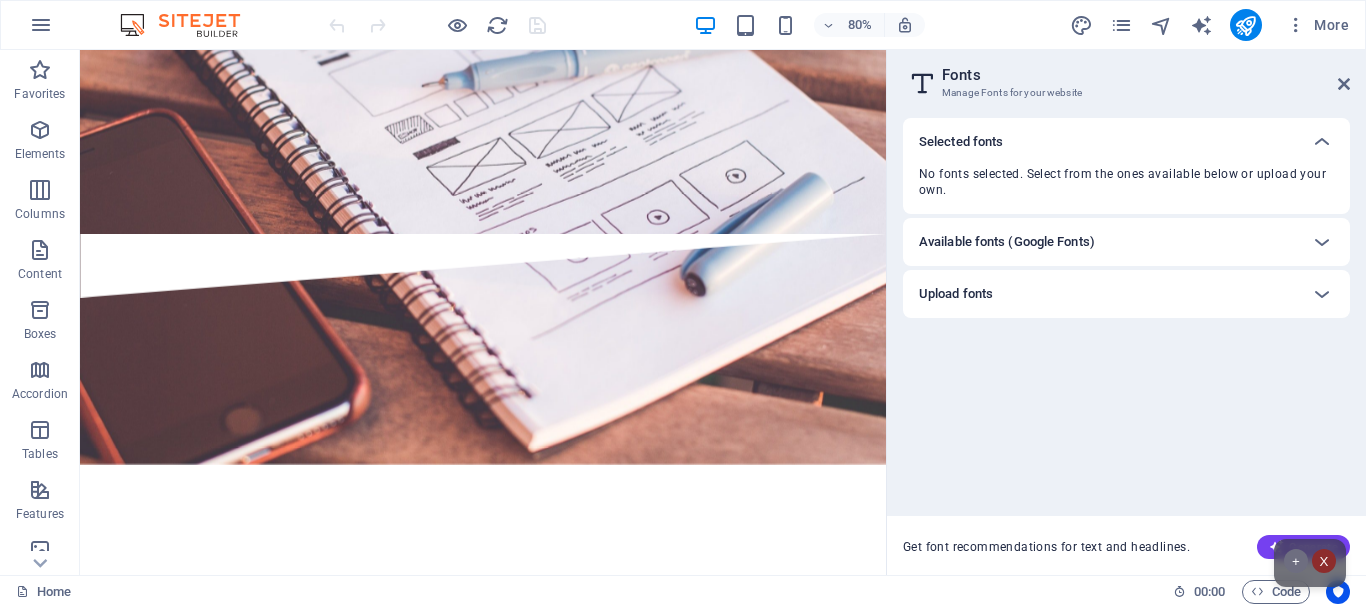 scroll, scrollTop: 4665, scrollLeft: 0, axis: vertical 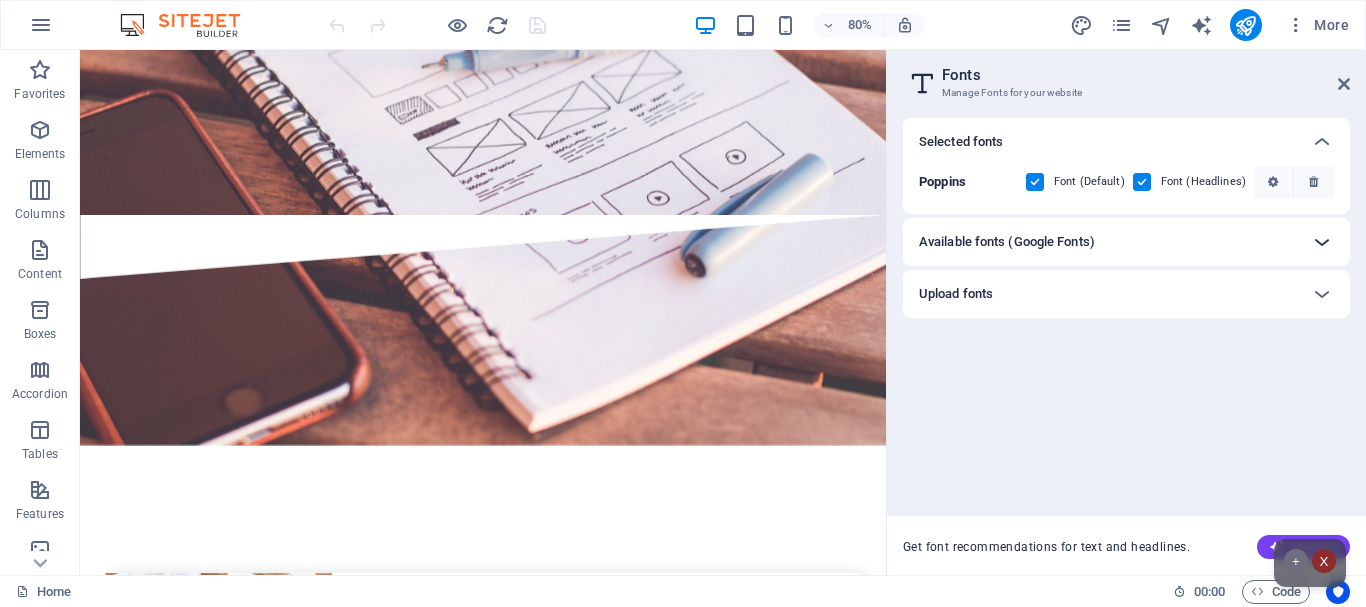 click at bounding box center [1322, 242] 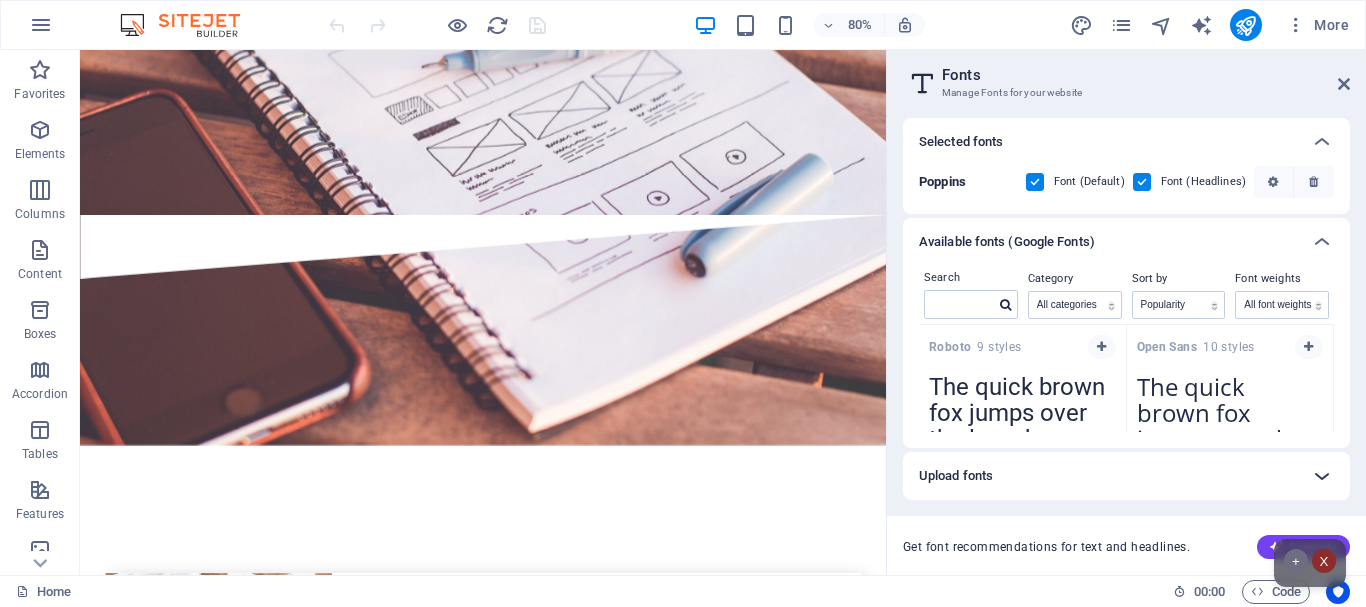 click at bounding box center (1322, 476) 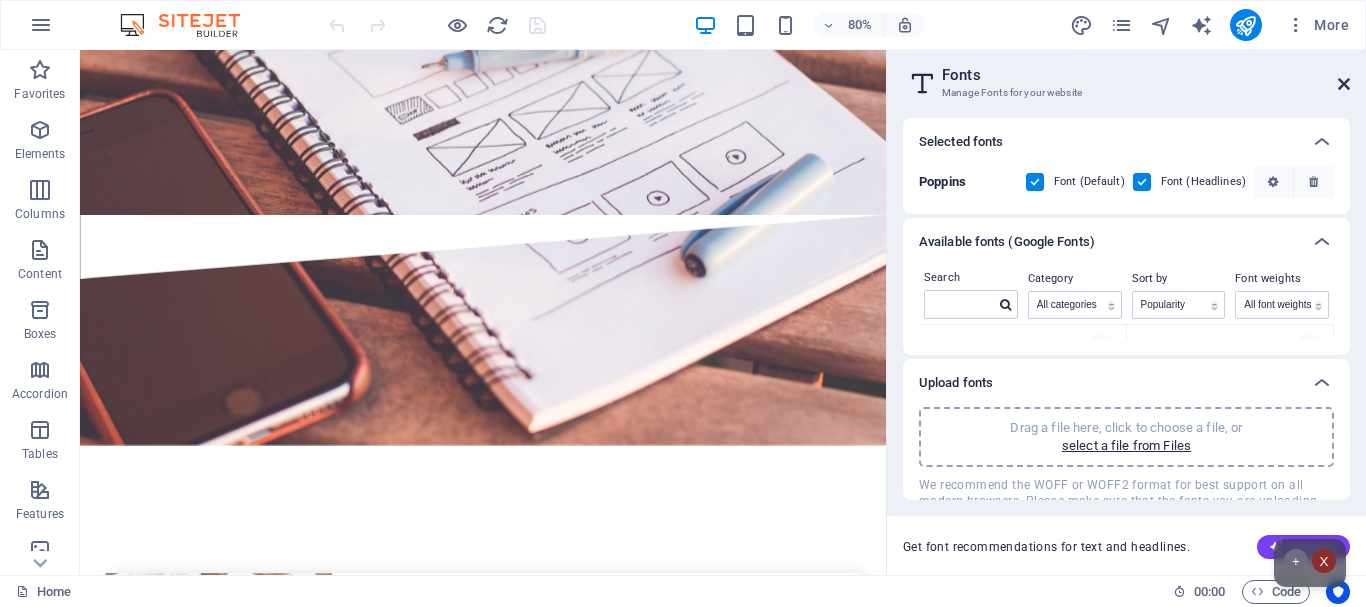 click at bounding box center (1344, 84) 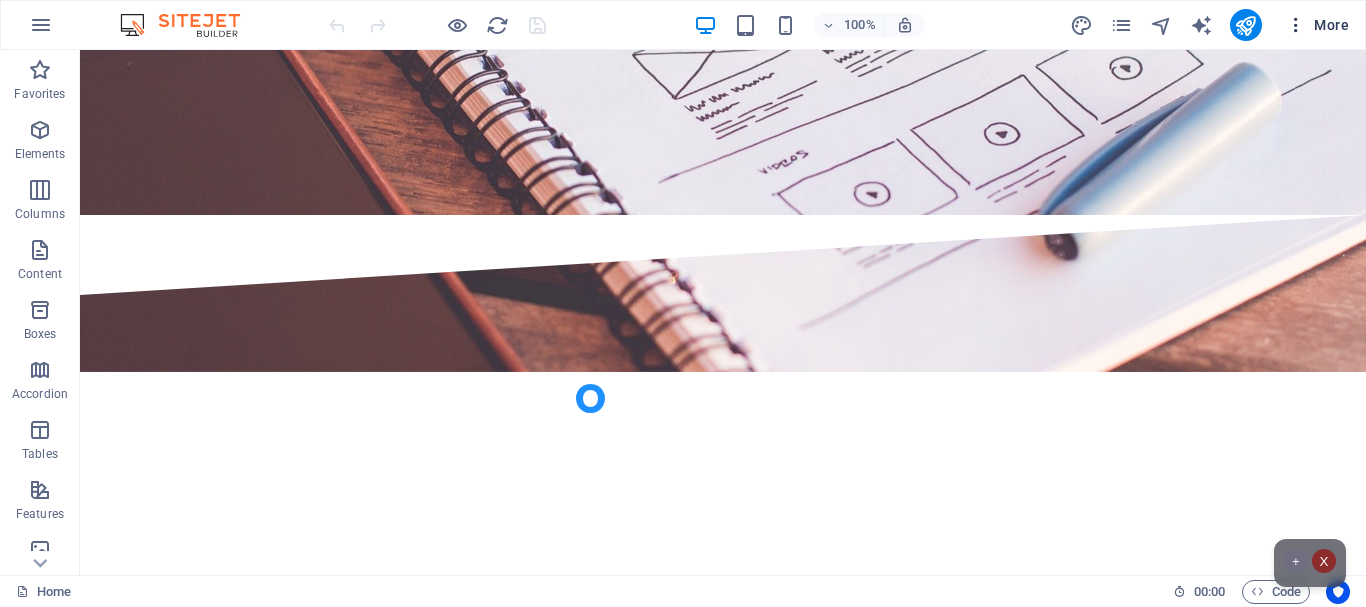 click at bounding box center [1296, 25] 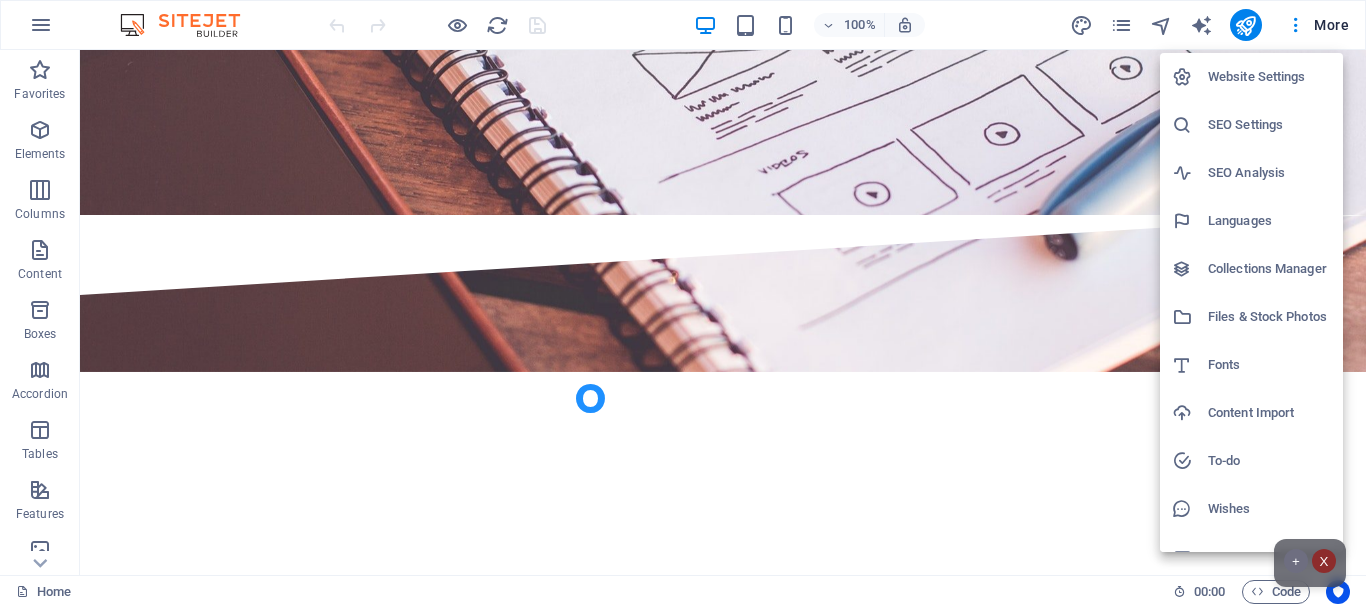 click at bounding box center (683, 303) 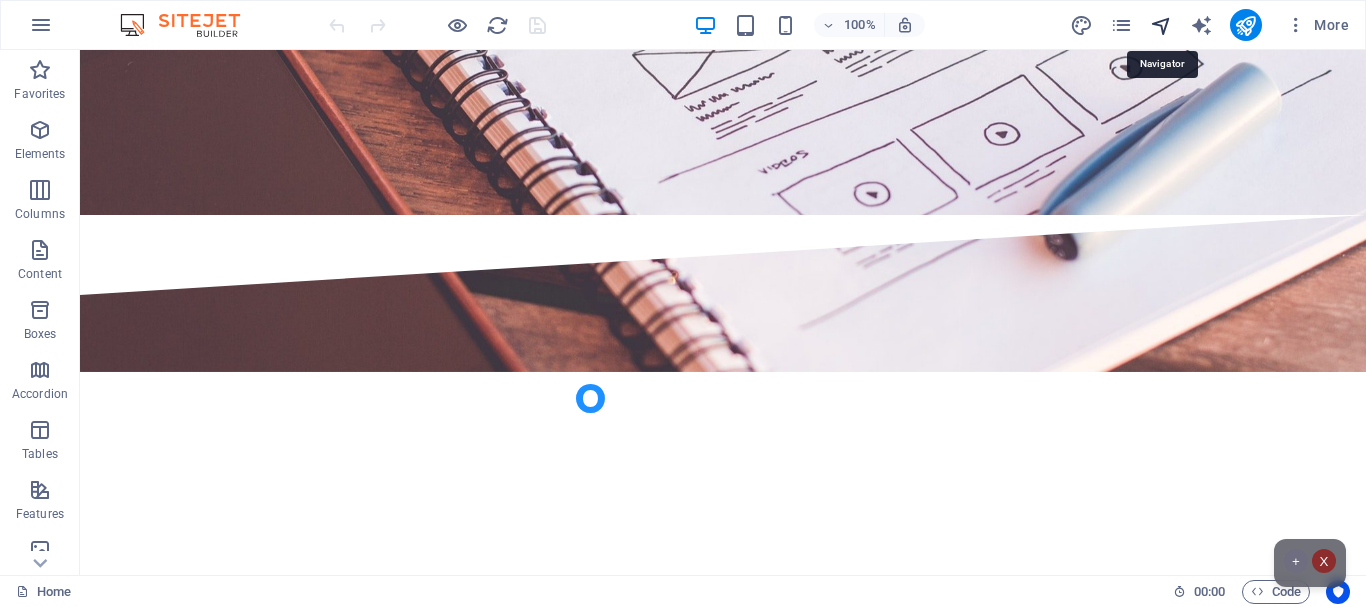 click at bounding box center (1161, 25) 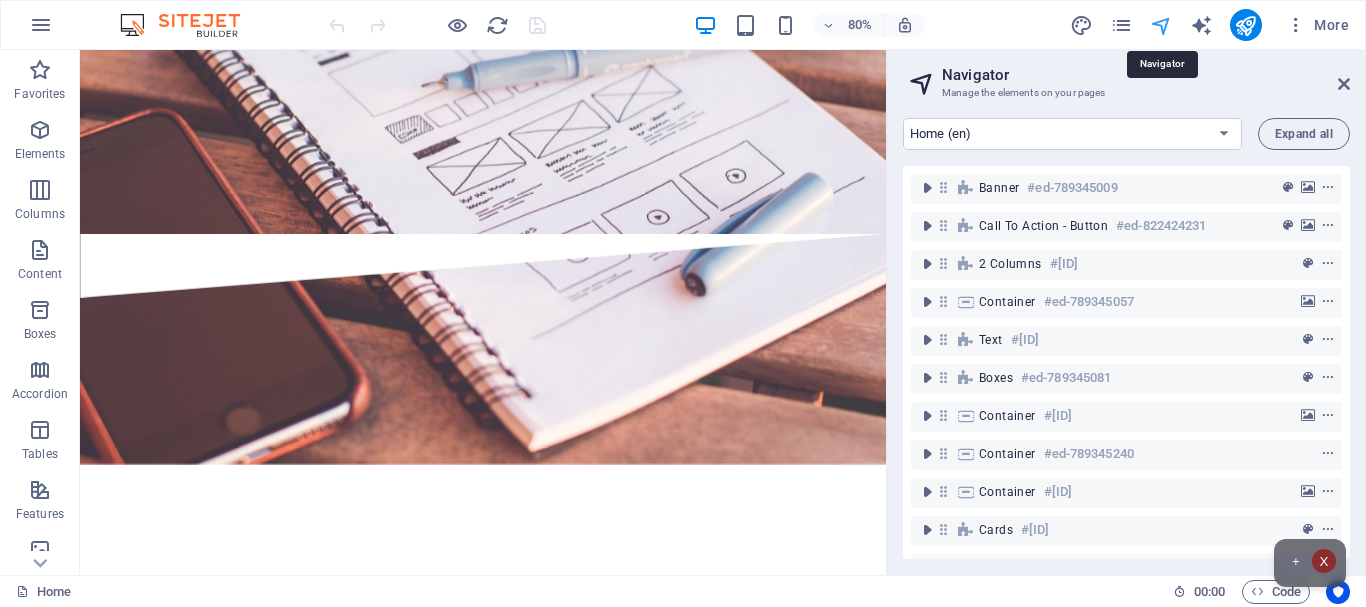 scroll, scrollTop: 4665, scrollLeft: 0, axis: vertical 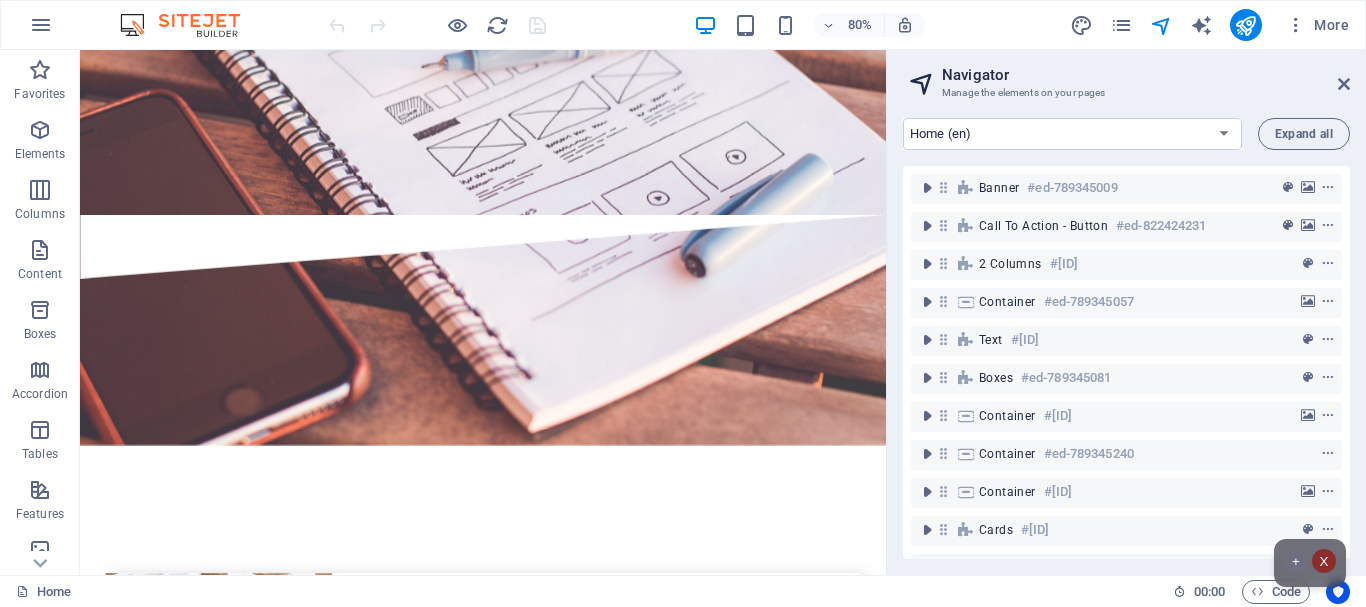 type 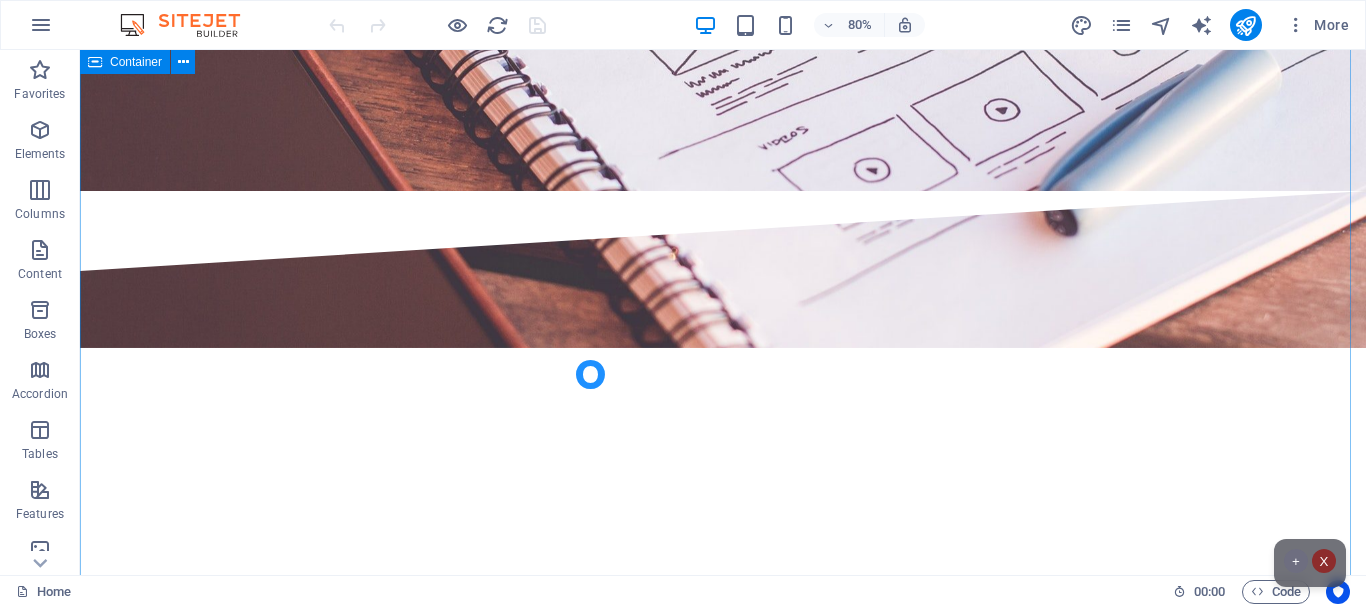 scroll, scrollTop: 4641, scrollLeft: 0, axis: vertical 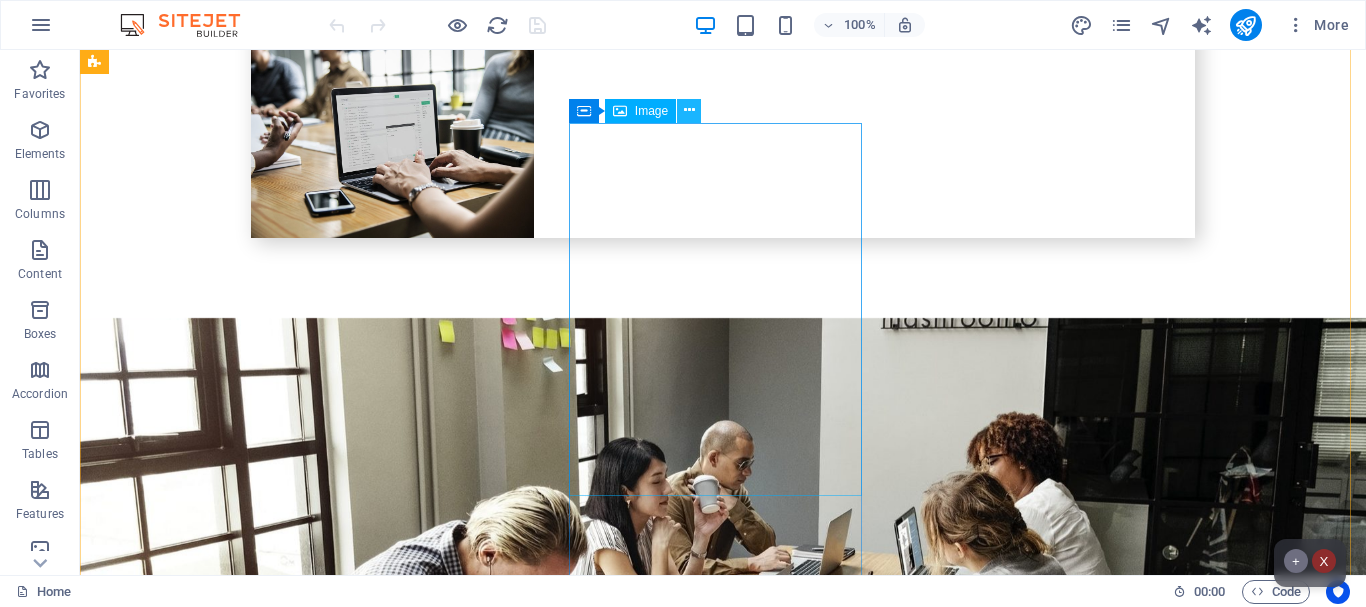 click at bounding box center (689, 110) 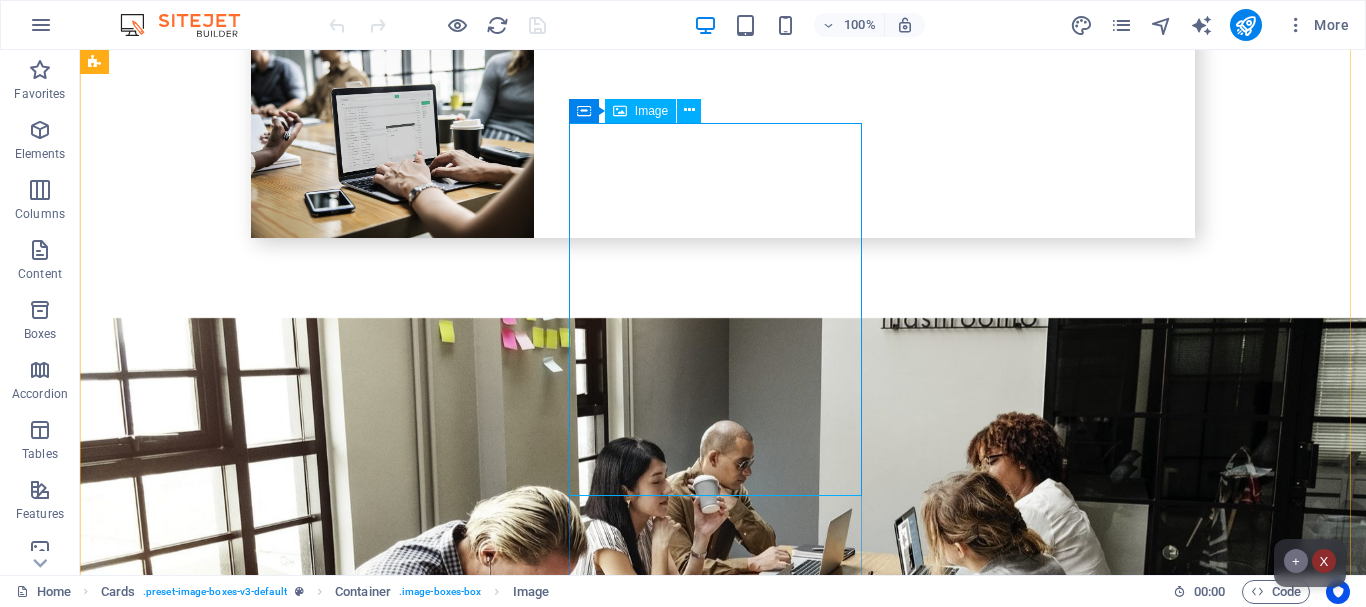 click on "Image" at bounding box center [651, 111] 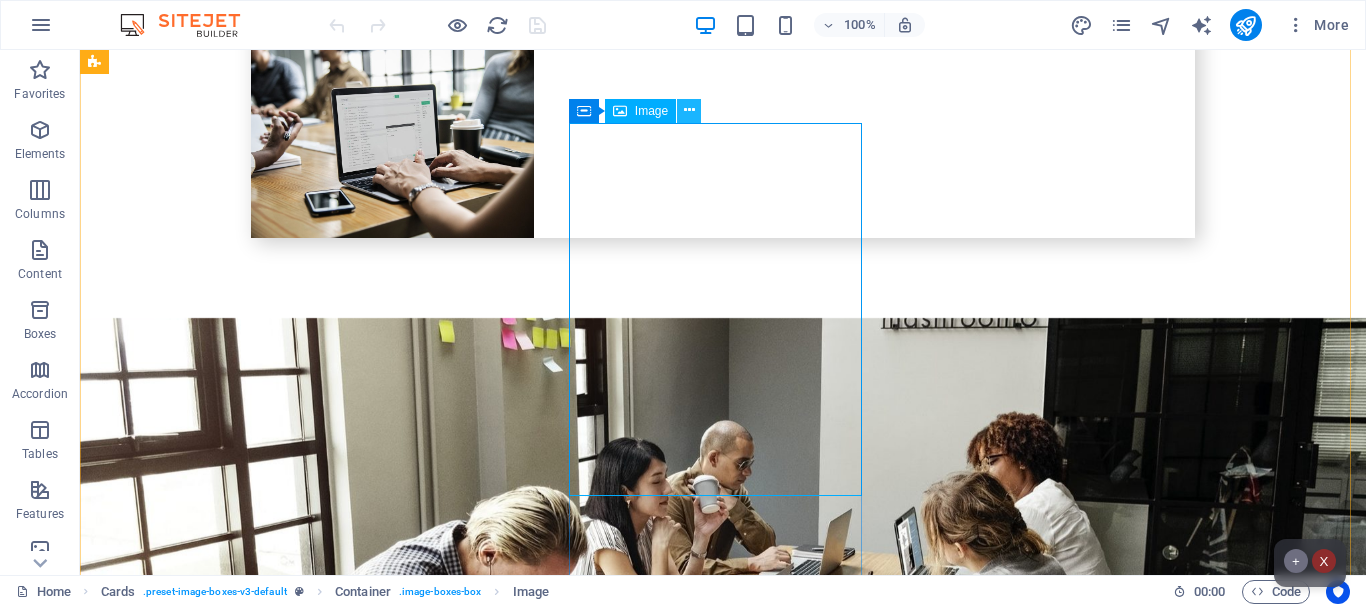 click at bounding box center [689, 110] 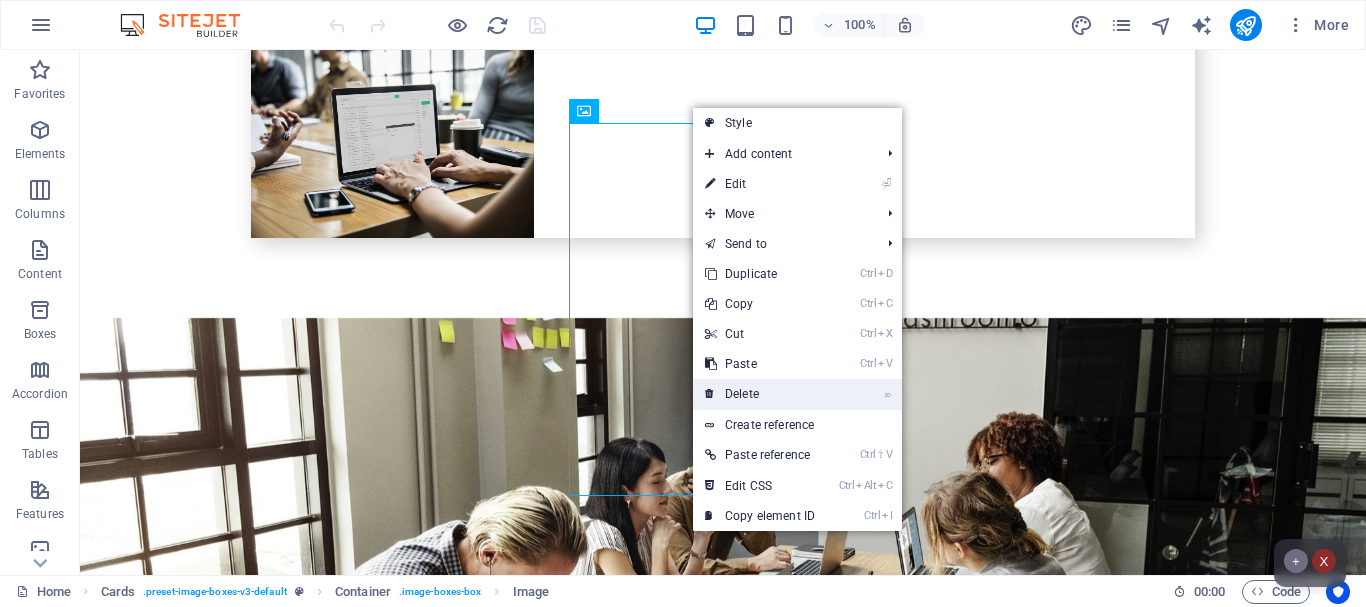 click on "⌦  Delete" at bounding box center (760, 394) 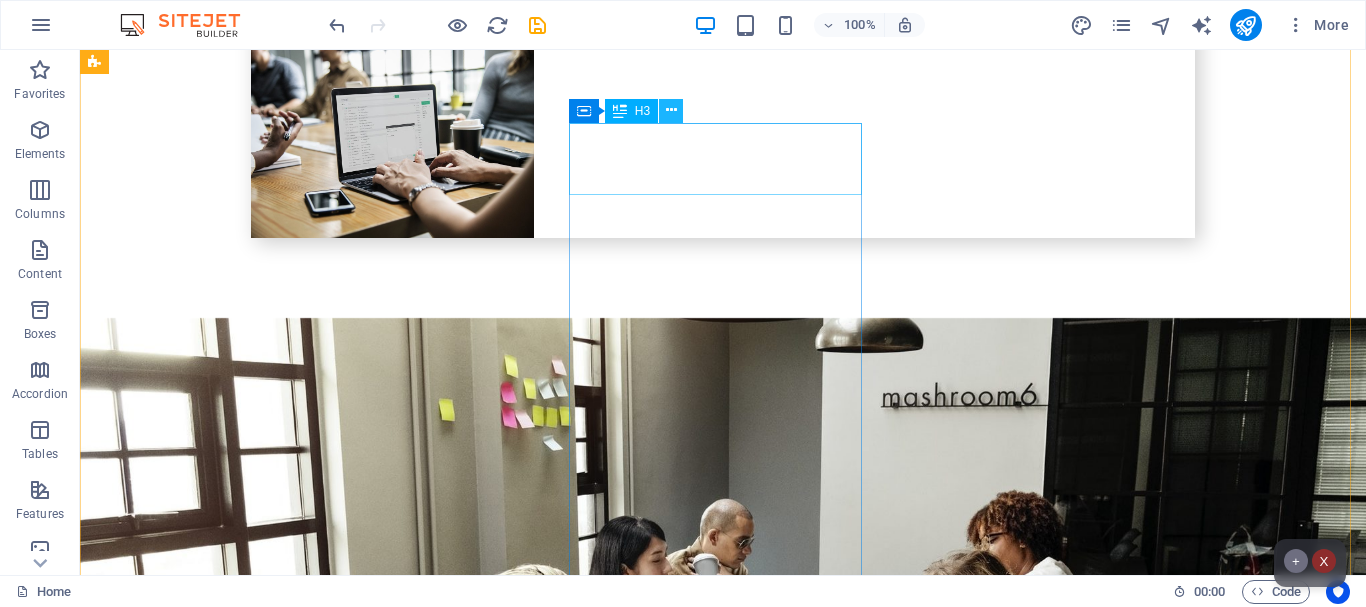 click at bounding box center [671, 110] 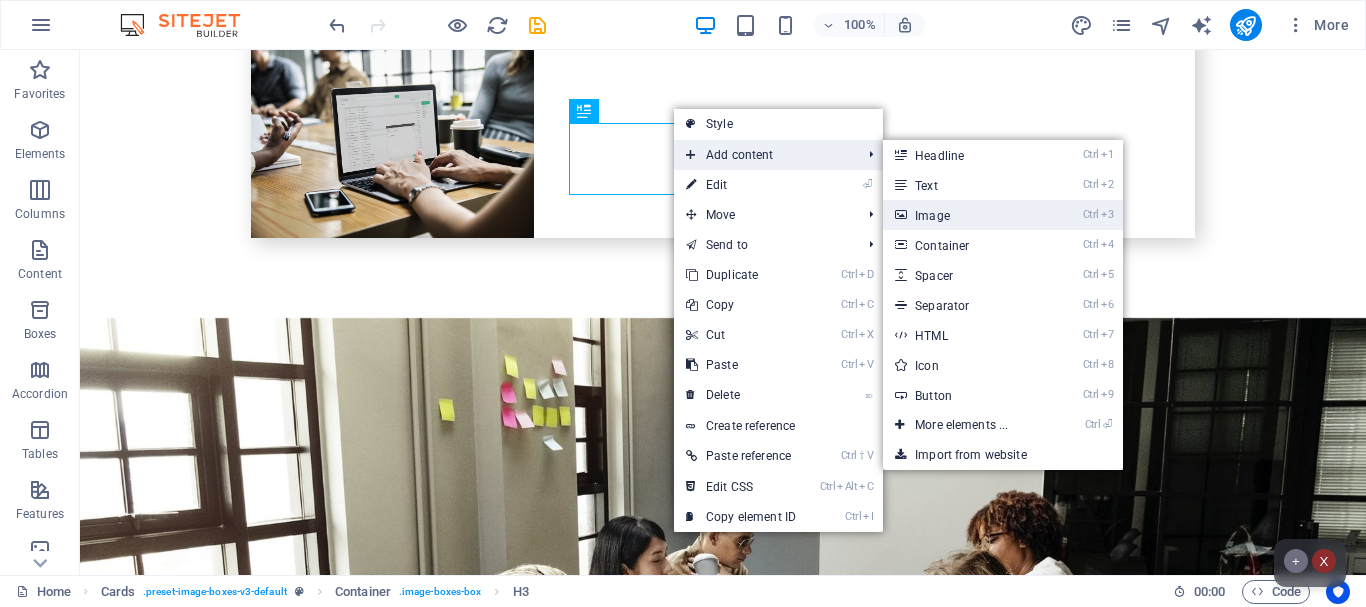 click on "Ctrl 3  Image" at bounding box center (965, 215) 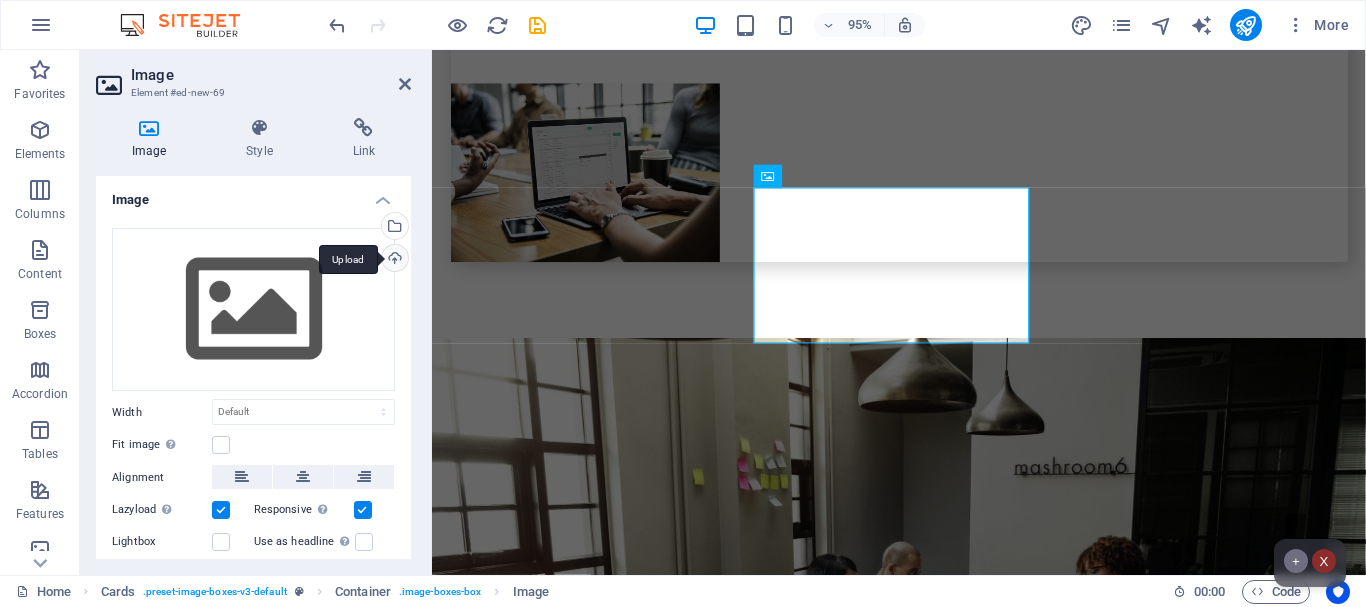 click on "Upload" at bounding box center [393, 260] 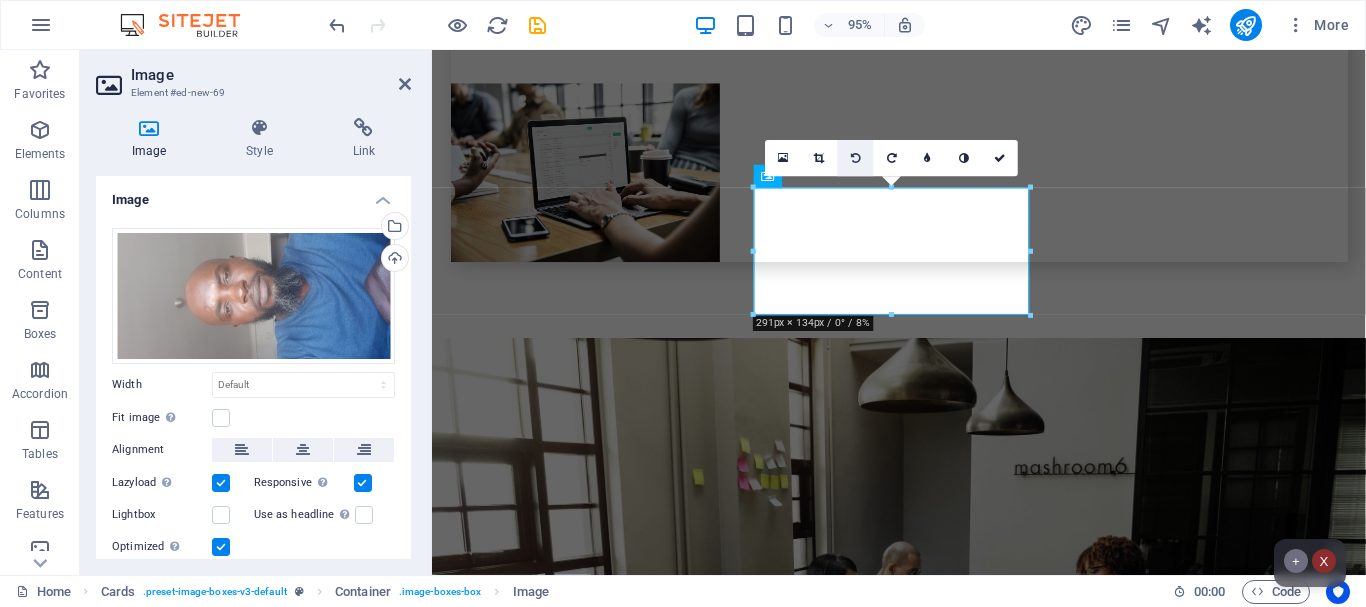 click at bounding box center [856, 158] 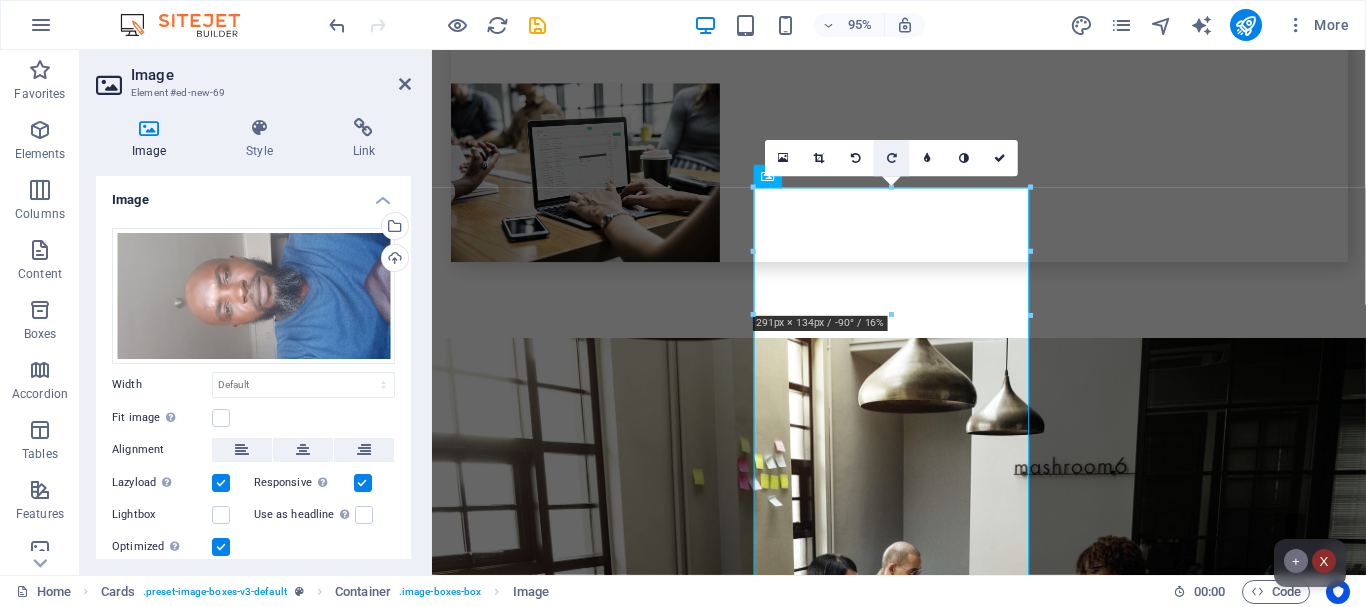 click at bounding box center [892, 158] 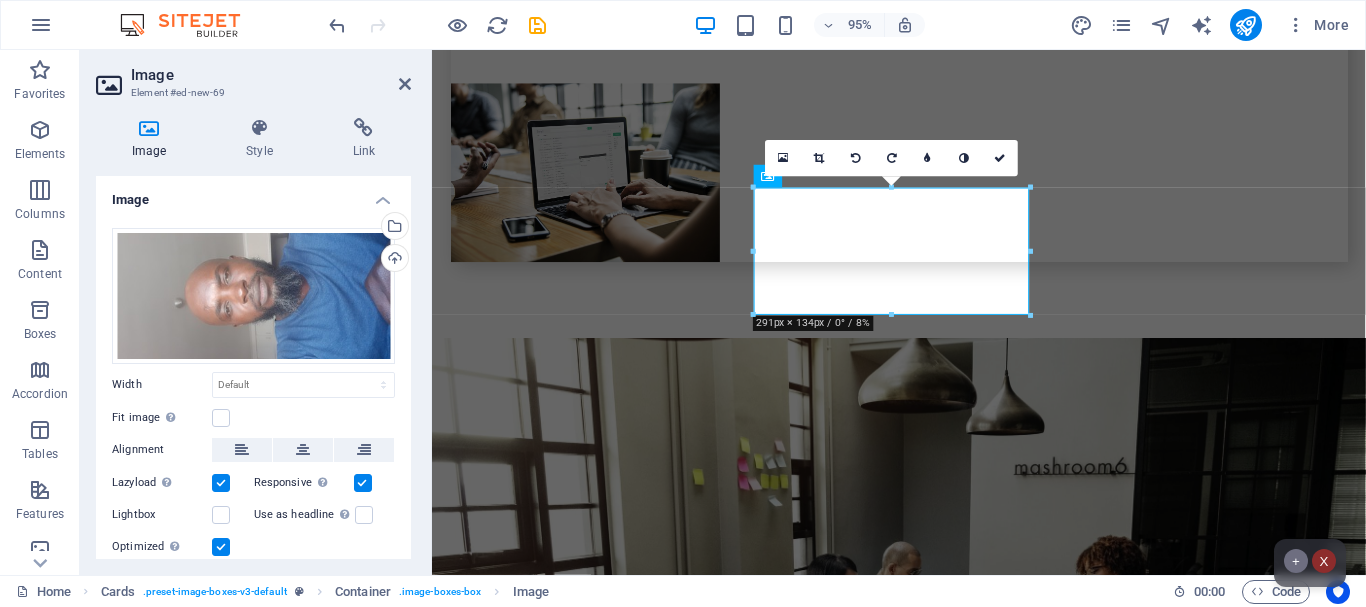 click at bounding box center [892, 158] 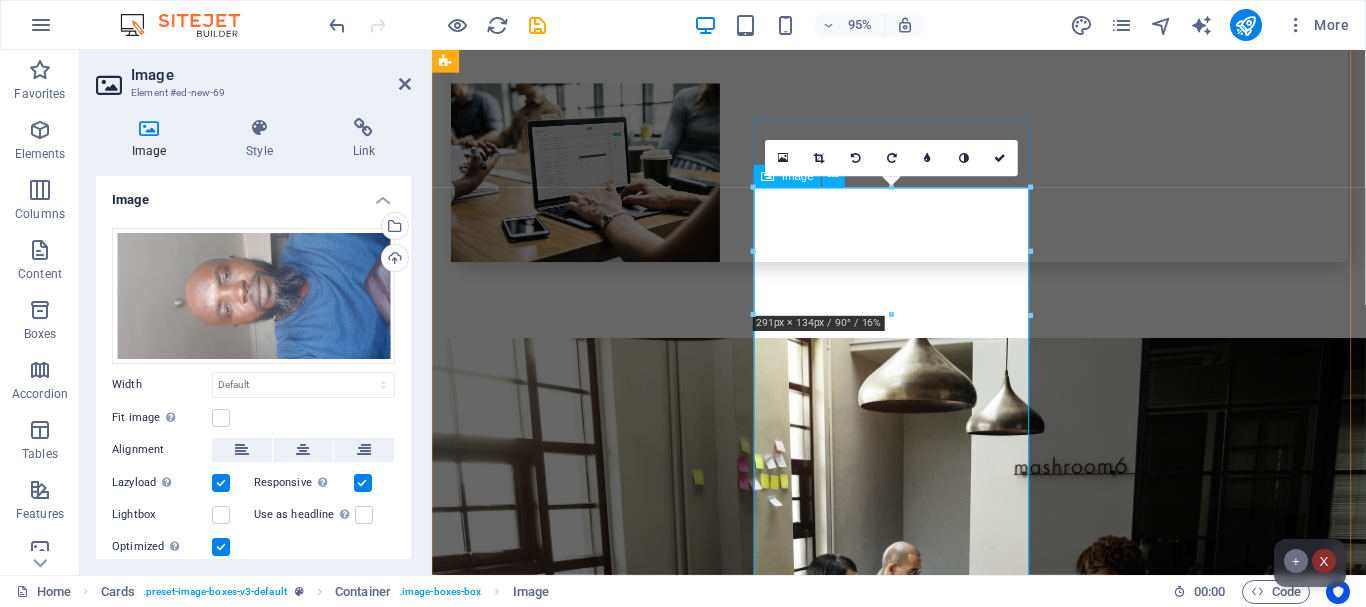 drag, startPoint x: 1190, startPoint y: 242, endPoint x: 790, endPoint y: 229, distance: 400.21118 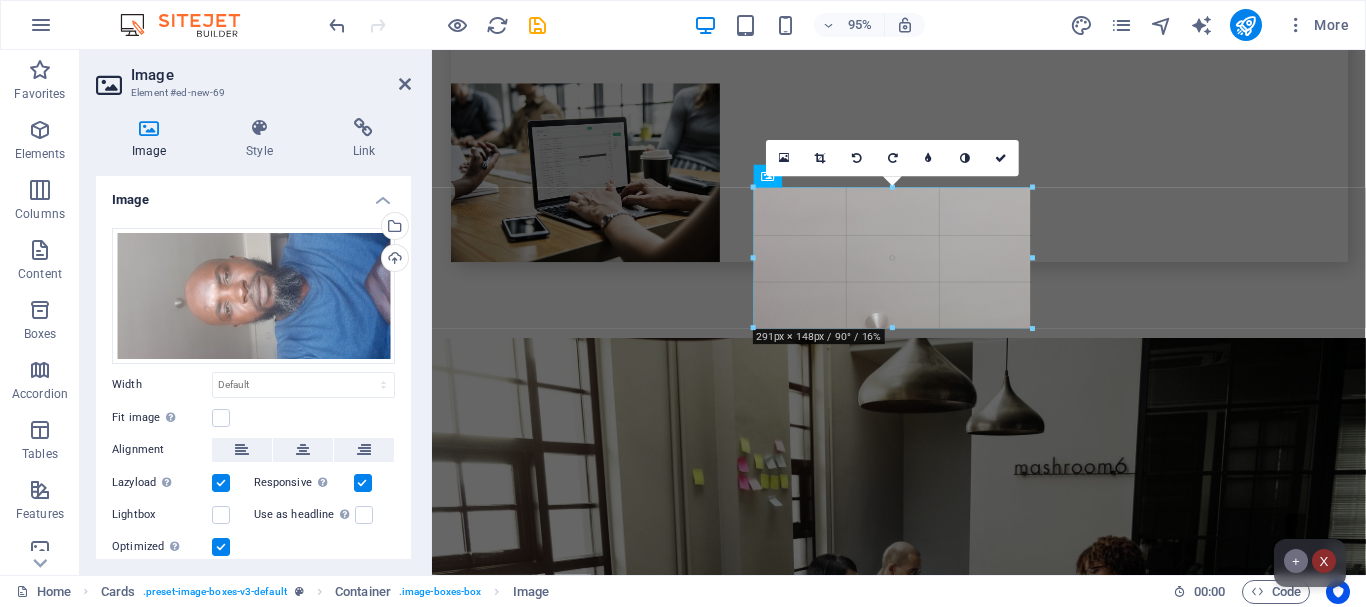 drag, startPoint x: 1027, startPoint y: 184, endPoint x: 1021, endPoint y: 170, distance: 15.231546 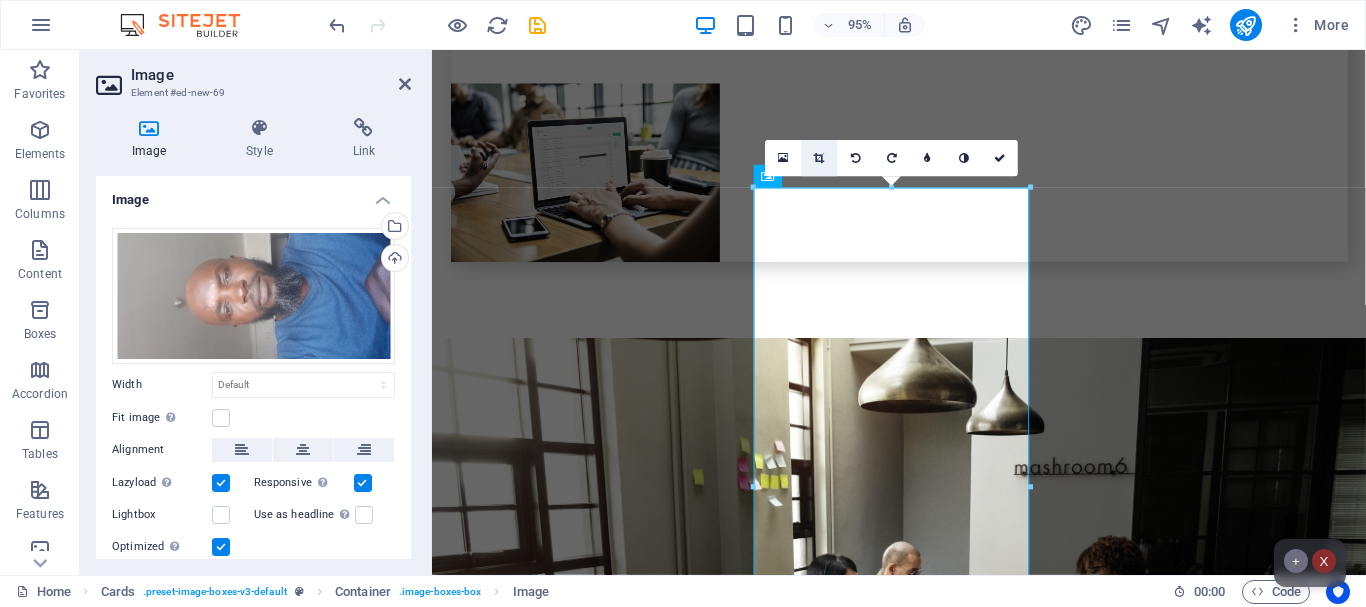 click at bounding box center (820, 158) 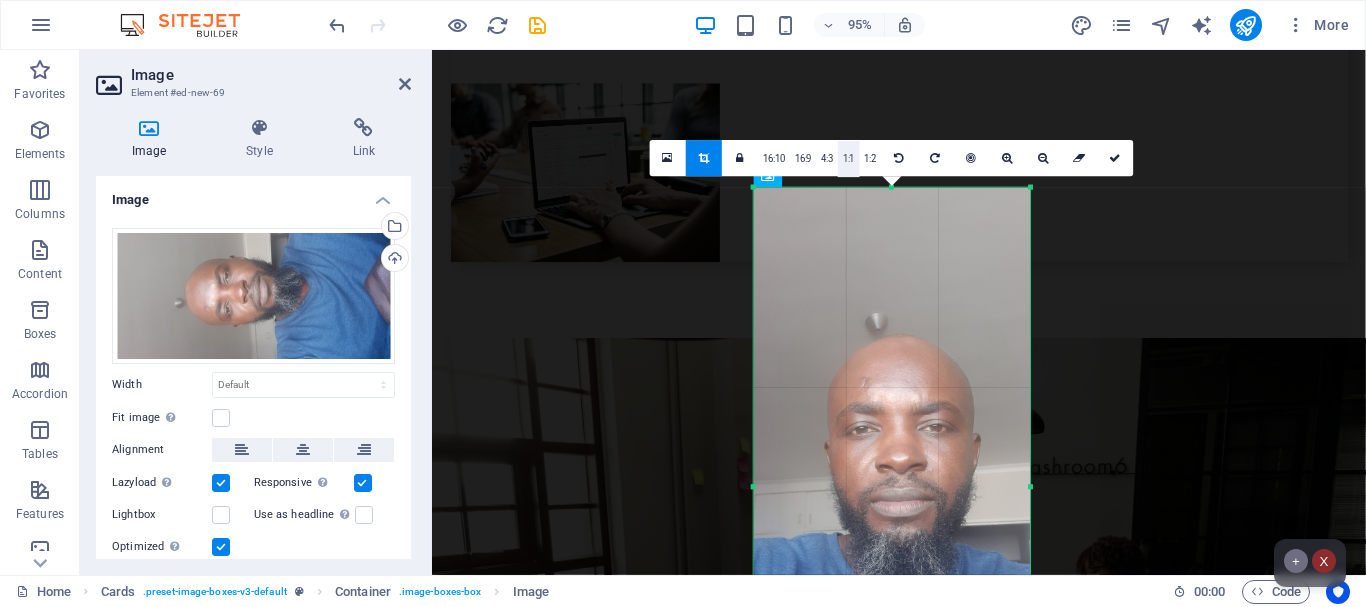 click on "1:1" at bounding box center [848, 159] 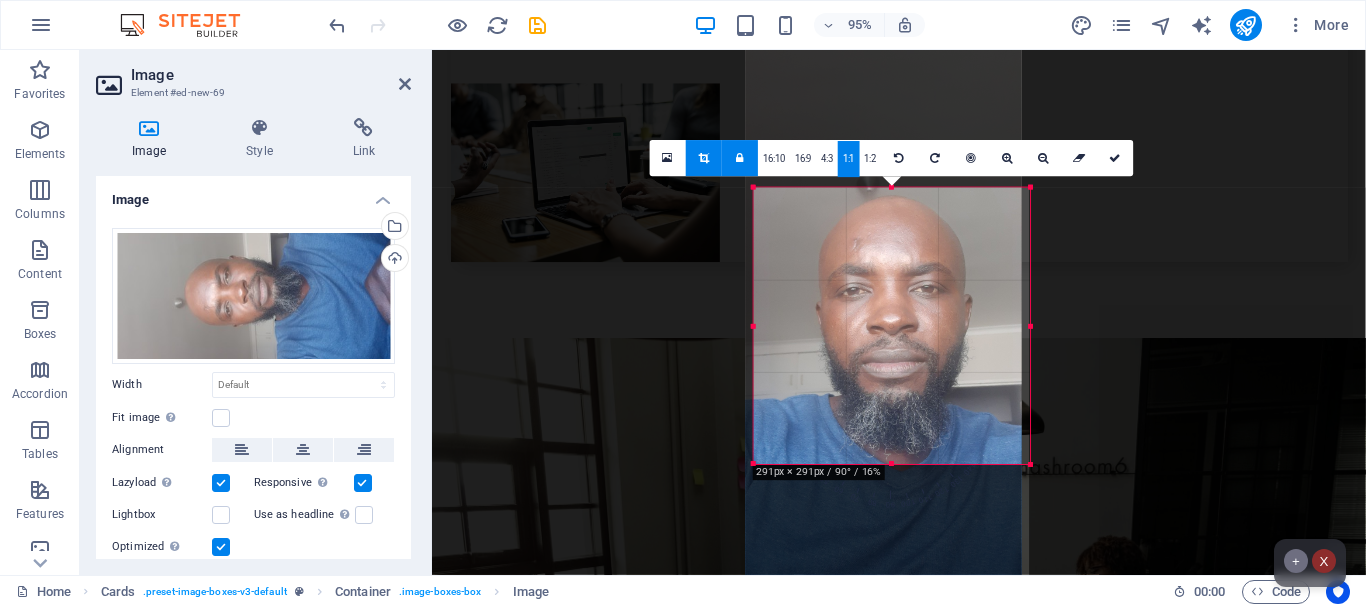 drag, startPoint x: 908, startPoint y: 369, endPoint x: 891, endPoint y: 231, distance: 139.04315 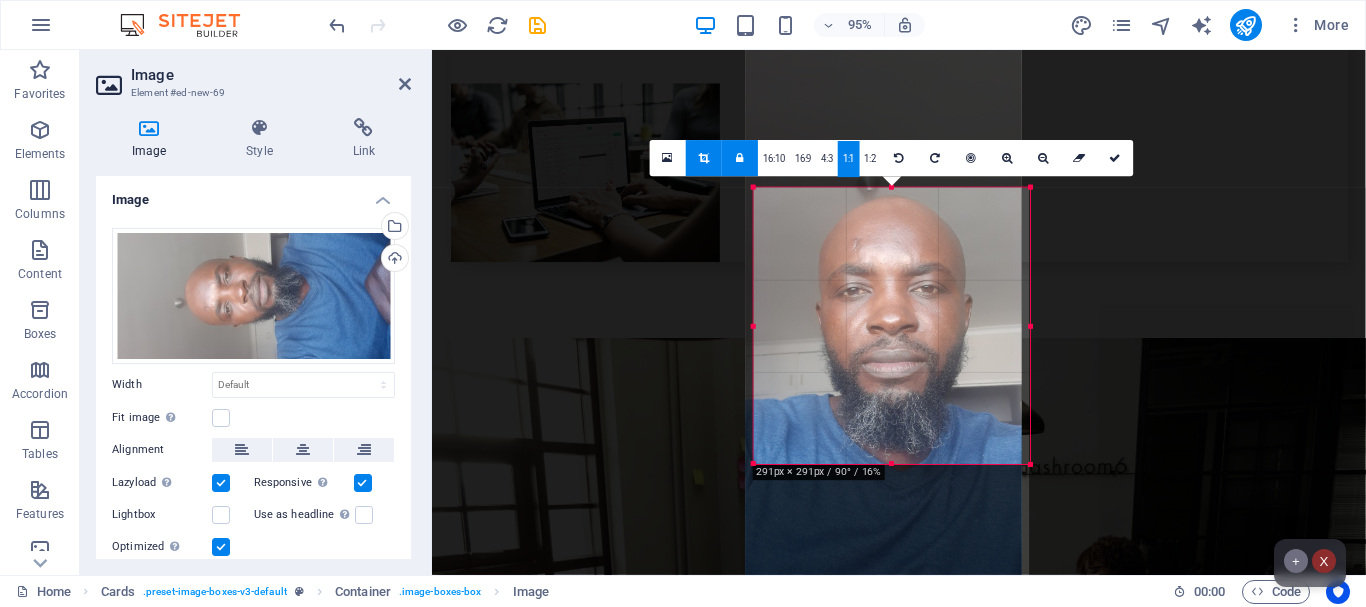 click at bounding box center (884, 348) 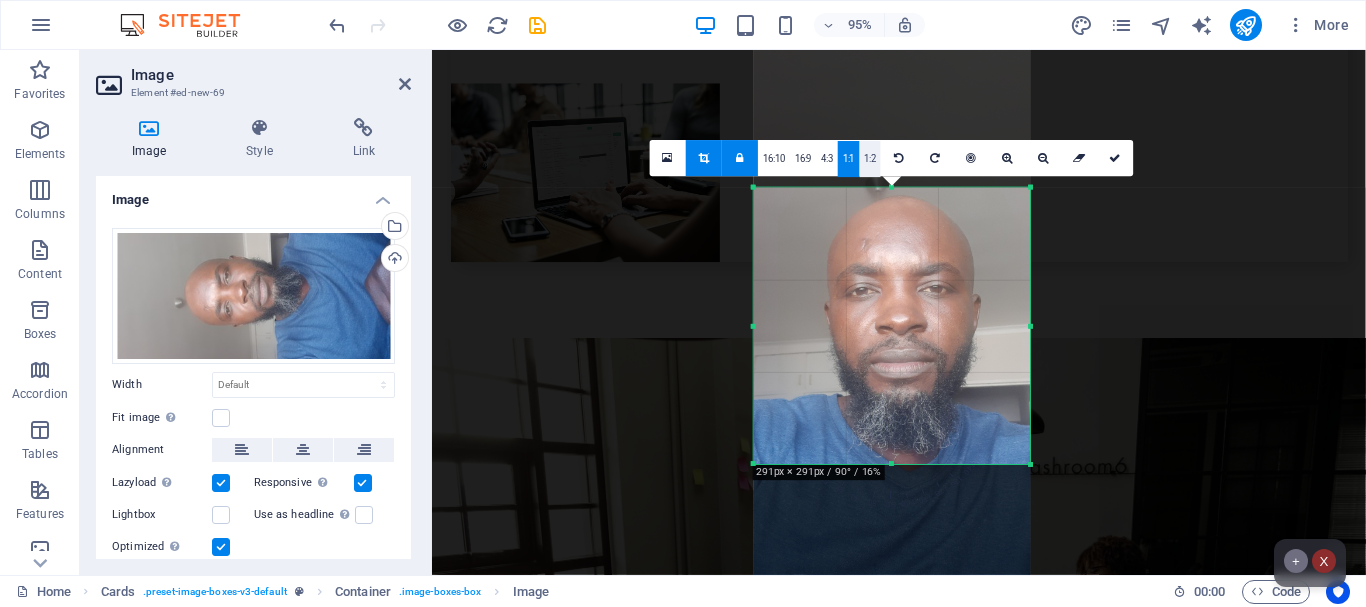 click on "1:2" at bounding box center [870, 159] 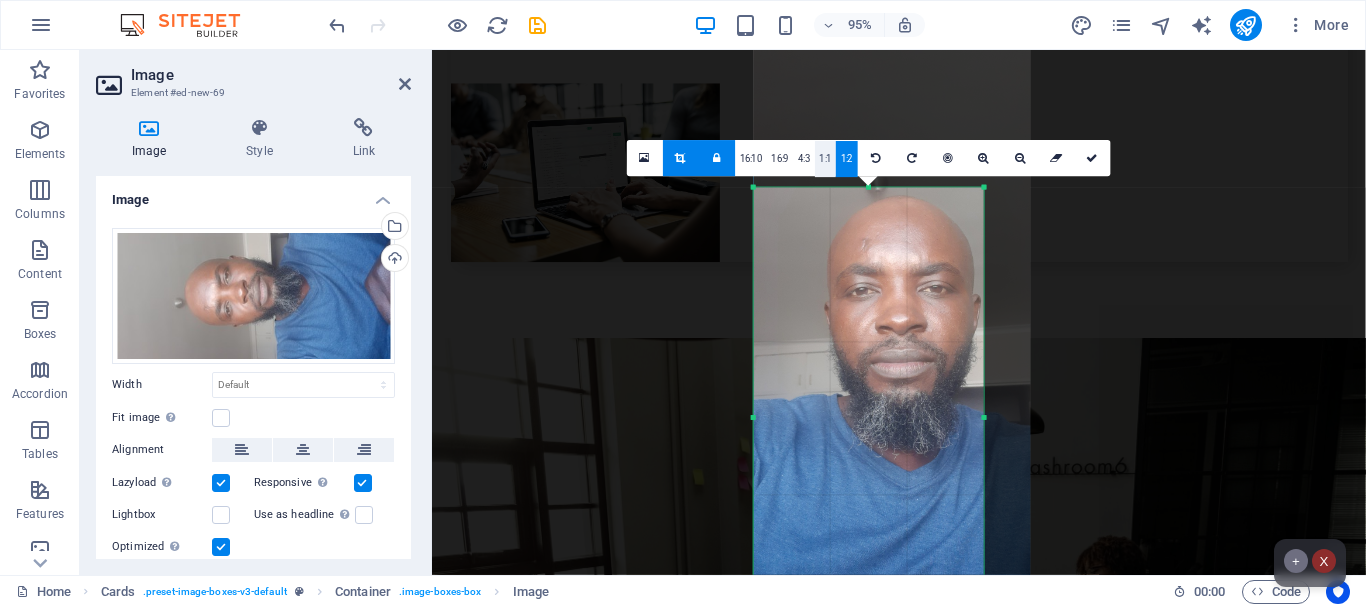 click on "1:1" at bounding box center [825, 159] 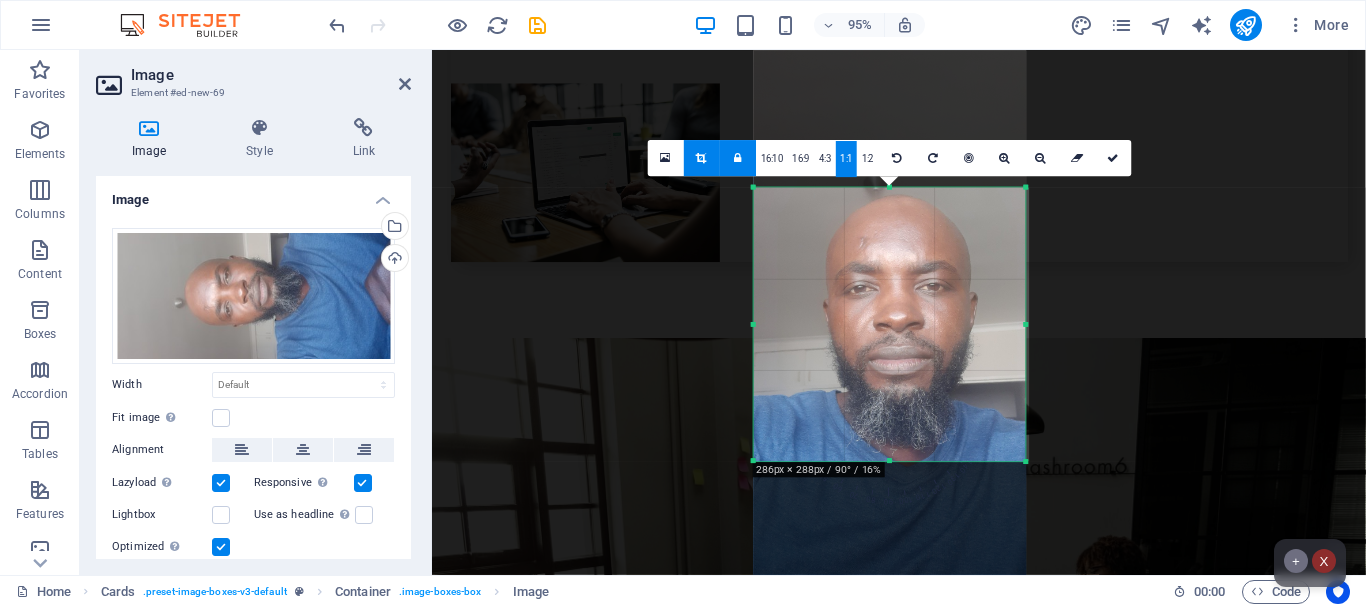 drag, startPoint x: 870, startPoint y: 420, endPoint x: 924, endPoint y: 466, distance: 70.93659 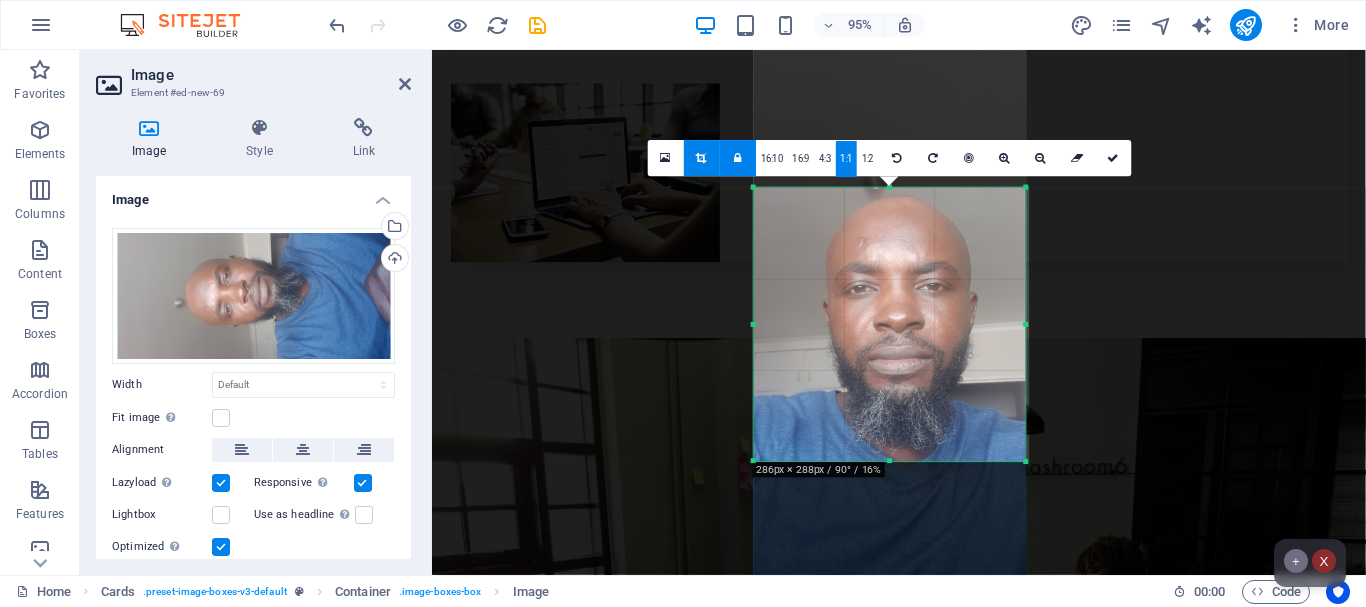 click on "180 170 160 150 140 130 120 110 100 90 80 70 60 50 40 30 20 10 0 -10 -20 -30 -40 -50 -60 -70 -80 -90 -100 -110 -120 -130 -140 -150 -160 -170 286px × 288px / 90° / 16% 16:10 16:9 4:3 1:1 1:2 0" at bounding box center (890, 325) 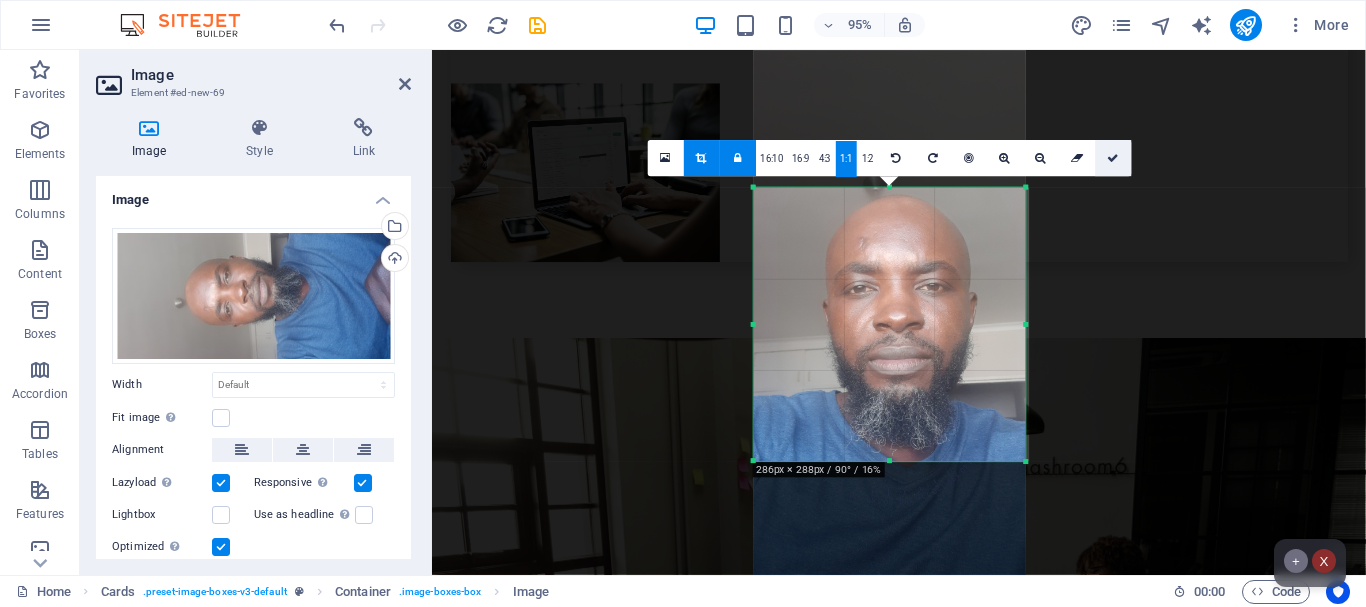 click at bounding box center (1114, 158) 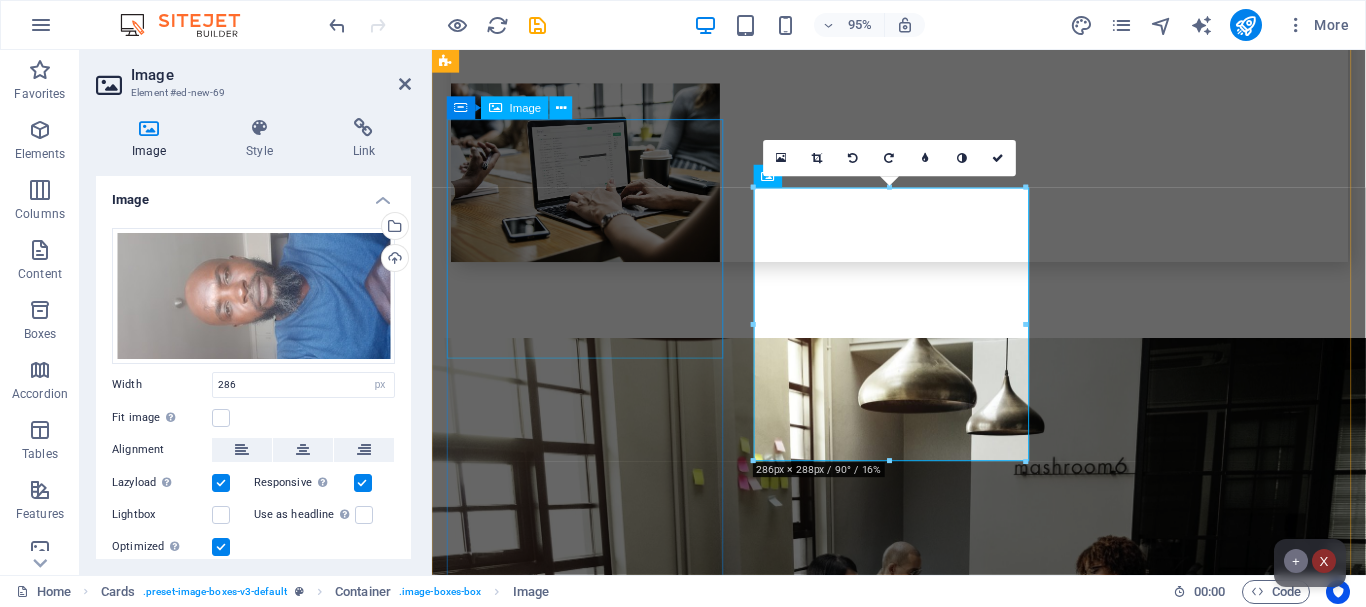 click at bounding box center [594, 1296] 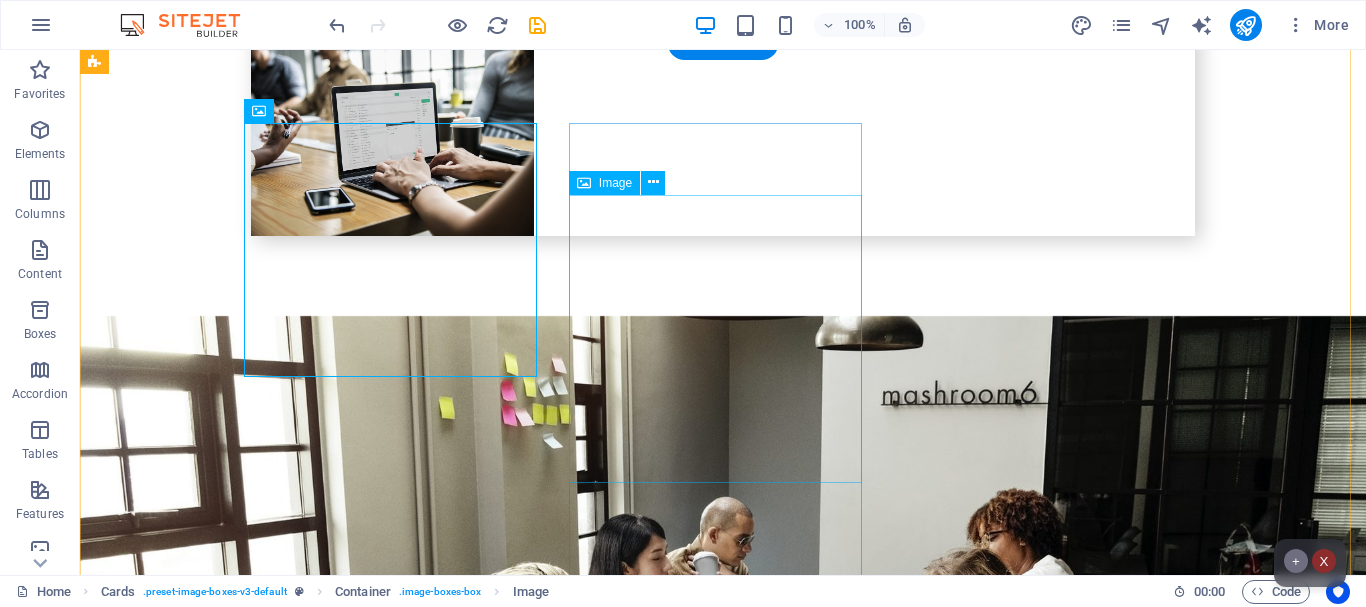 scroll, scrollTop: 6693, scrollLeft: 0, axis: vertical 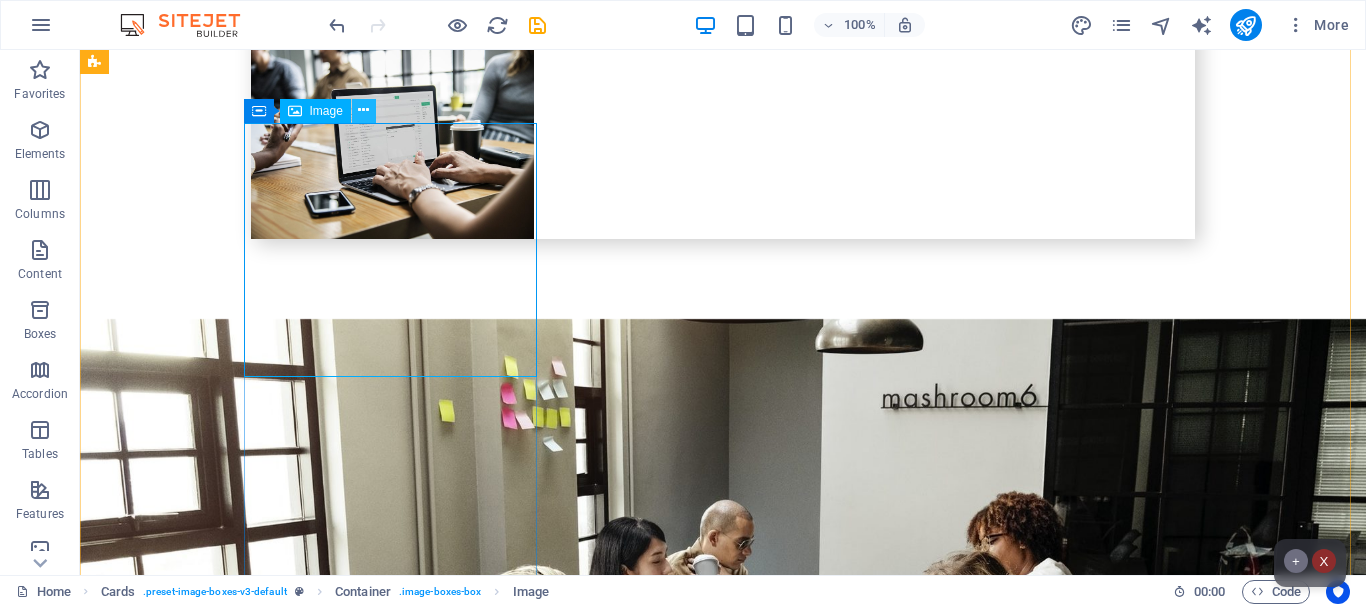 click at bounding box center [363, 110] 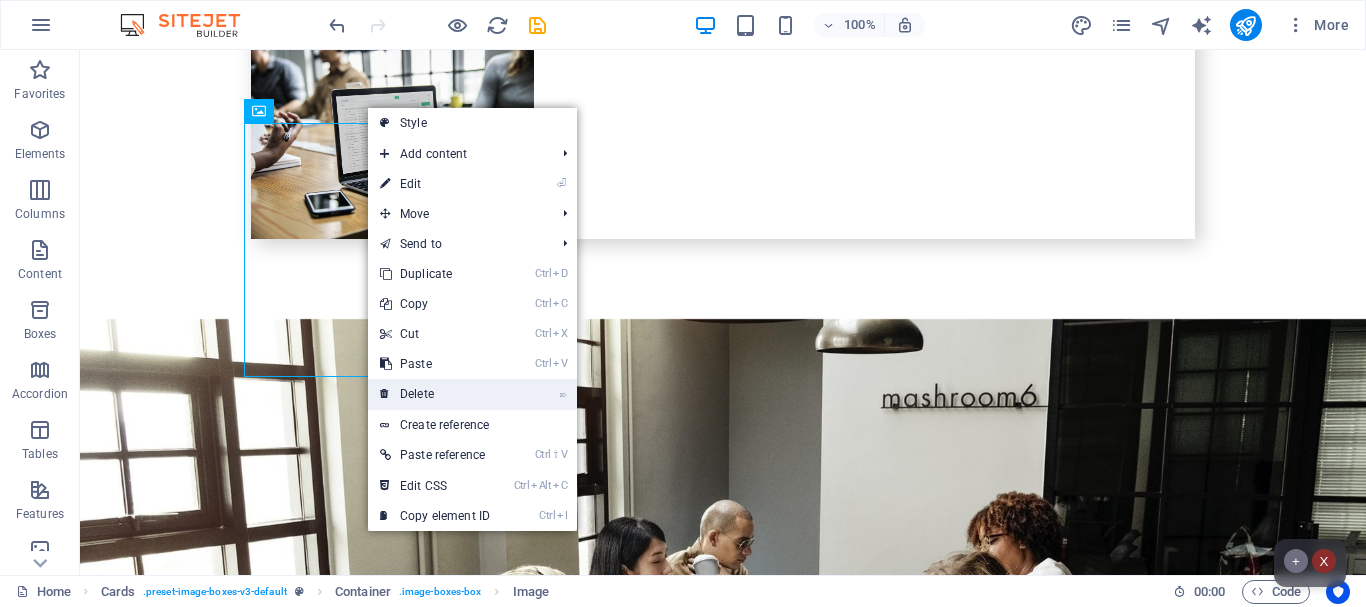 click on "⌦  Delete" at bounding box center [435, 394] 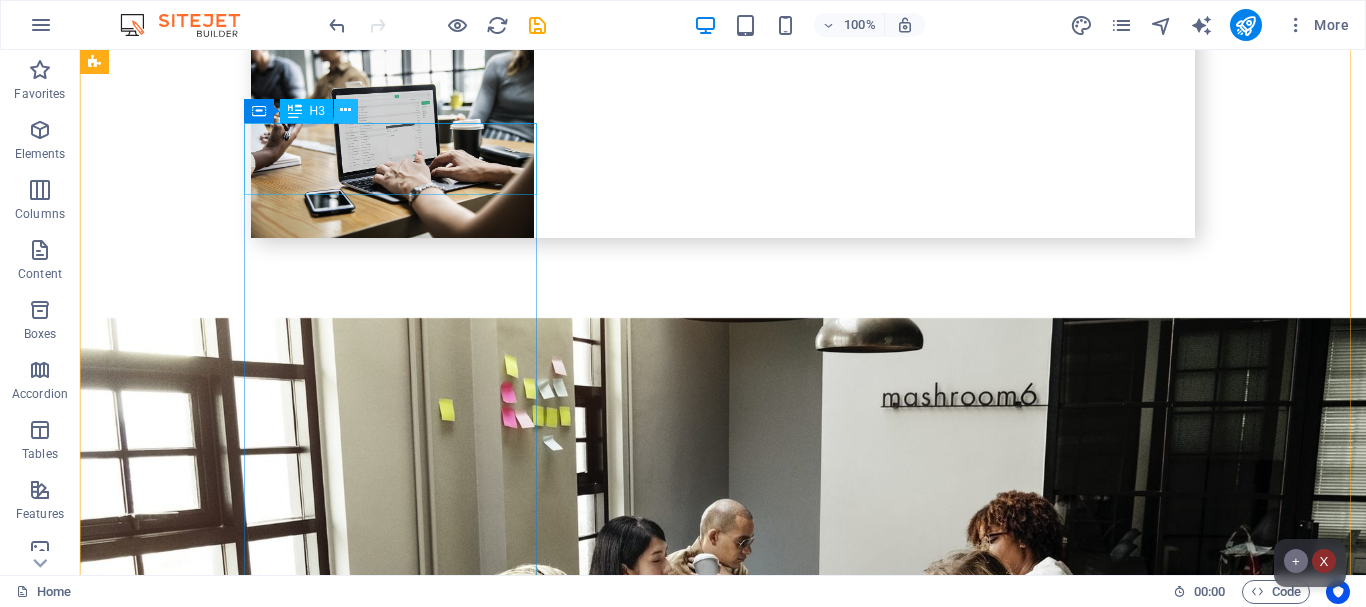 click at bounding box center [345, 110] 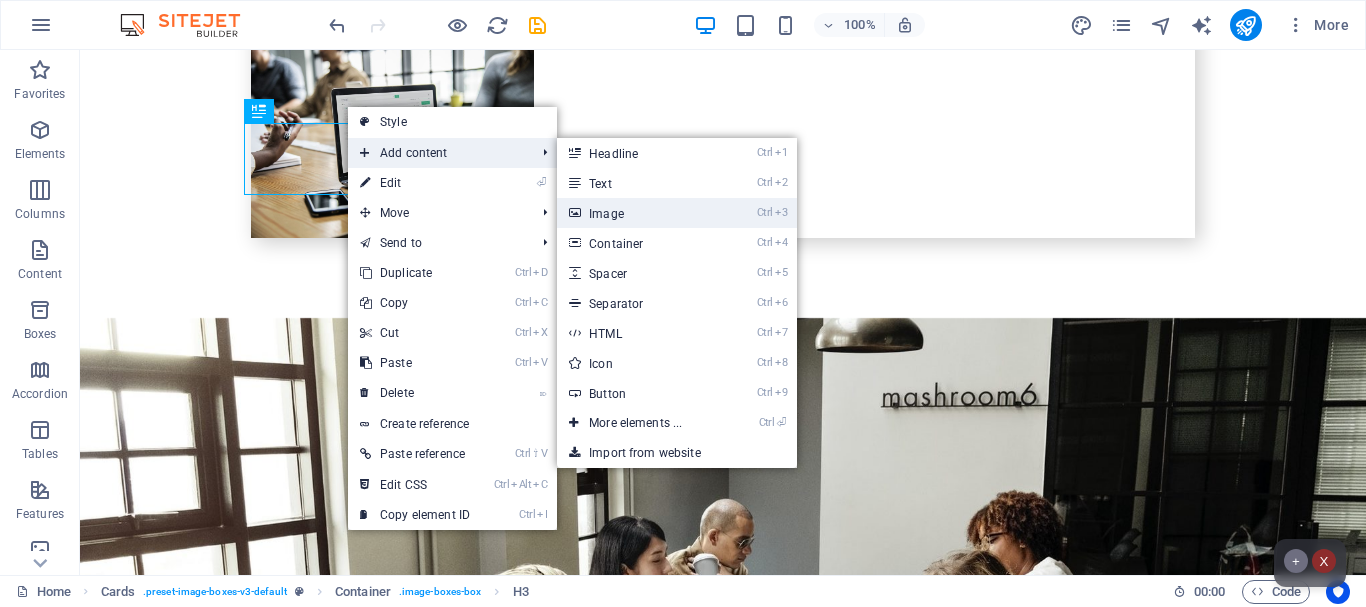 click on "Ctrl 3  Image" at bounding box center (639, 213) 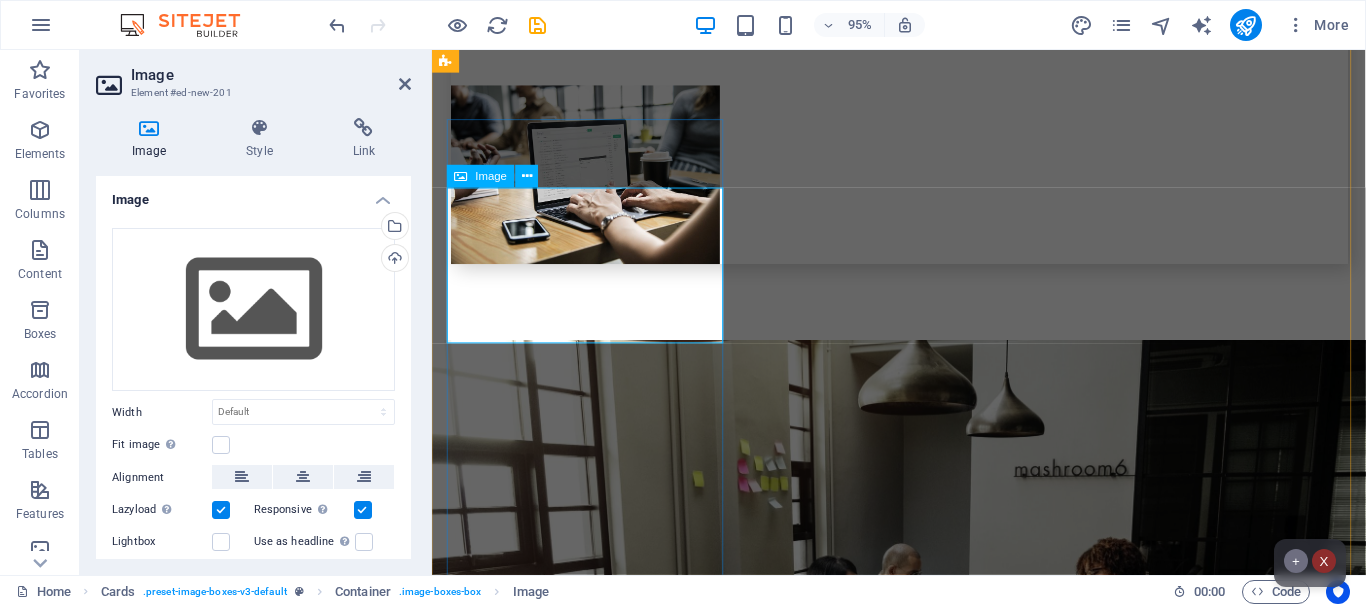 scroll, scrollTop: 6696, scrollLeft: 0, axis: vertical 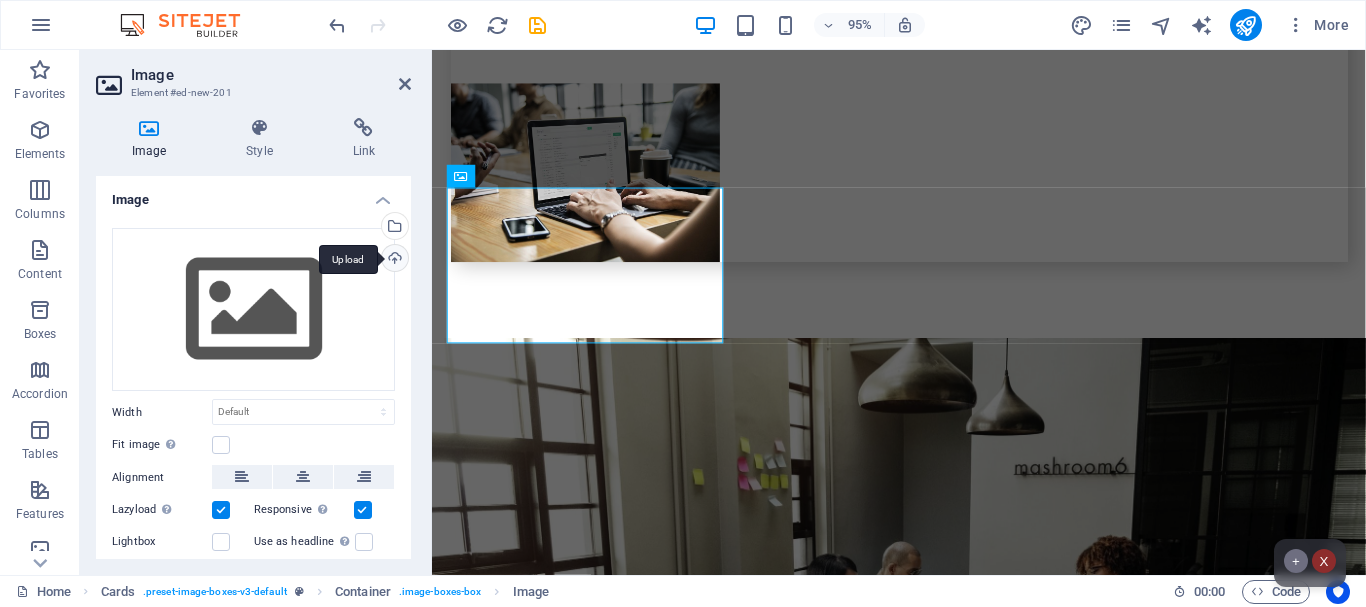 click on "Upload" at bounding box center [393, 260] 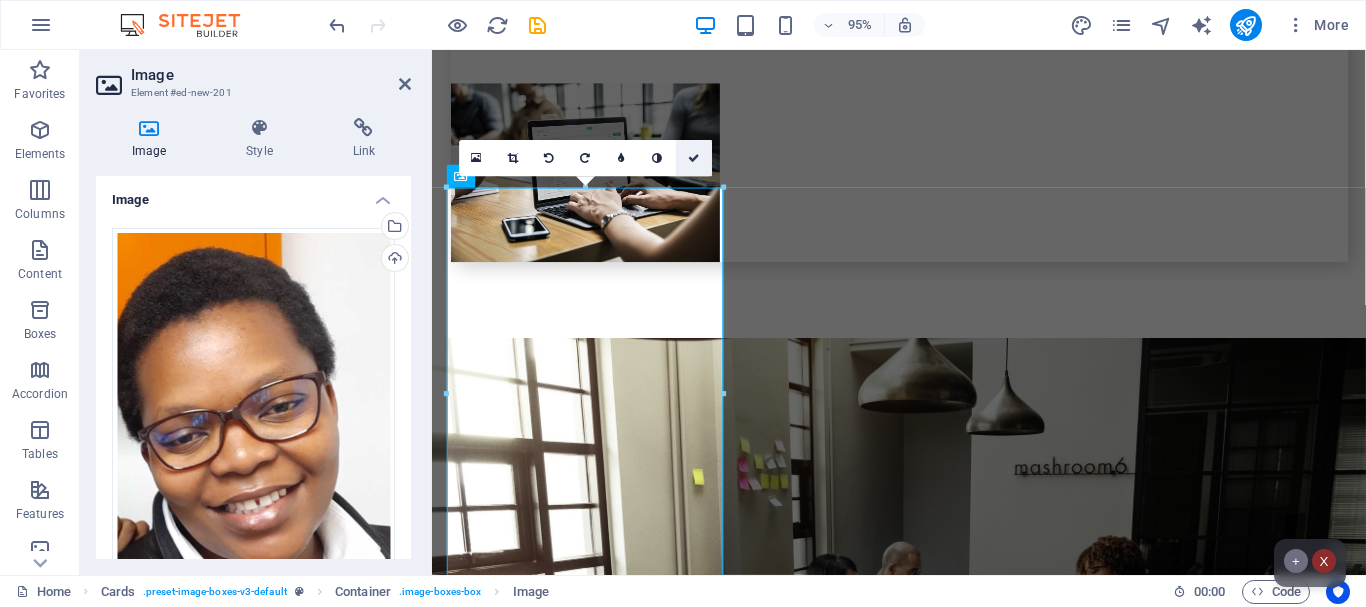 click at bounding box center (694, 158) 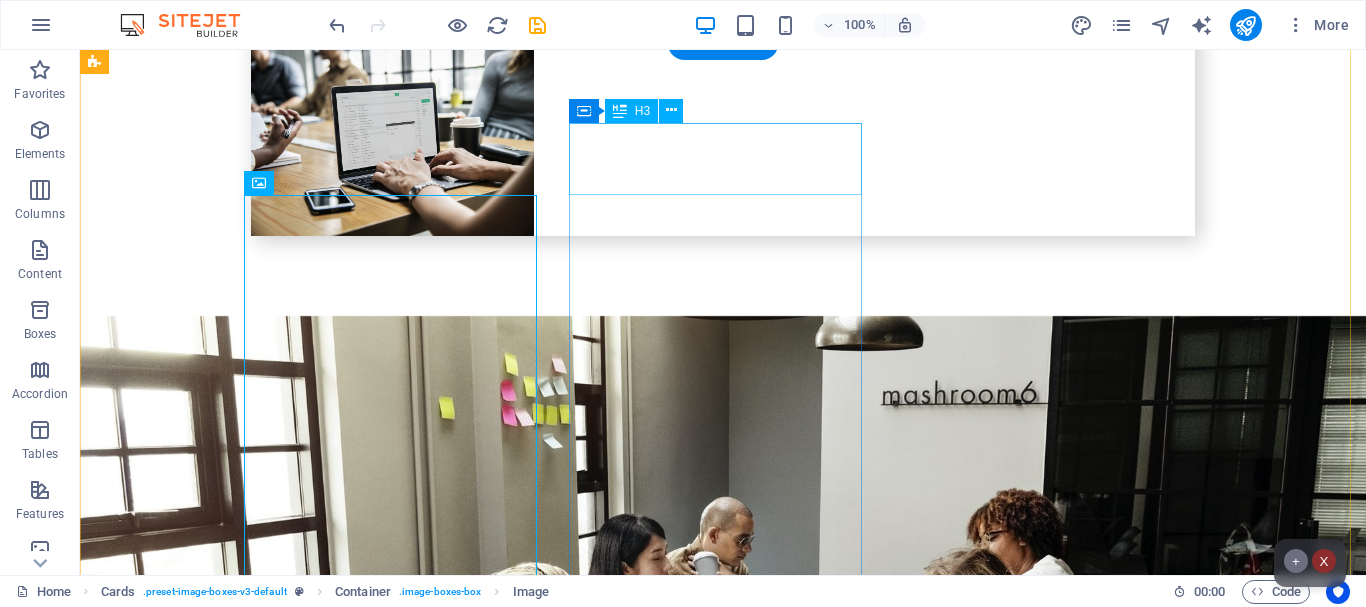 scroll, scrollTop: 6693, scrollLeft: 0, axis: vertical 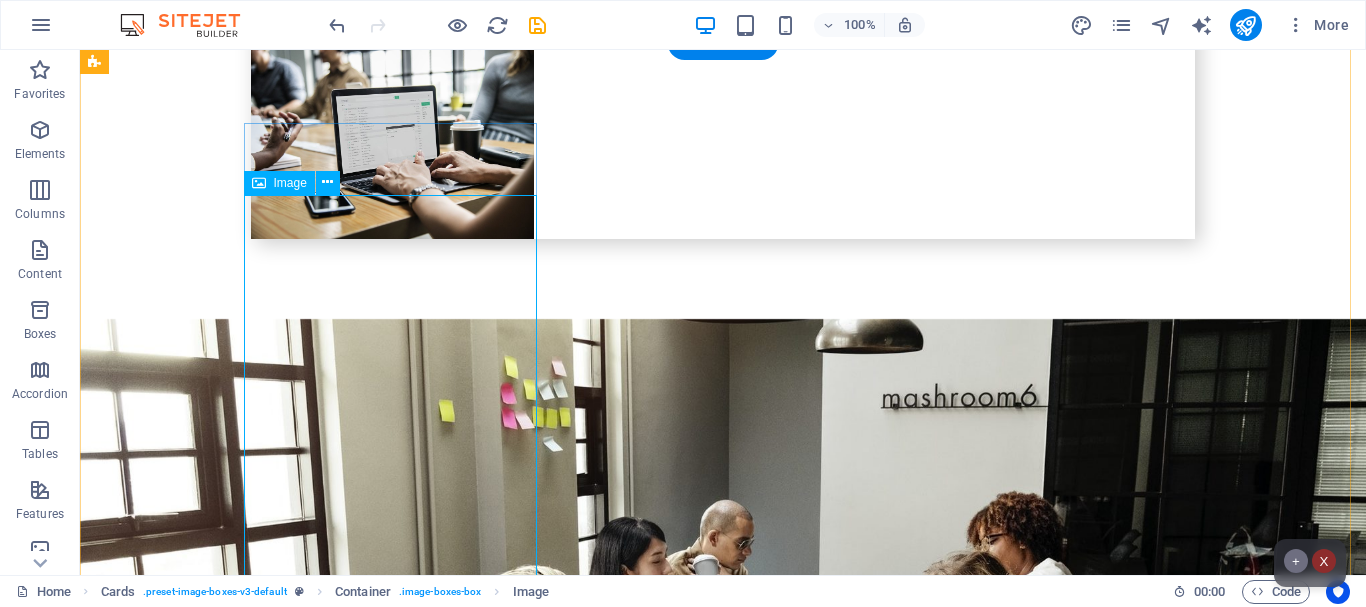 click at bounding box center [242, 2166] 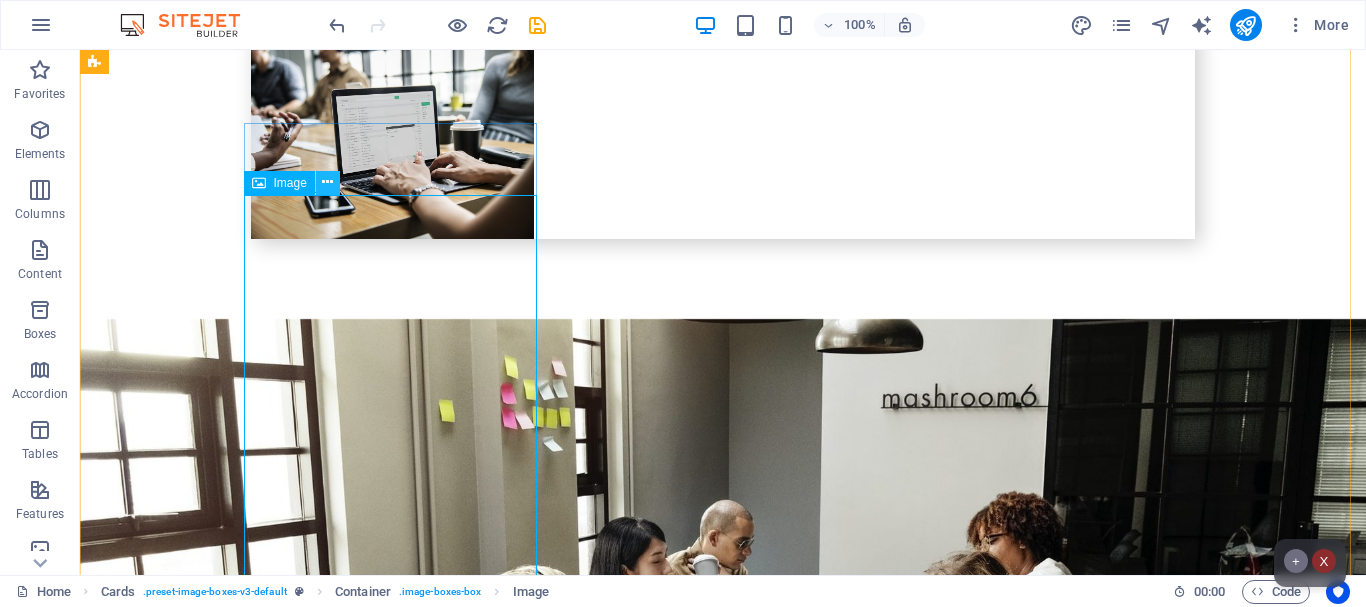 click at bounding box center [327, 182] 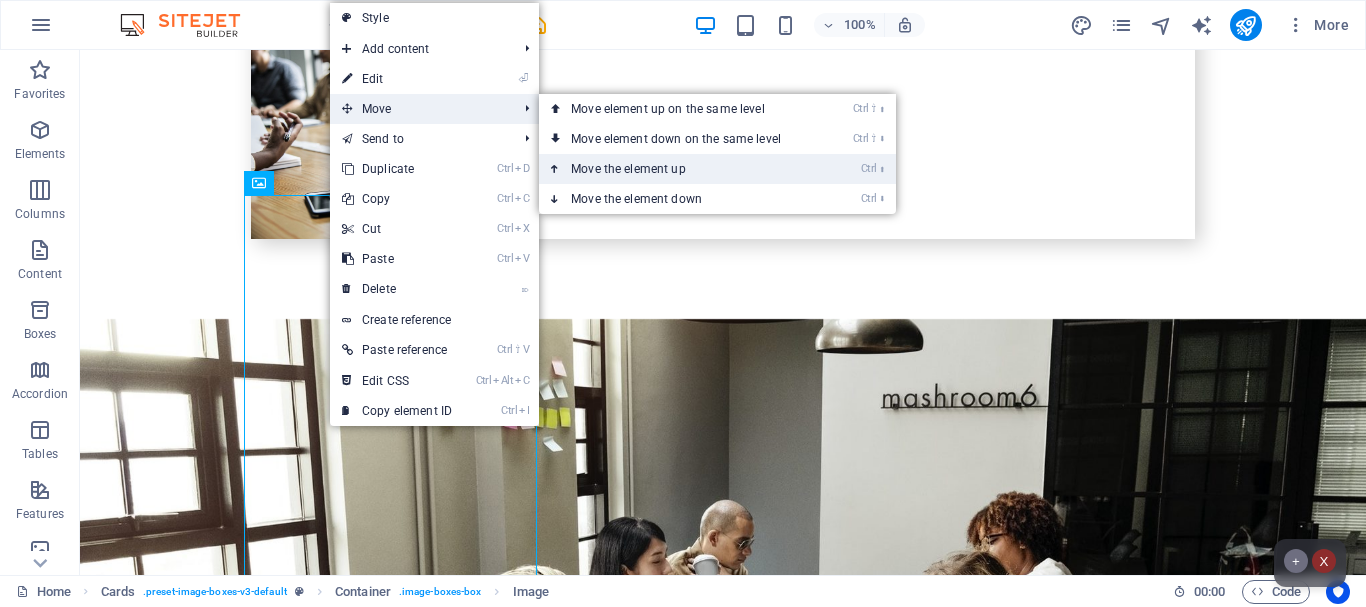 click on "Ctrl ⬆  Move the element up" at bounding box center [680, 169] 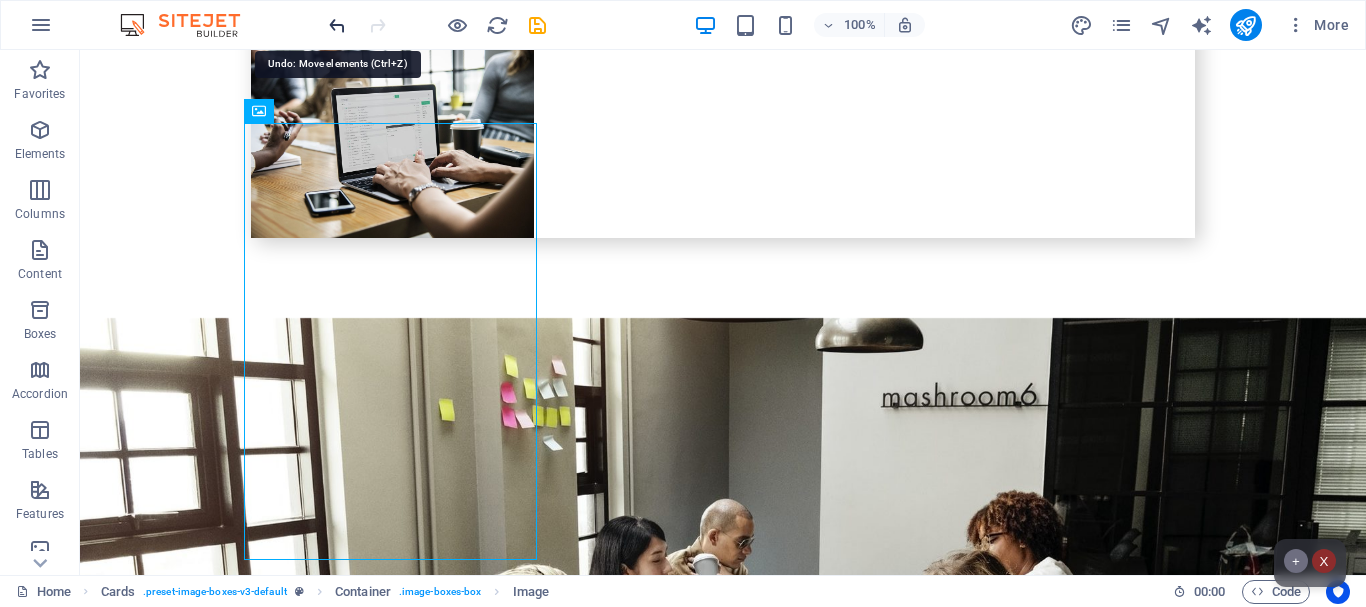 click at bounding box center [337, 25] 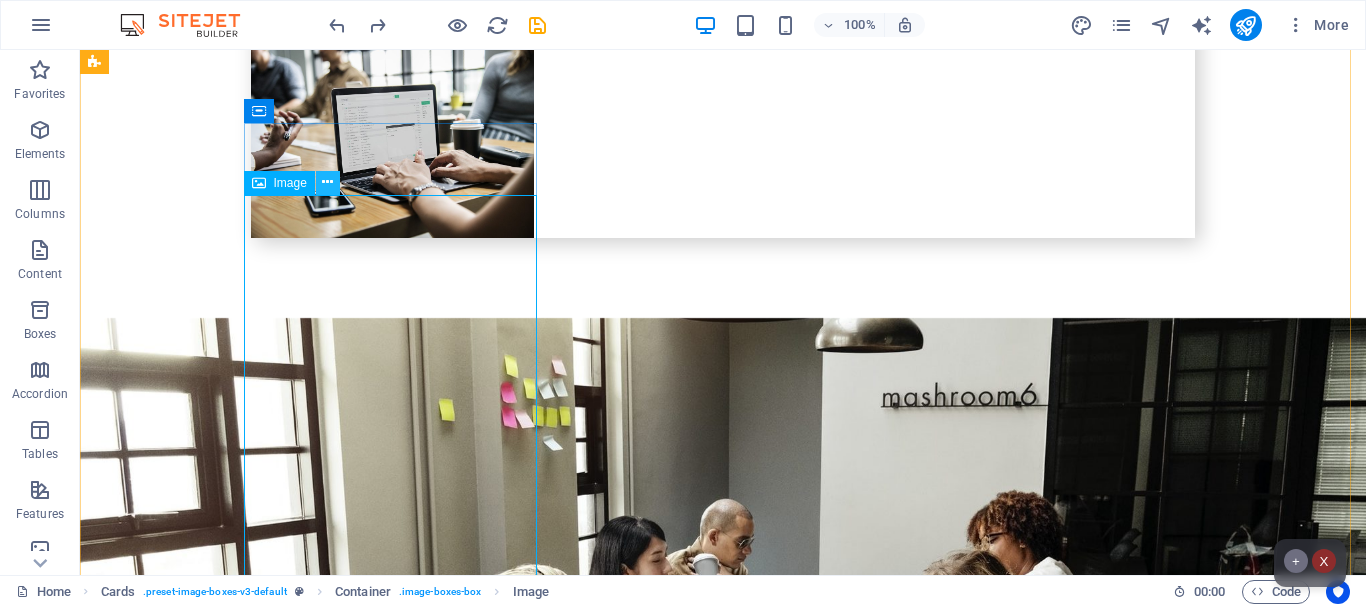 click at bounding box center [327, 182] 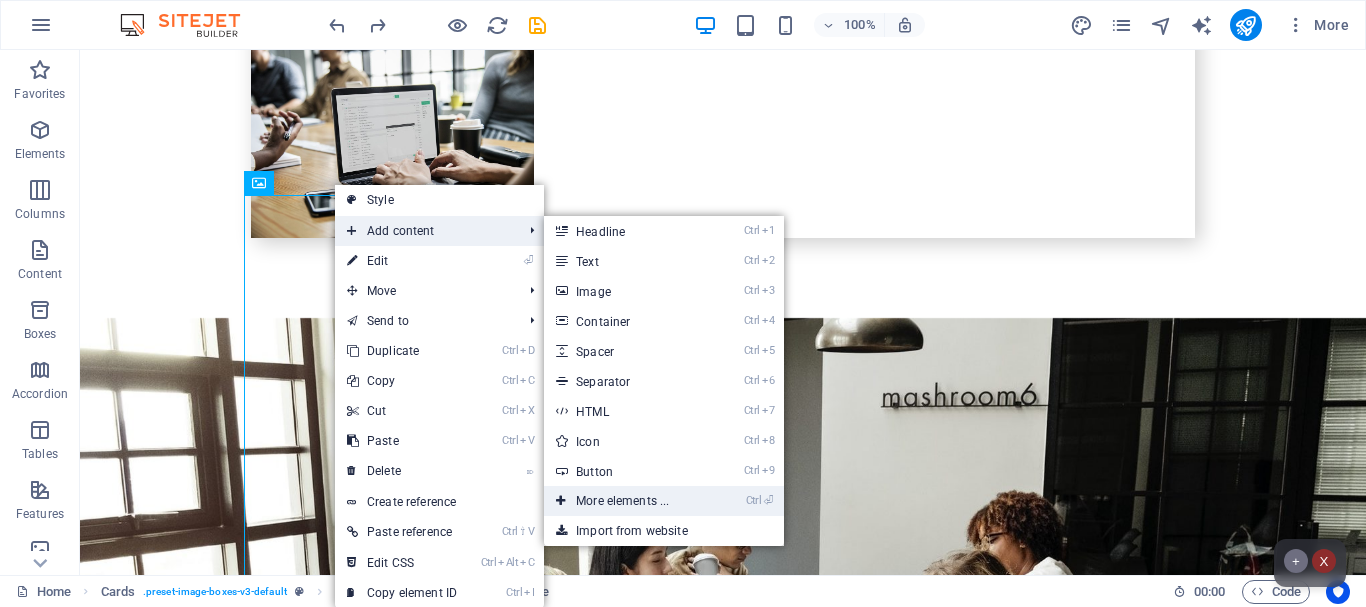 click on "Ctrl ⏎  More elements ..." at bounding box center (626, 501) 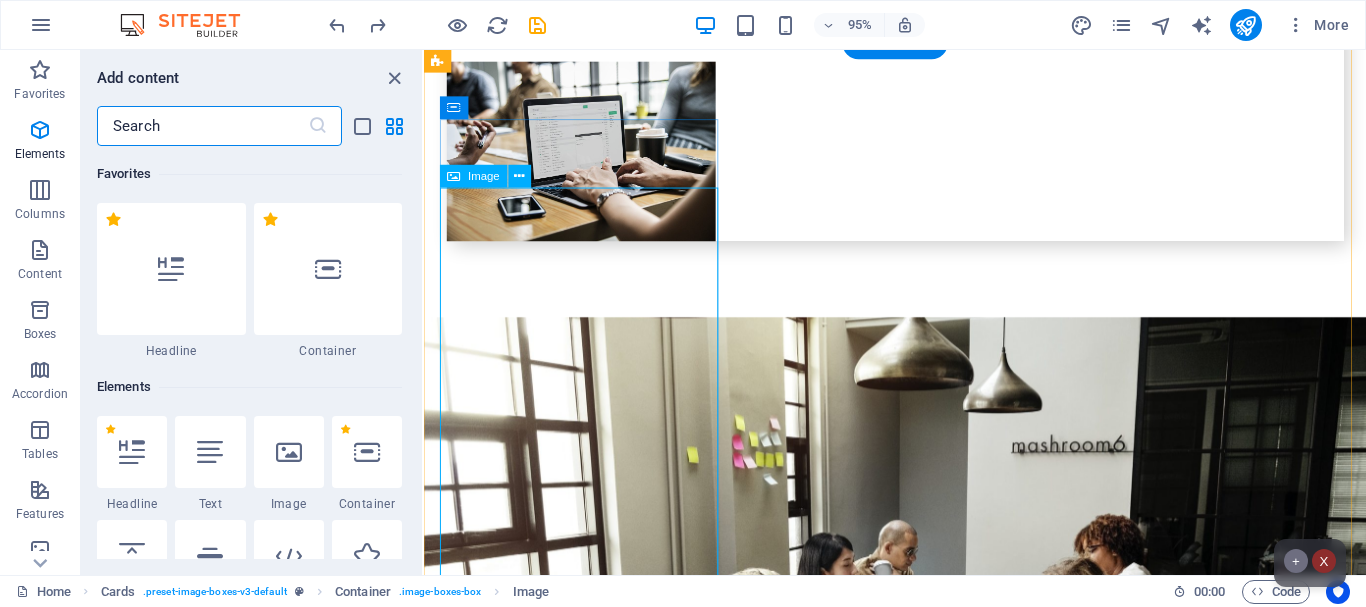 scroll, scrollTop: 6717, scrollLeft: 0, axis: vertical 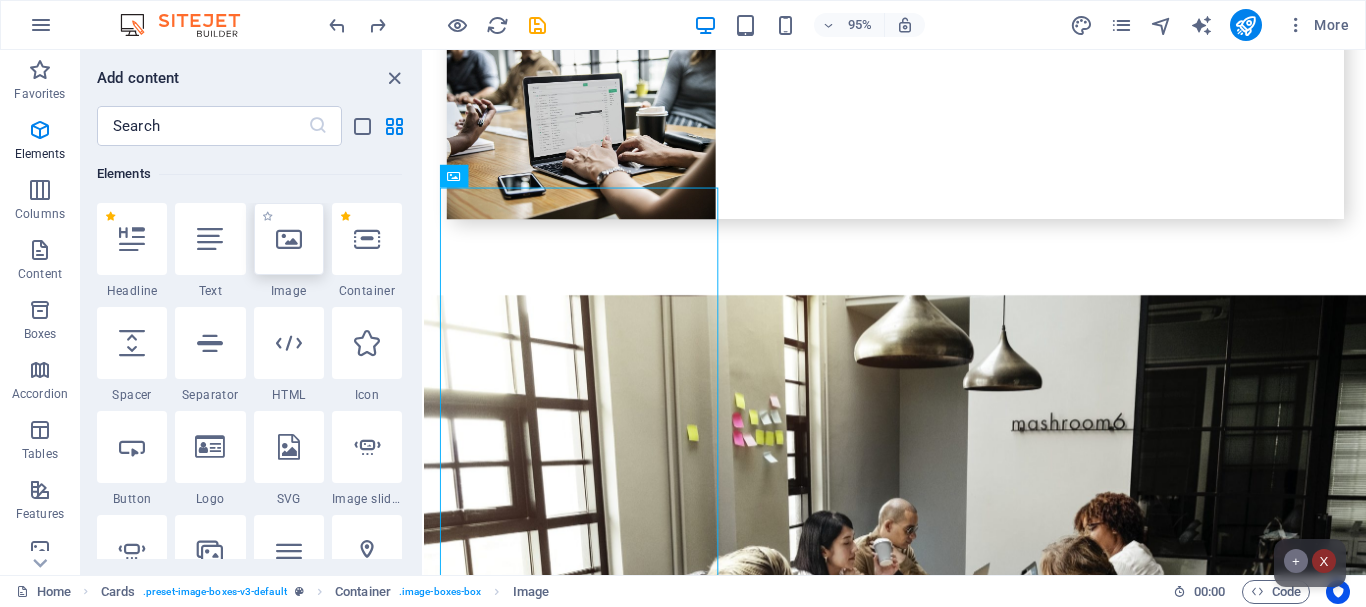 click at bounding box center (289, 239) 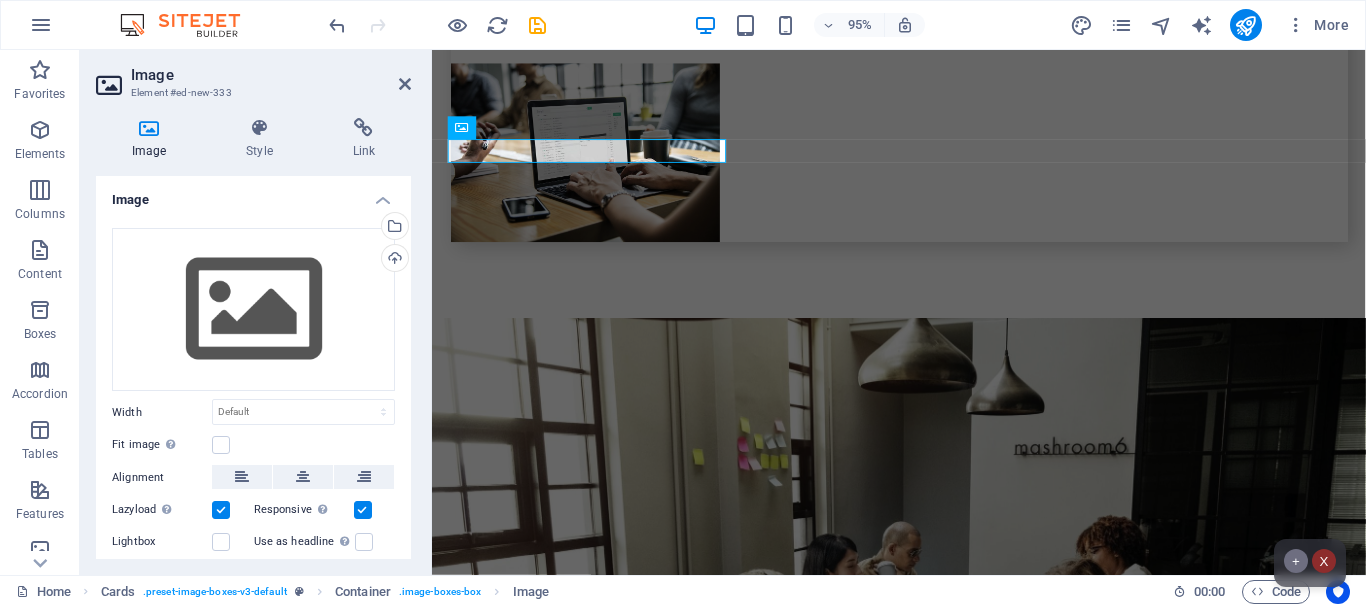 scroll, scrollTop: 6696, scrollLeft: 0, axis: vertical 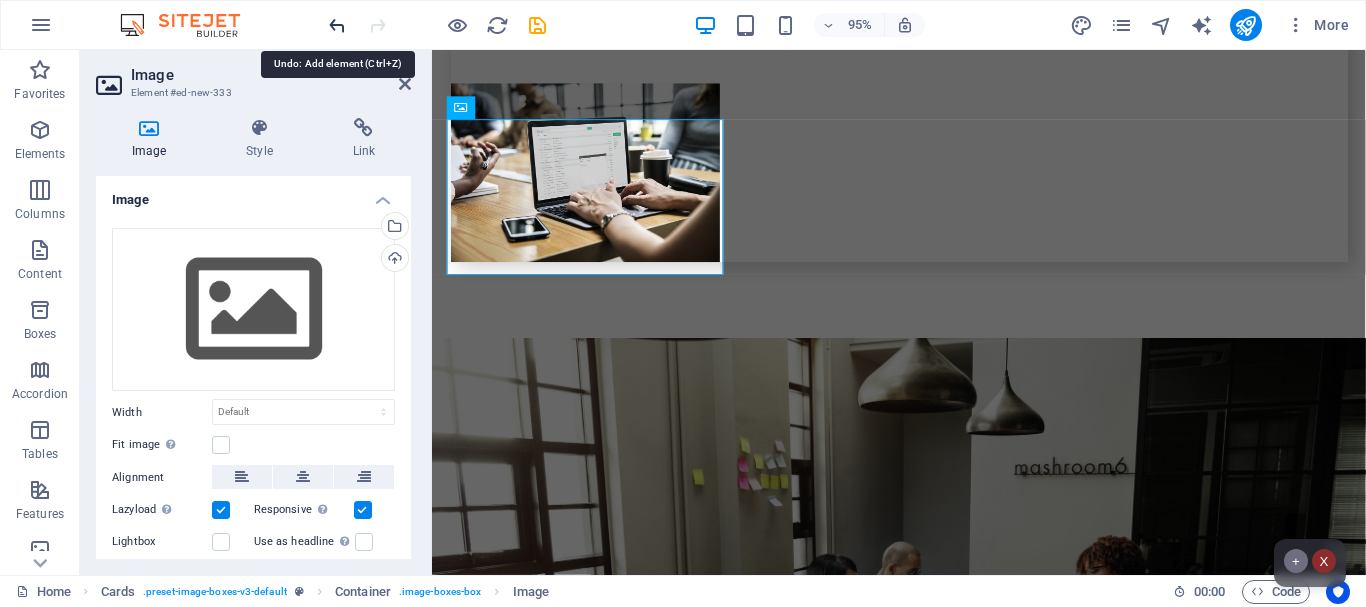 click at bounding box center [337, 25] 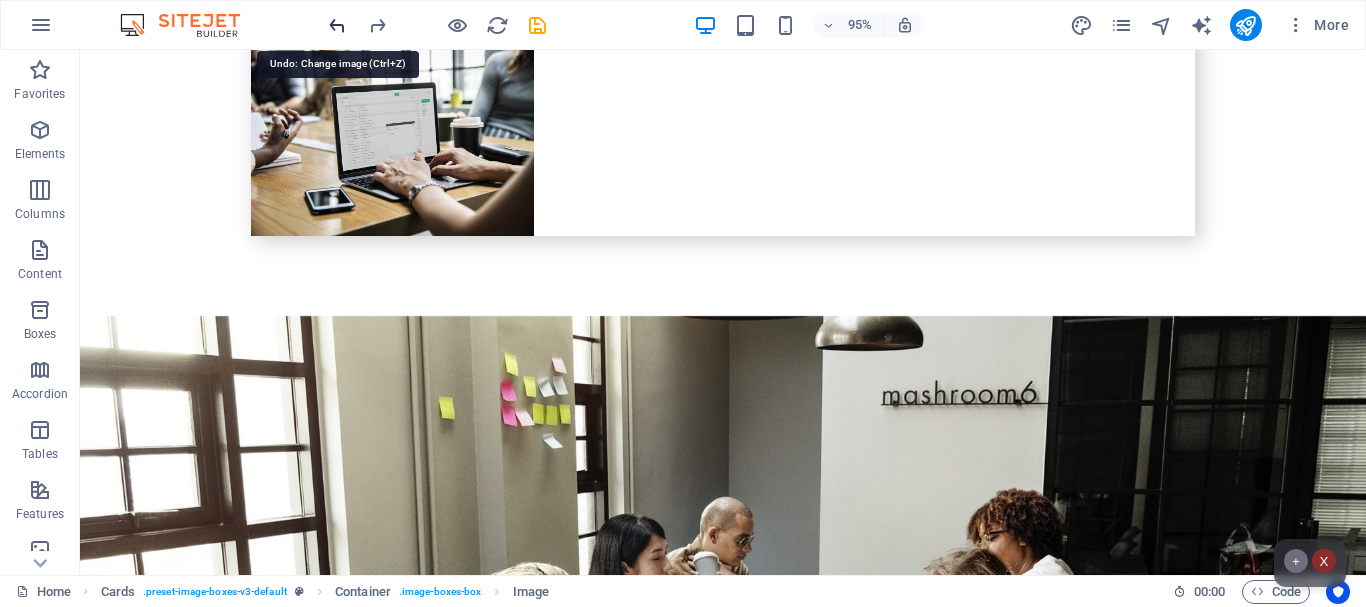scroll, scrollTop: 6693, scrollLeft: 0, axis: vertical 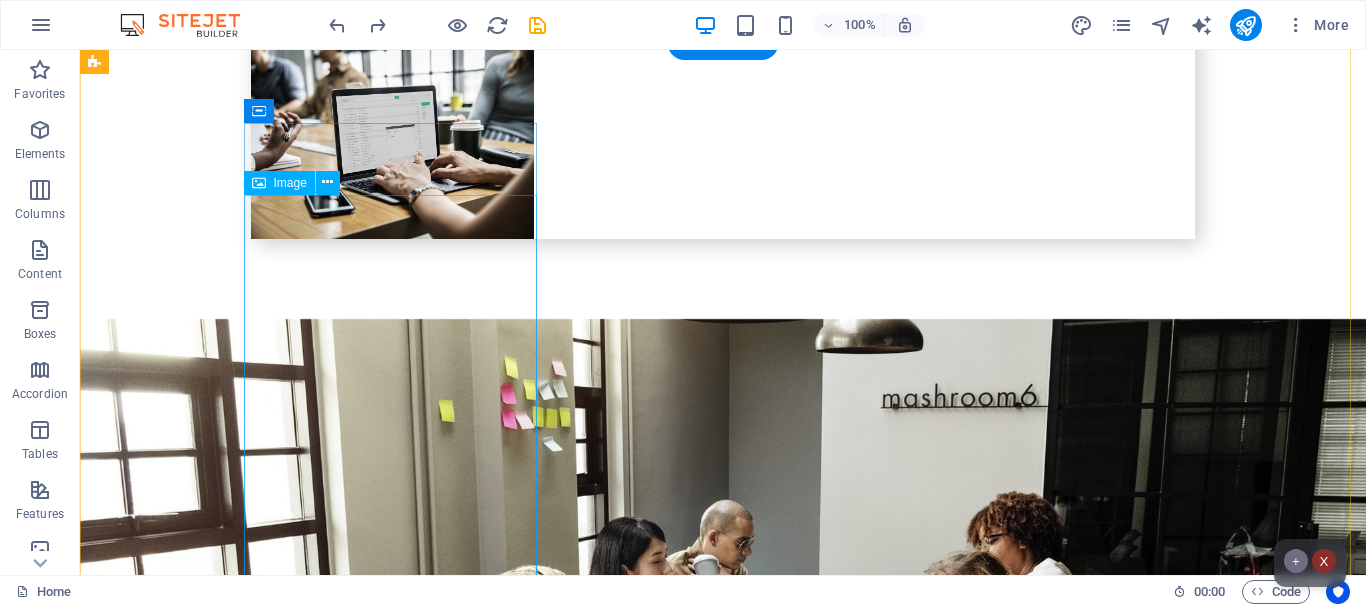 click at bounding box center (242, 2166) 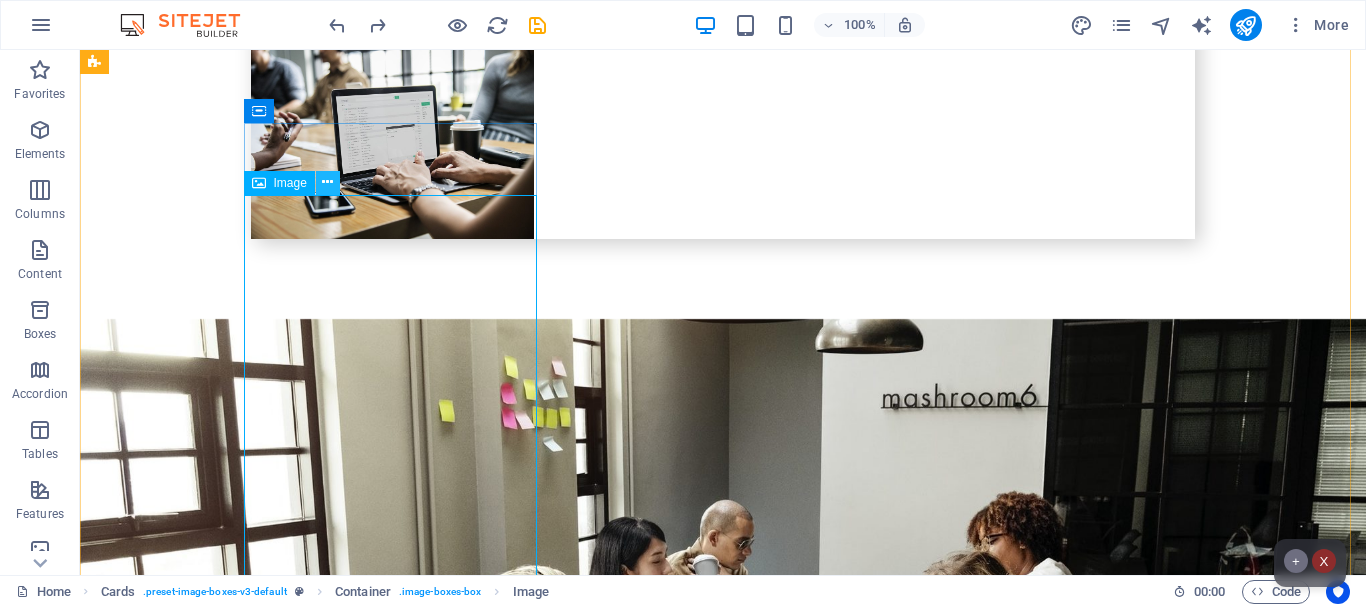 click at bounding box center [327, 182] 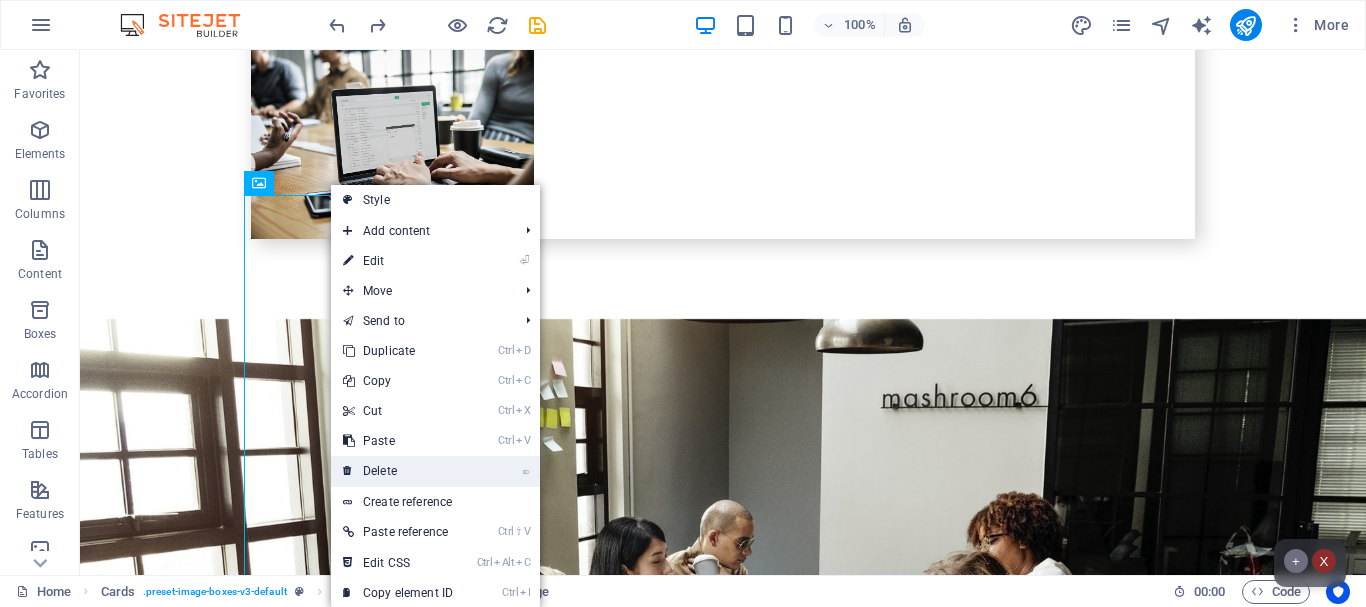 click on "⌦  Delete" at bounding box center [398, 471] 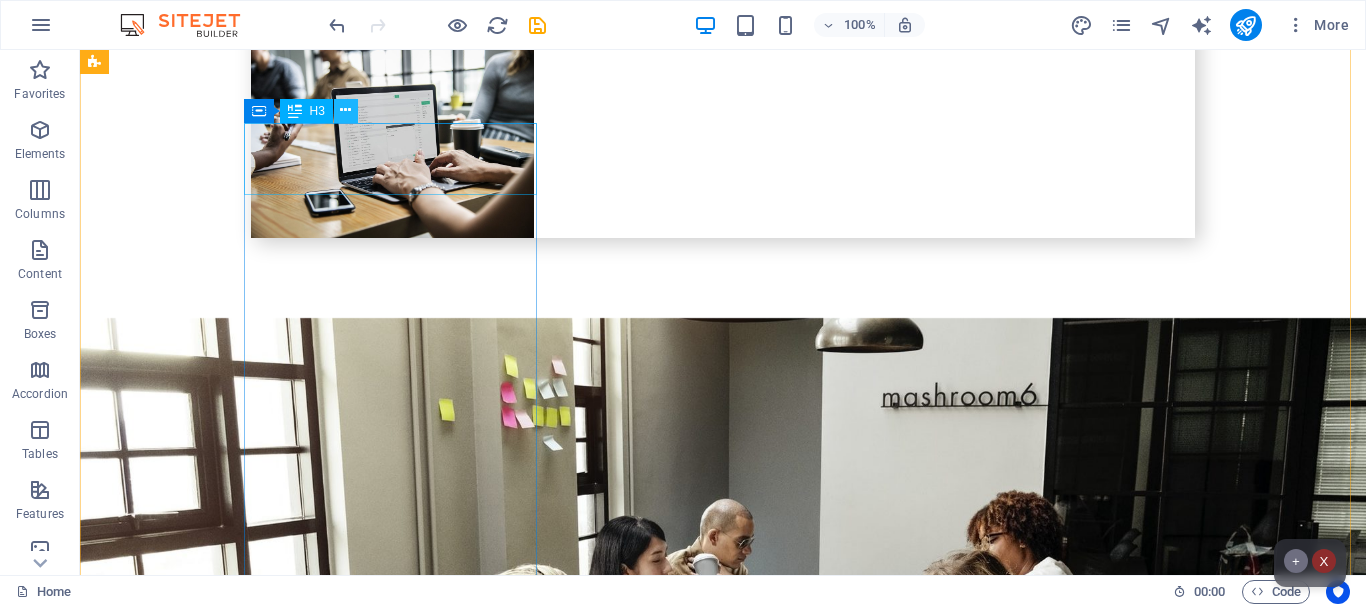 click at bounding box center [345, 110] 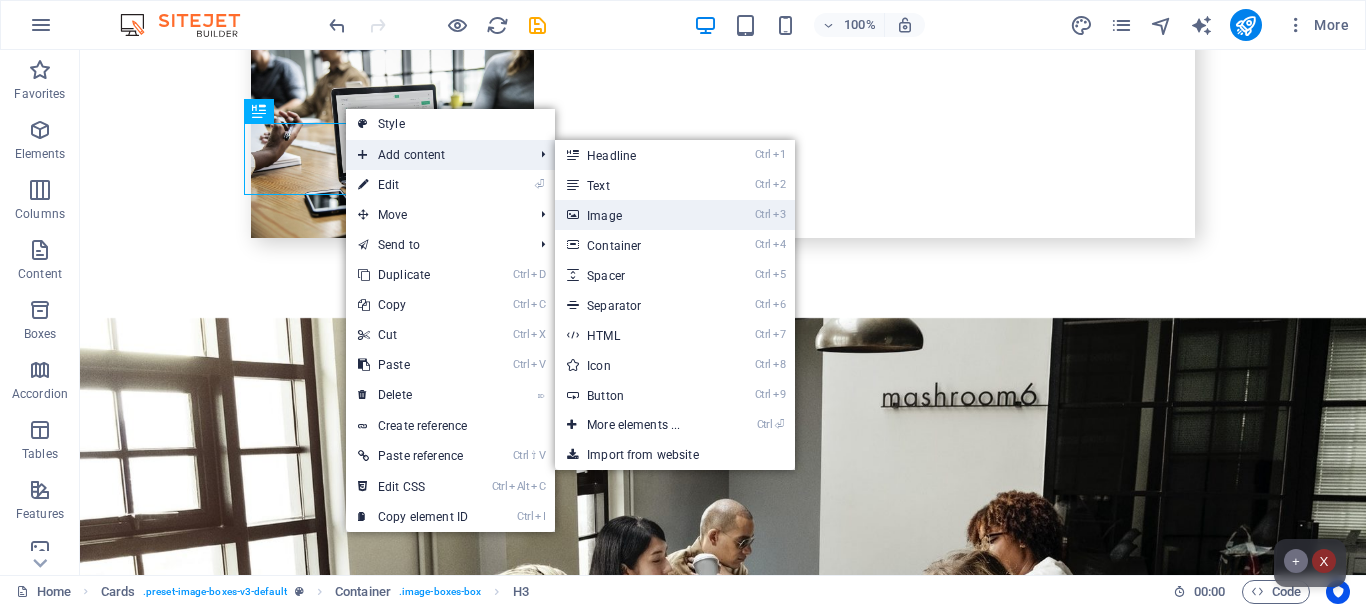 click on "Ctrl 3  Image" at bounding box center (637, 215) 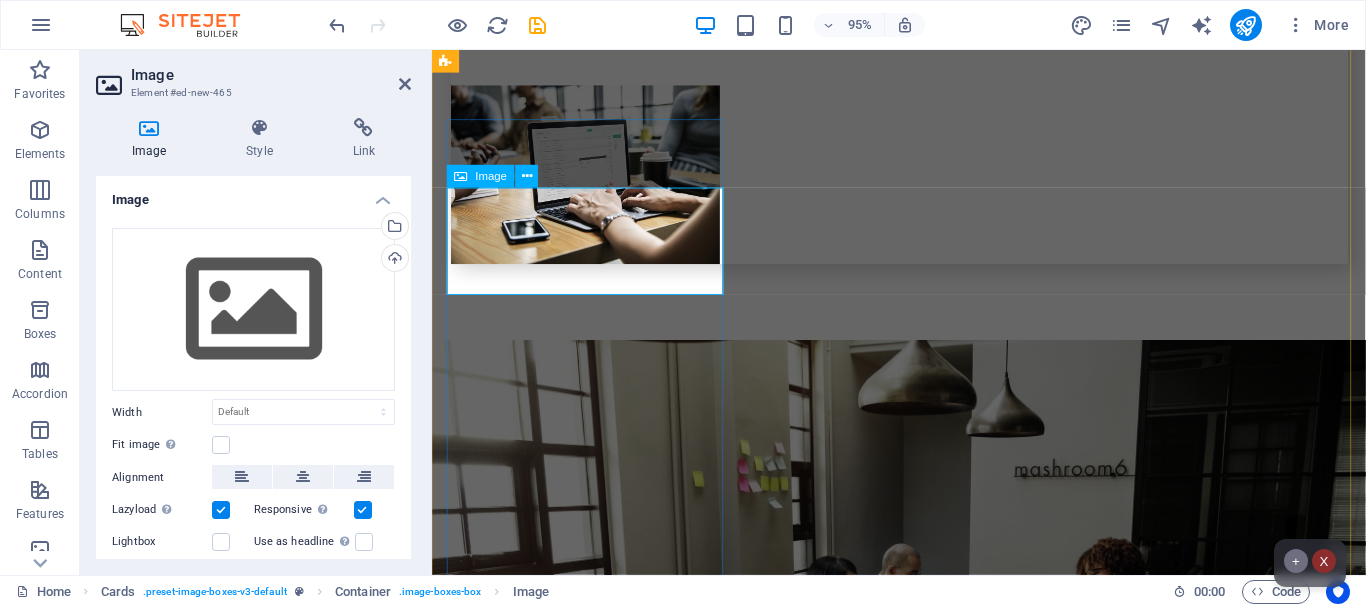 scroll, scrollTop: 6696, scrollLeft: 0, axis: vertical 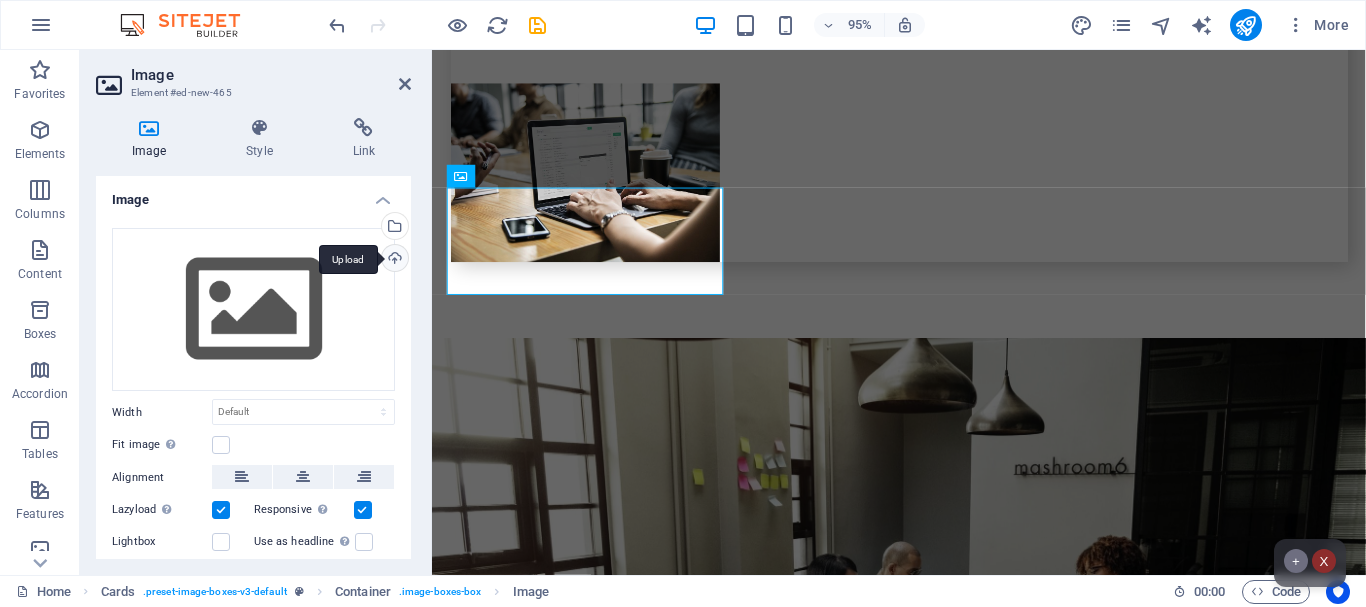 click on "Upload" at bounding box center (393, 260) 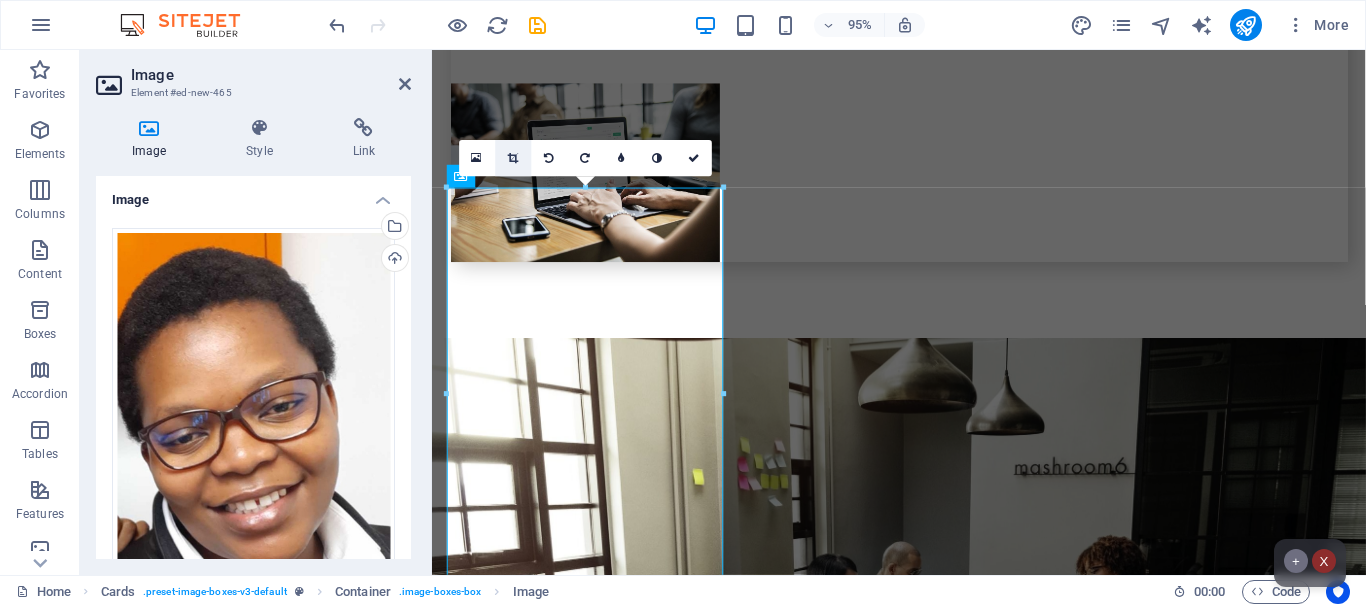 click at bounding box center [513, 158] 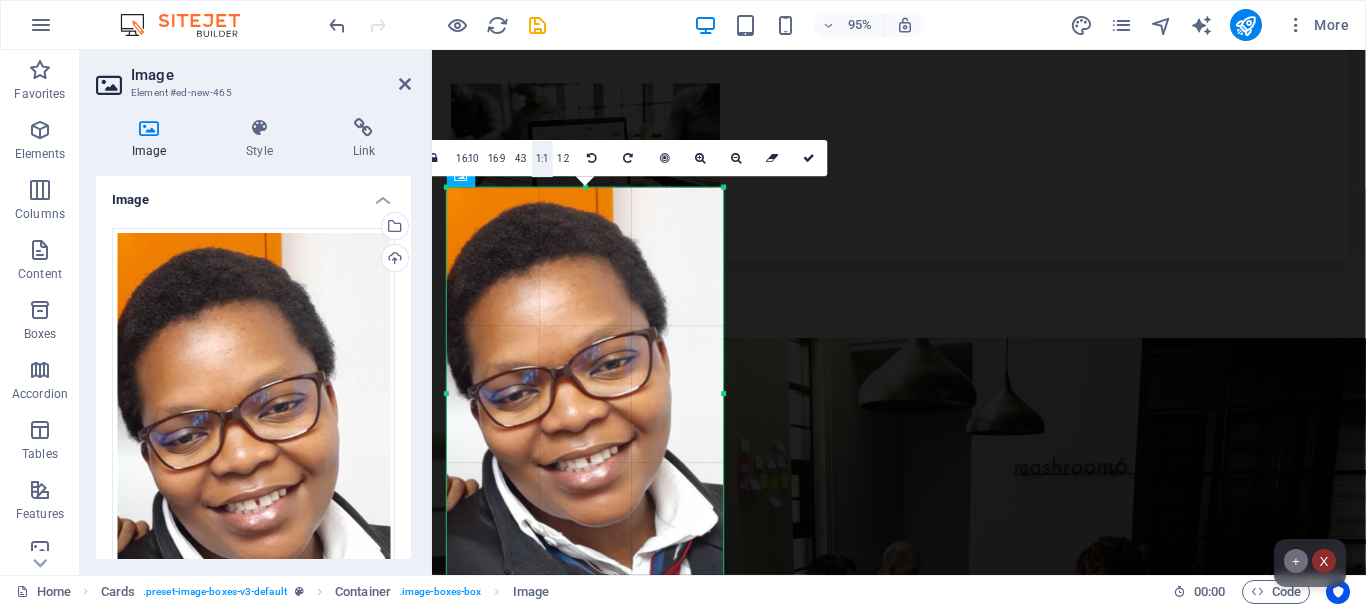 click on "1:1" at bounding box center (542, 159) 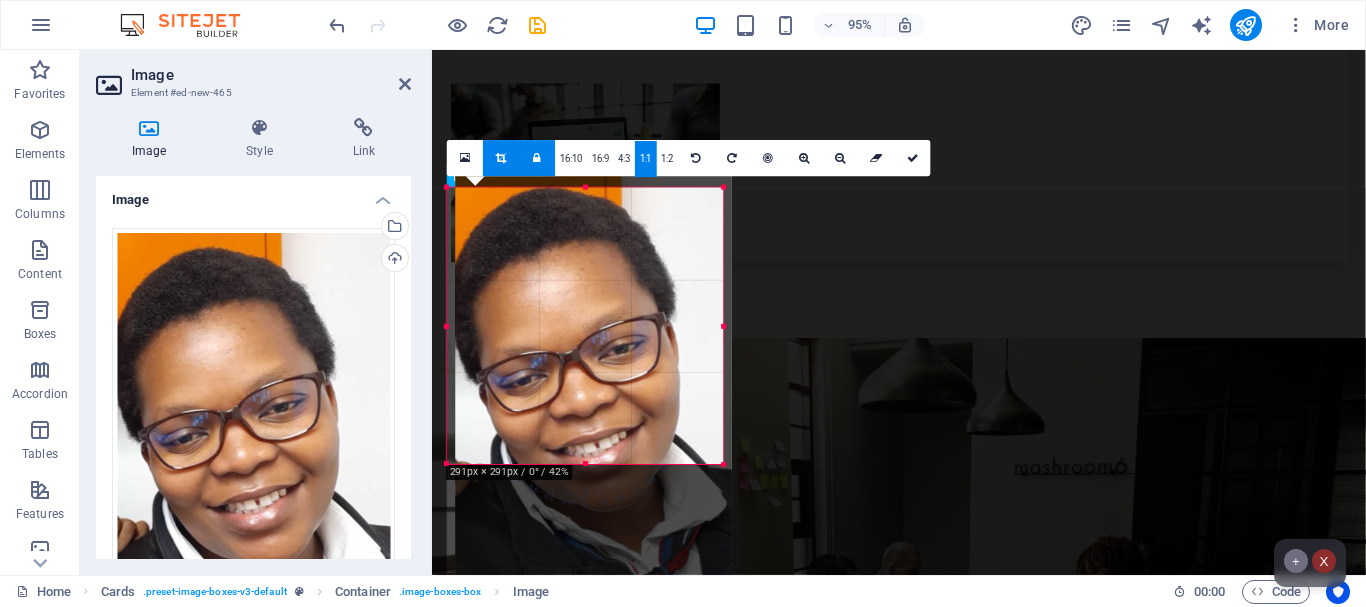 drag, startPoint x: 565, startPoint y: 329, endPoint x: 574, endPoint y: 310, distance: 21.023796 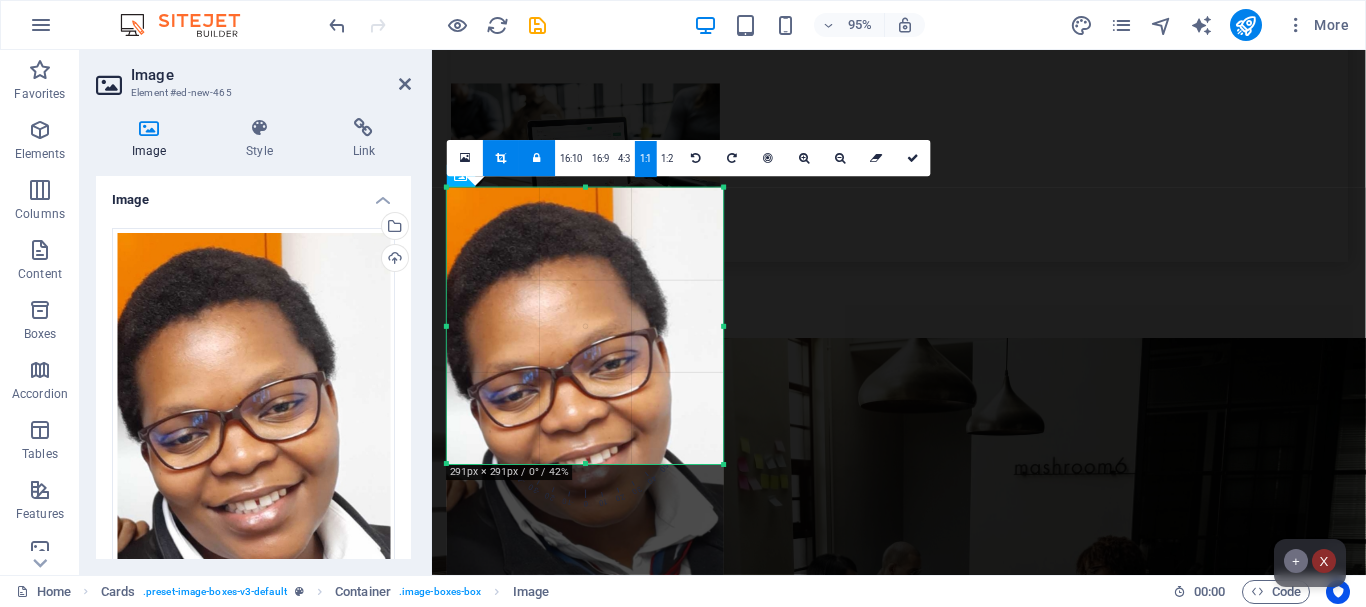 click on "180 170 160 150 140 130 120 110 100 90 80 70 60 50 40 30 20 10 0 -10 -20 -30 -40 -50 -60 -70 -80 -90 -100 -110 -120 -130 -140 -150 -160 -170 [DIMENSIONS] [ORIENTATION] [PERCENTAGE] 16:10 16:9 4:3 1:1 1:2 0" at bounding box center (585, 326) 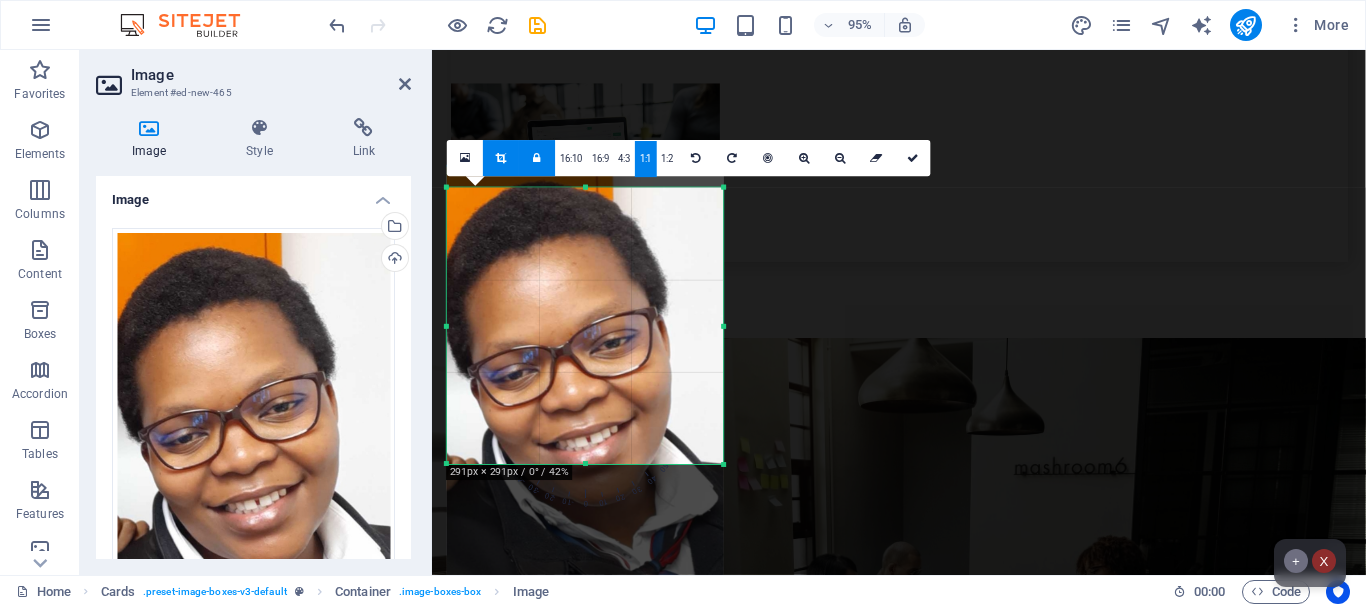 drag, startPoint x: 586, startPoint y: 448, endPoint x: 589, endPoint y: 426, distance: 22.203604 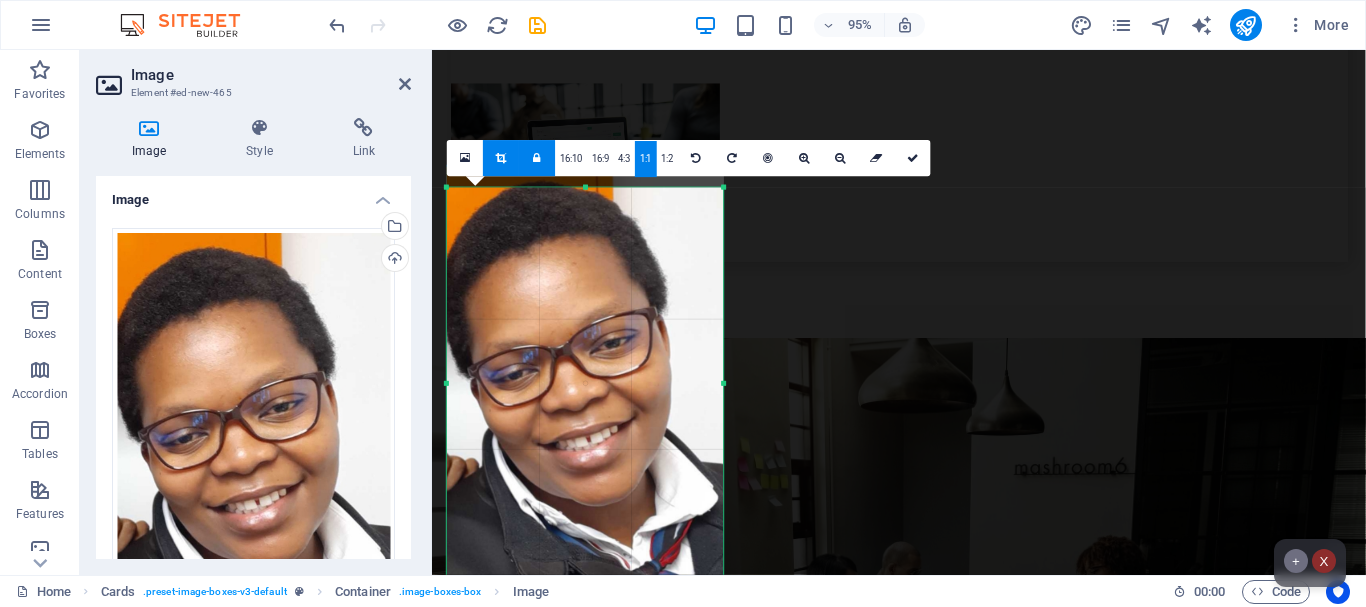 drag, startPoint x: 587, startPoint y: 465, endPoint x: 586, endPoint y: 580, distance: 115.00435 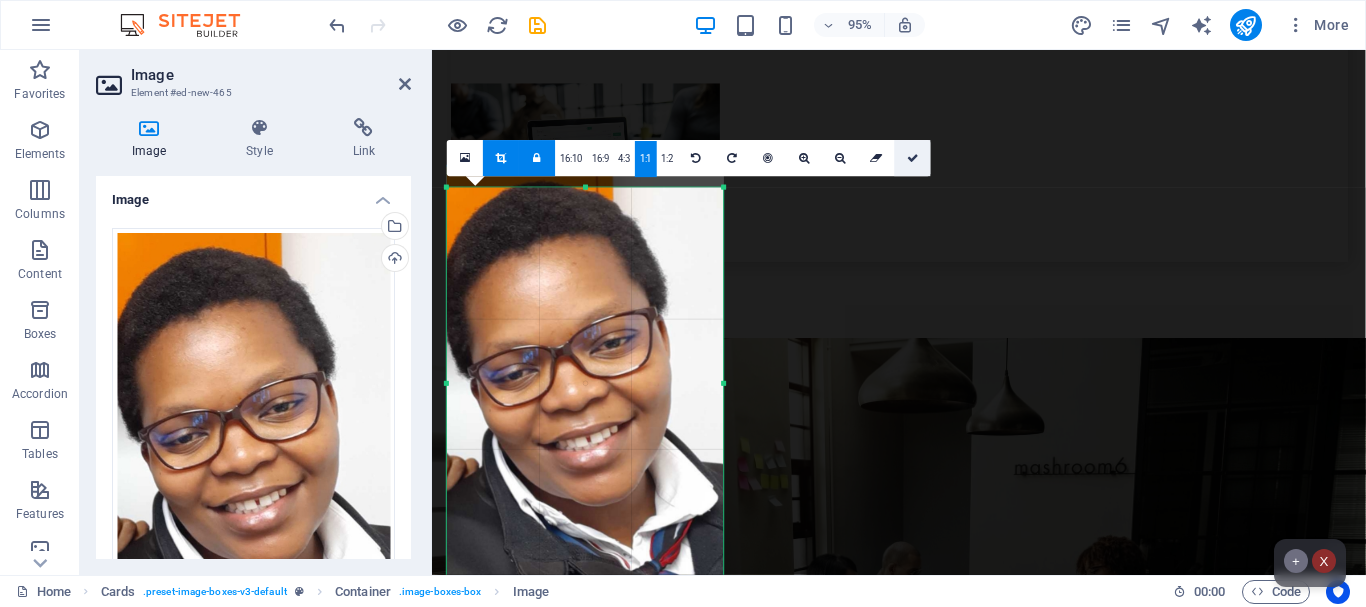 click at bounding box center [913, 158] 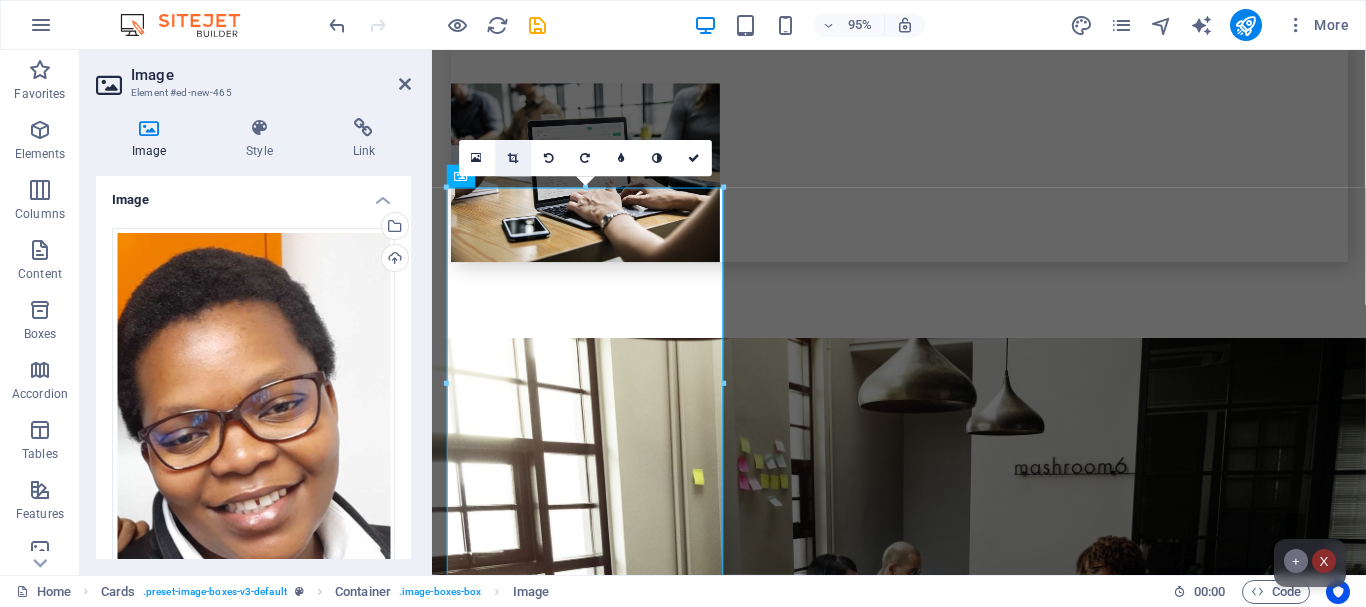 click at bounding box center (513, 158) 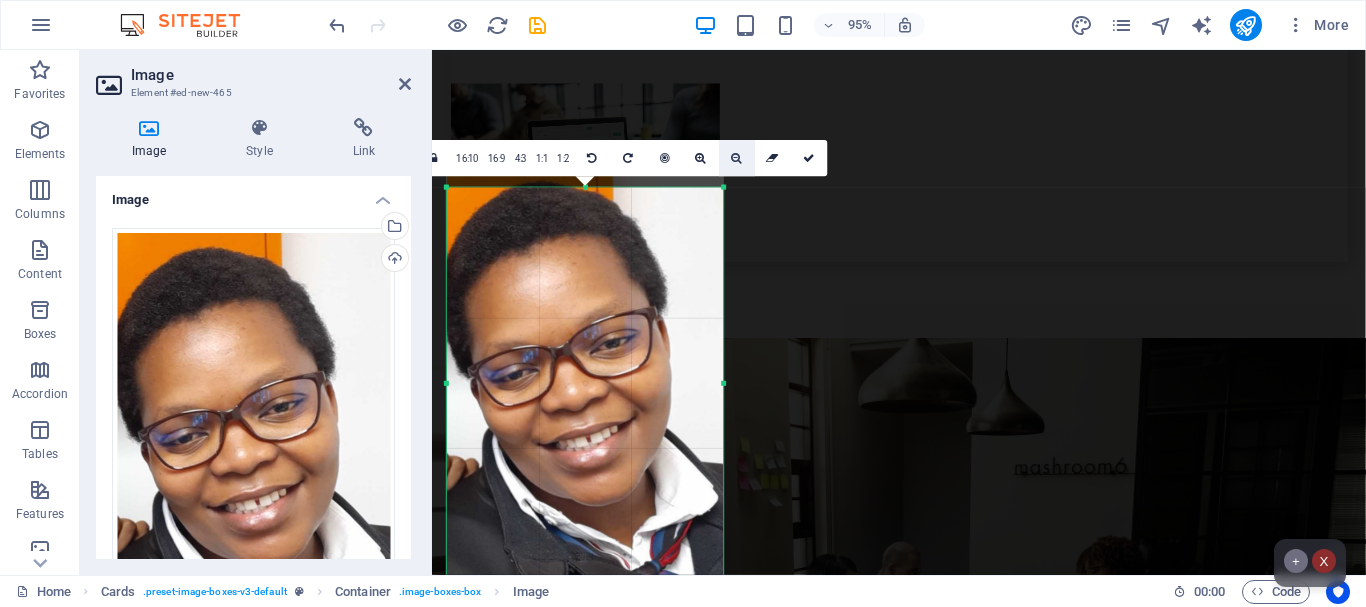 click at bounding box center (737, 158) 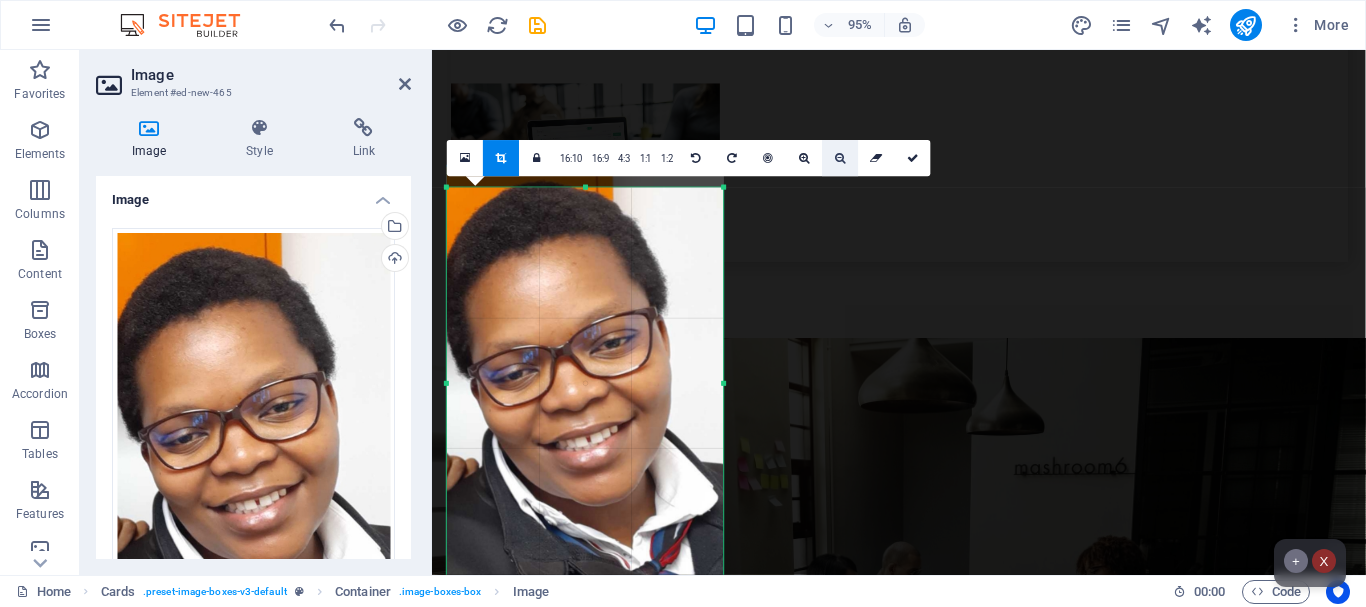 click at bounding box center (840, 158) 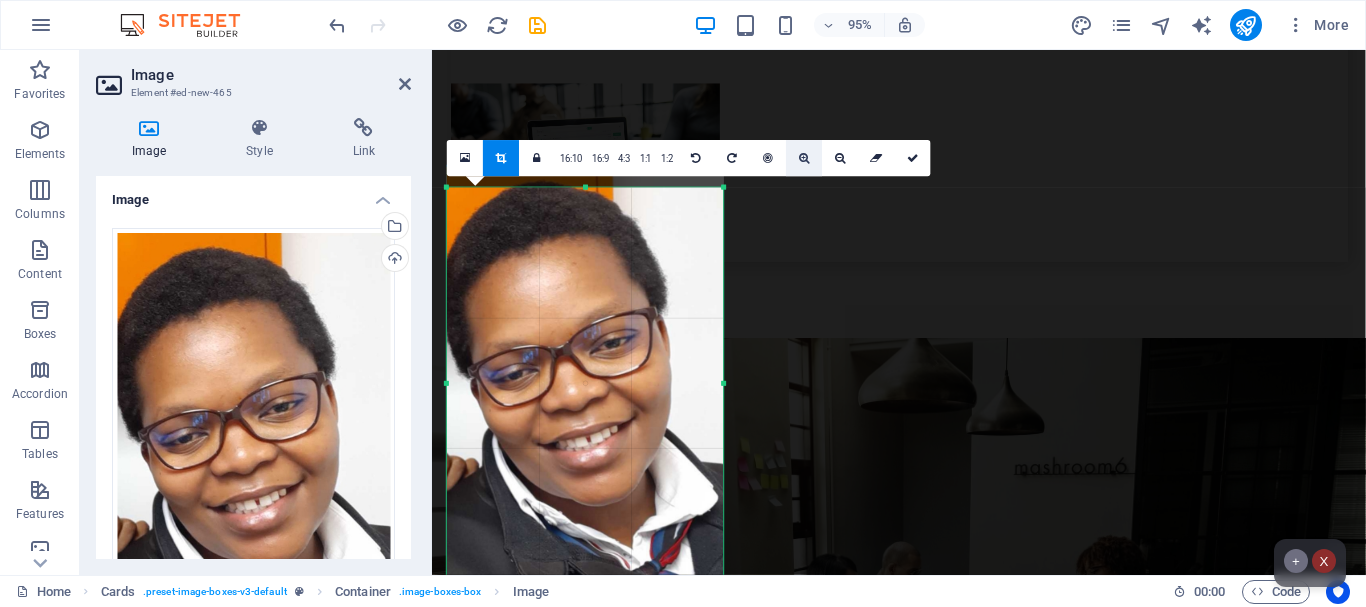 click at bounding box center (804, 158) 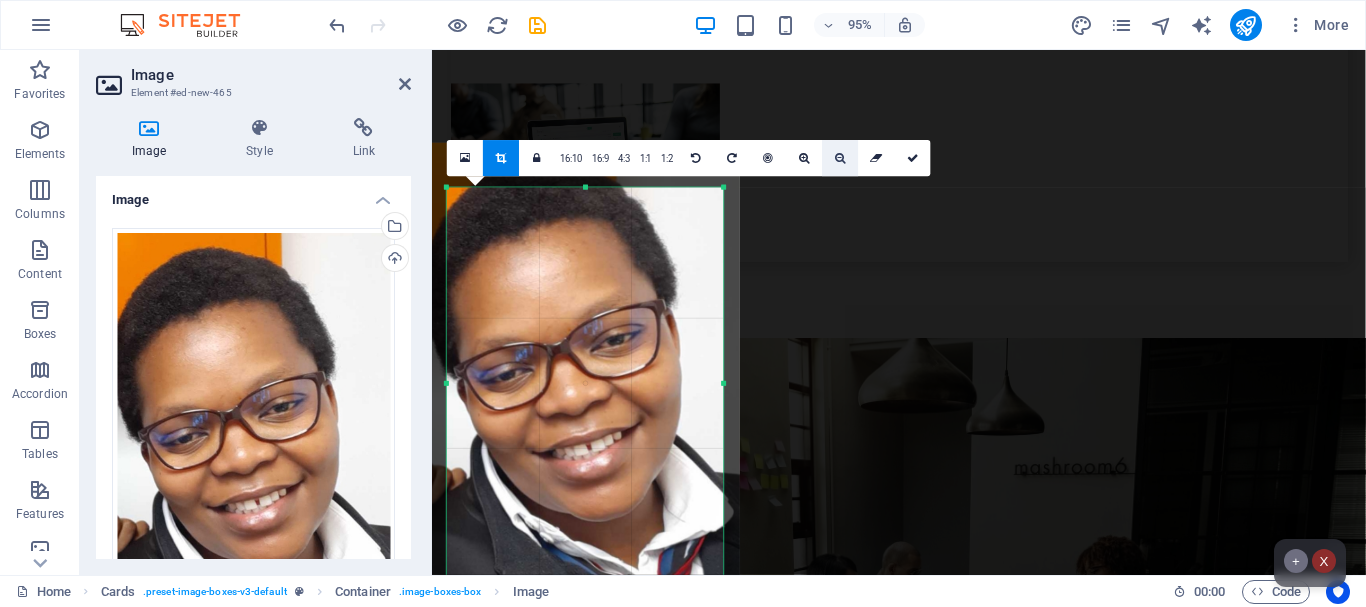 click at bounding box center (840, 158) 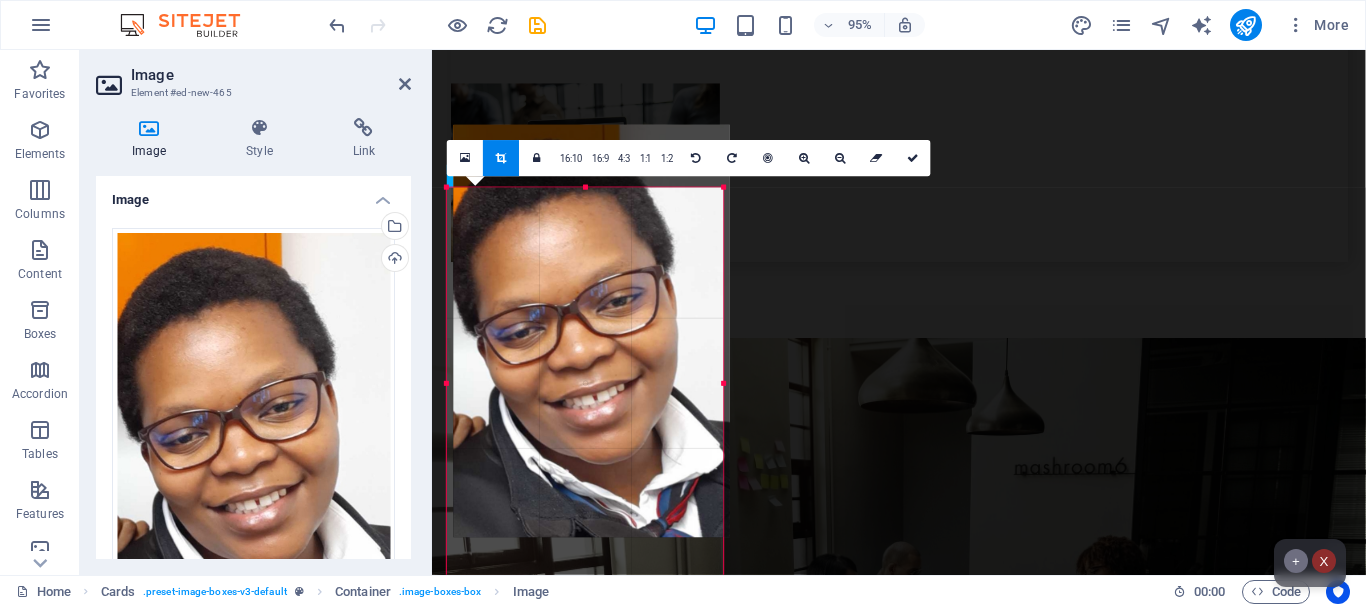 drag, startPoint x: 560, startPoint y: 511, endPoint x: 567, endPoint y: 466, distance: 45.54119 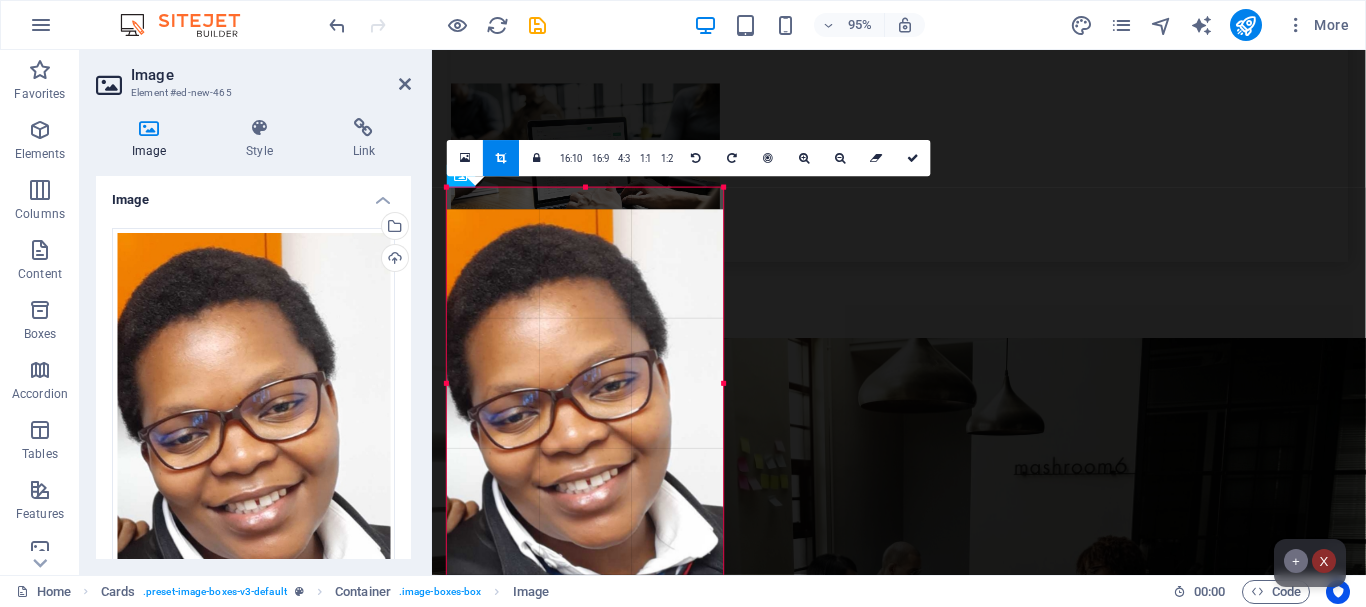 drag, startPoint x: 642, startPoint y: 519, endPoint x: 646, endPoint y: 564, distance: 45.17743 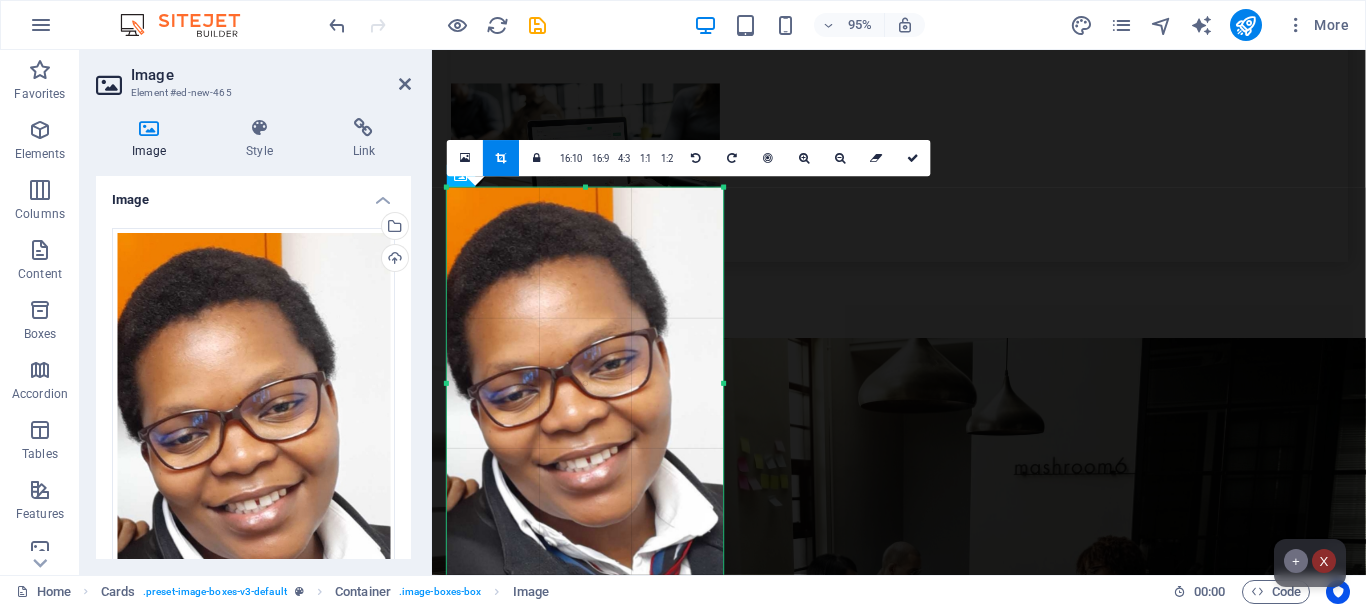 drag, startPoint x: 720, startPoint y: 569, endPoint x: 650, endPoint y: 565, distance: 70.11419 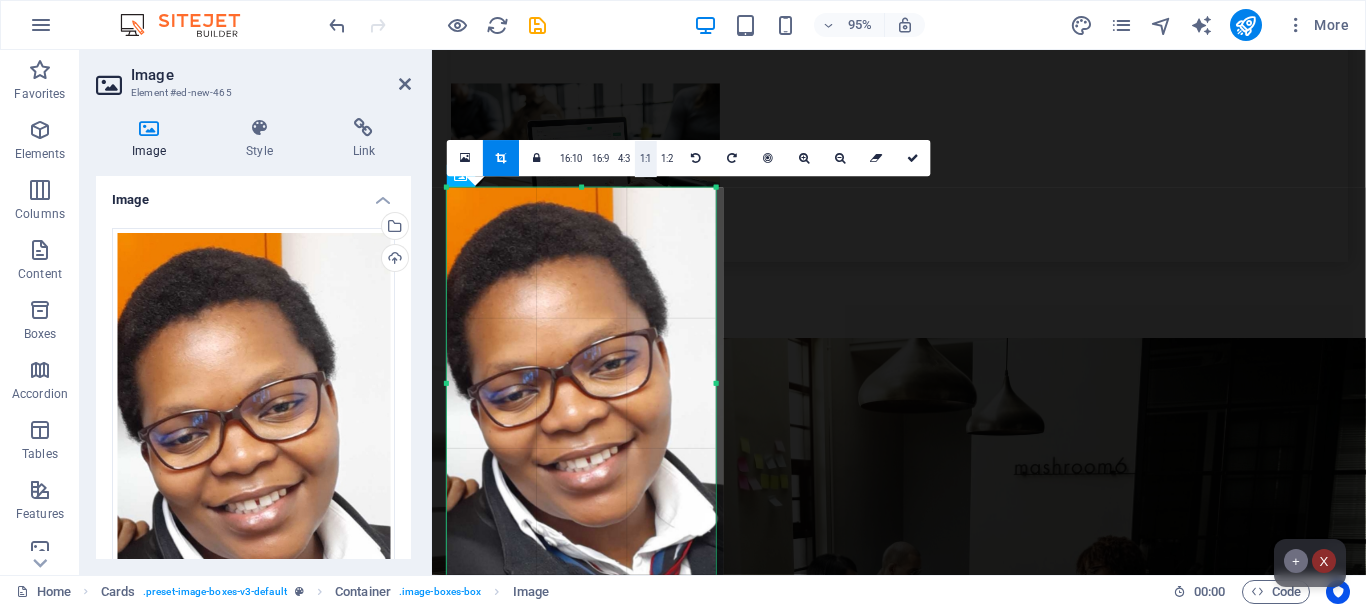 click on "1:1" at bounding box center [645, 159] 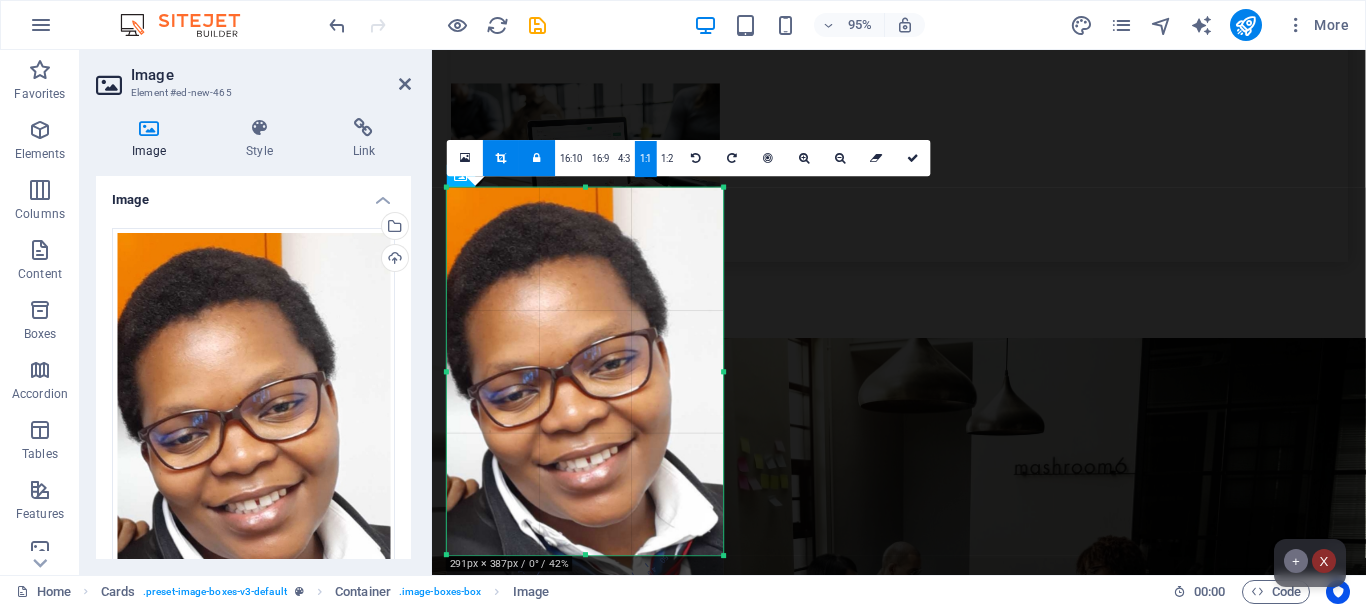 drag, startPoint x: 581, startPoint y: 470, endPoint x: 588, endPoint y: 562, distance: 92.26592 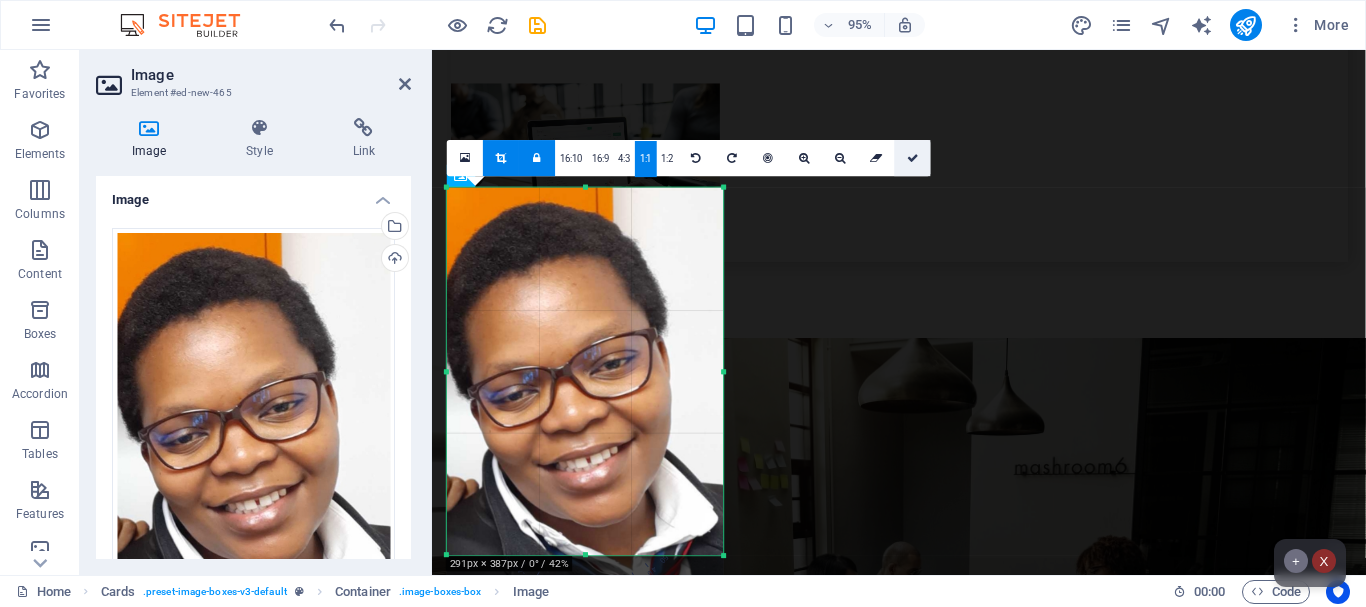 click at bounding box center (913, 158) 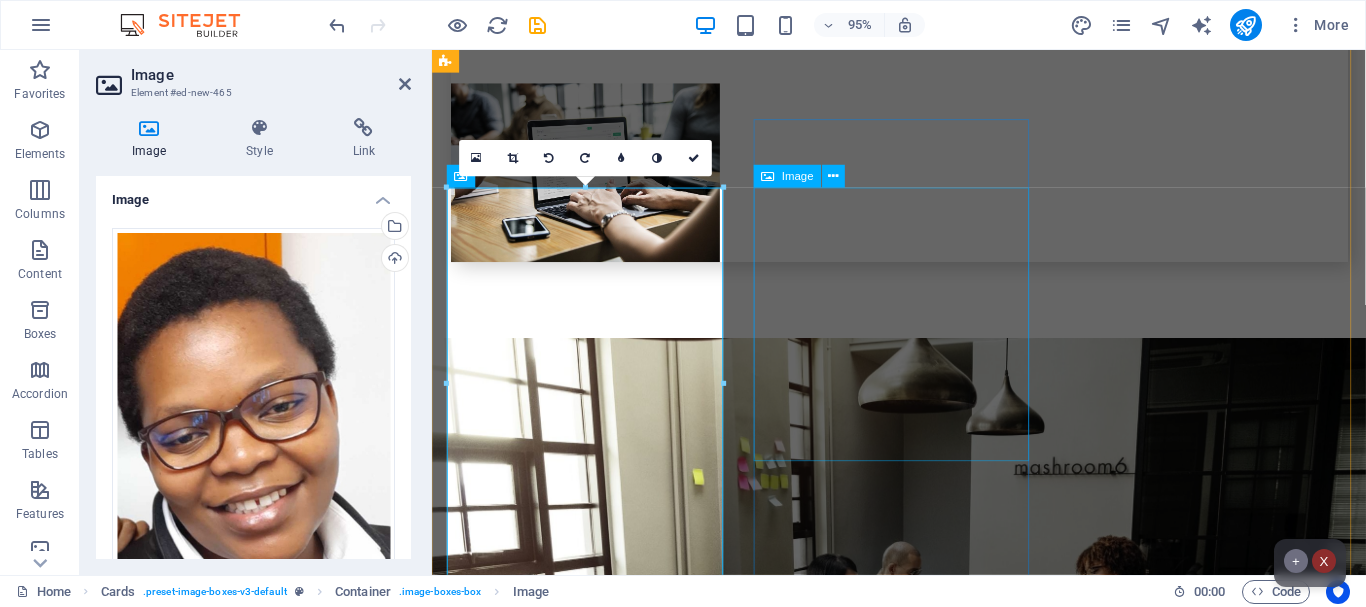 click at bounding box center (594, 2883) 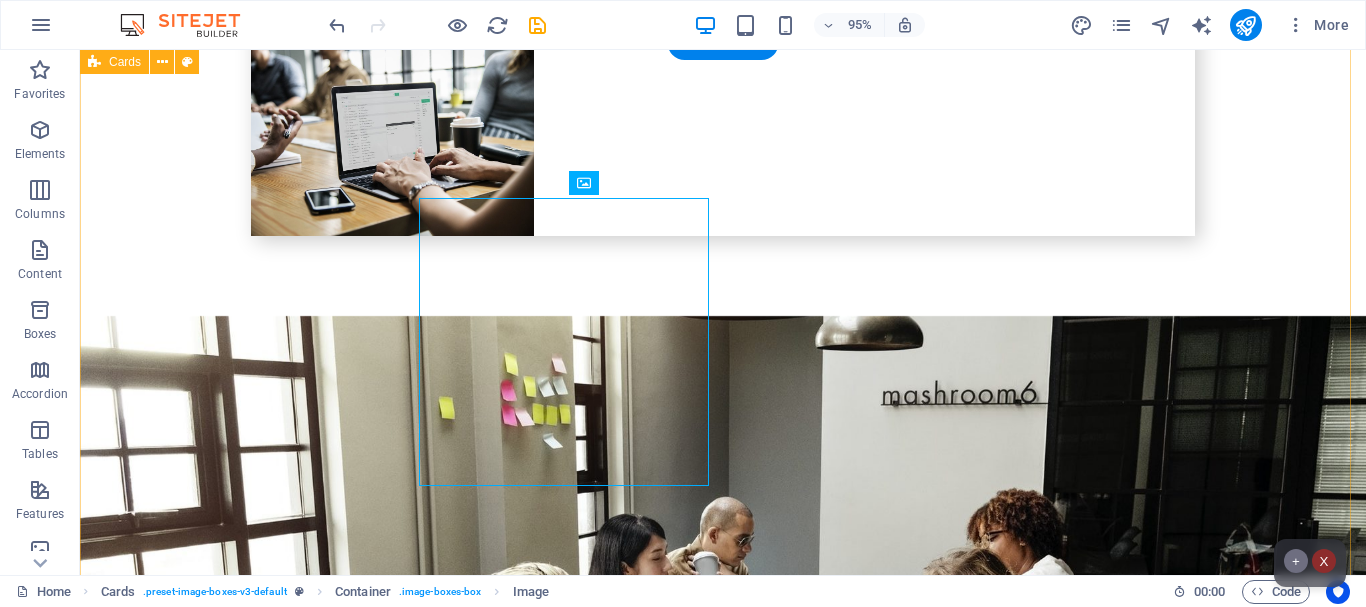 scroll, scrollTop: 6693, scrollLeft: 0, axis: vertical 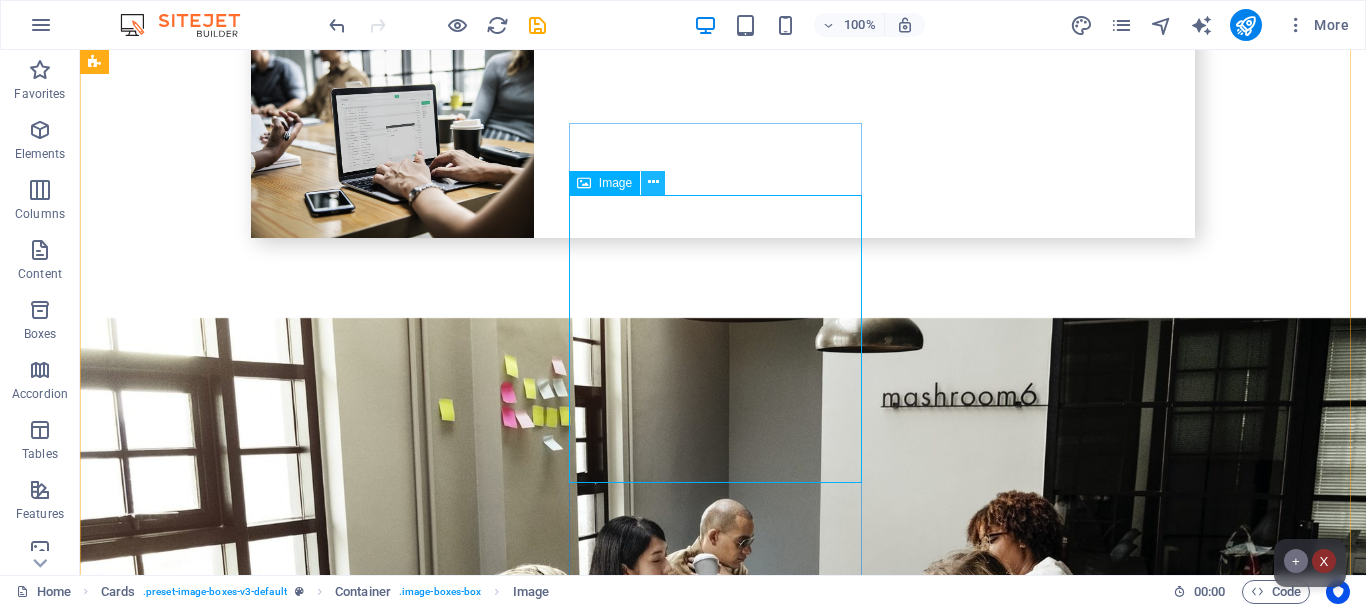 click at bounding box center (653, 182) 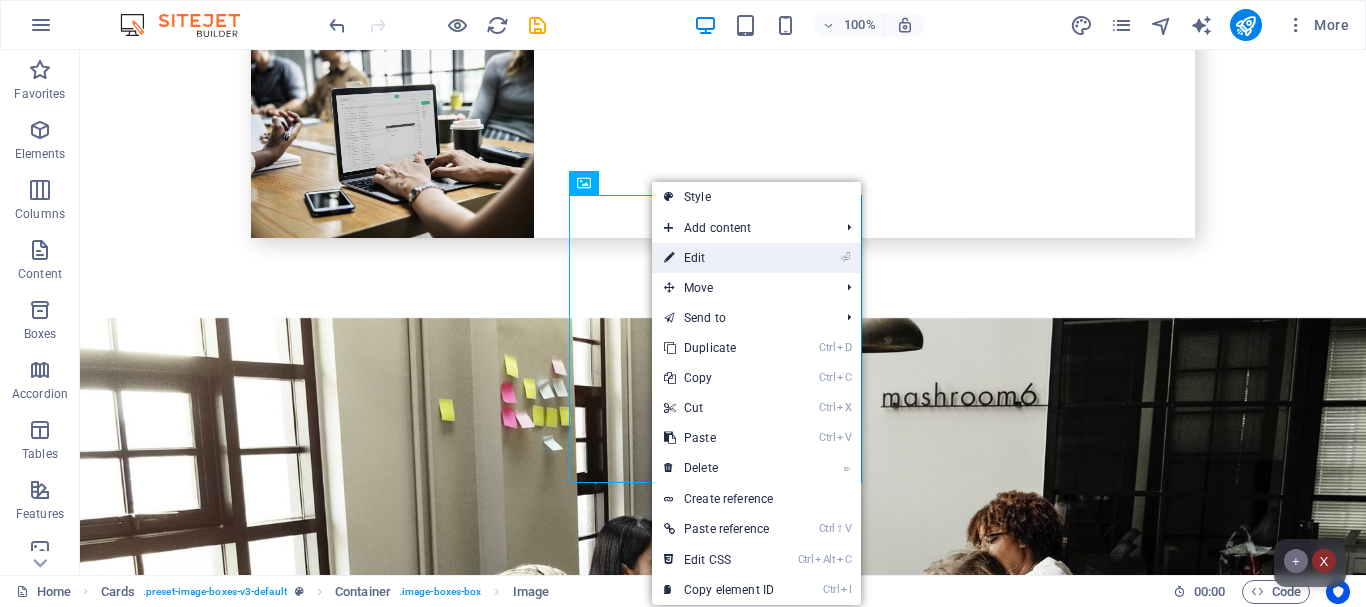 click on "⏎  Edit" at bounding box center [719, 258] 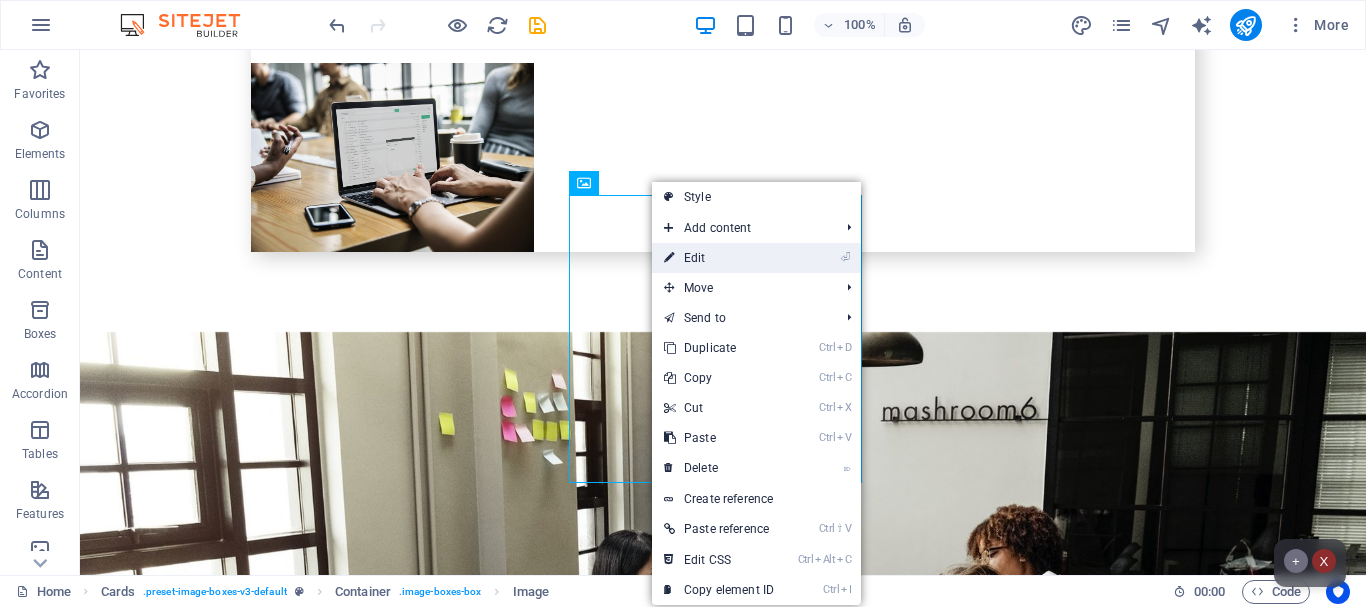 select on "px" 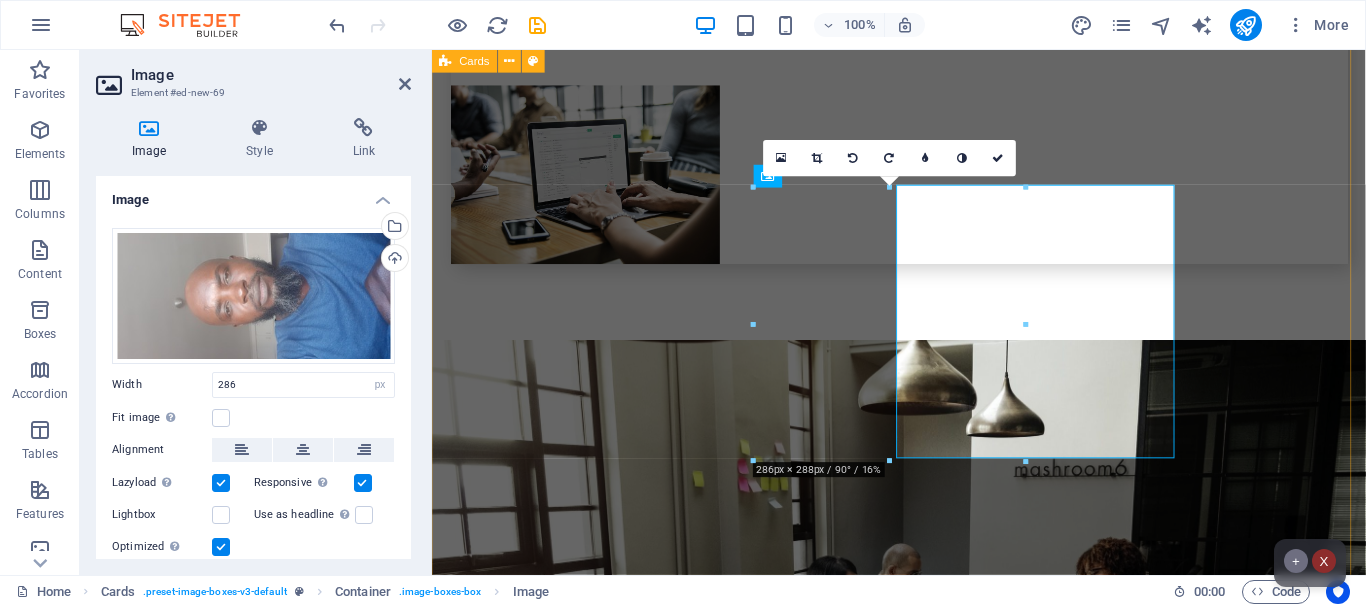 scroll, scrollTop: 6696, scrollLeft: 0, axis: vertical 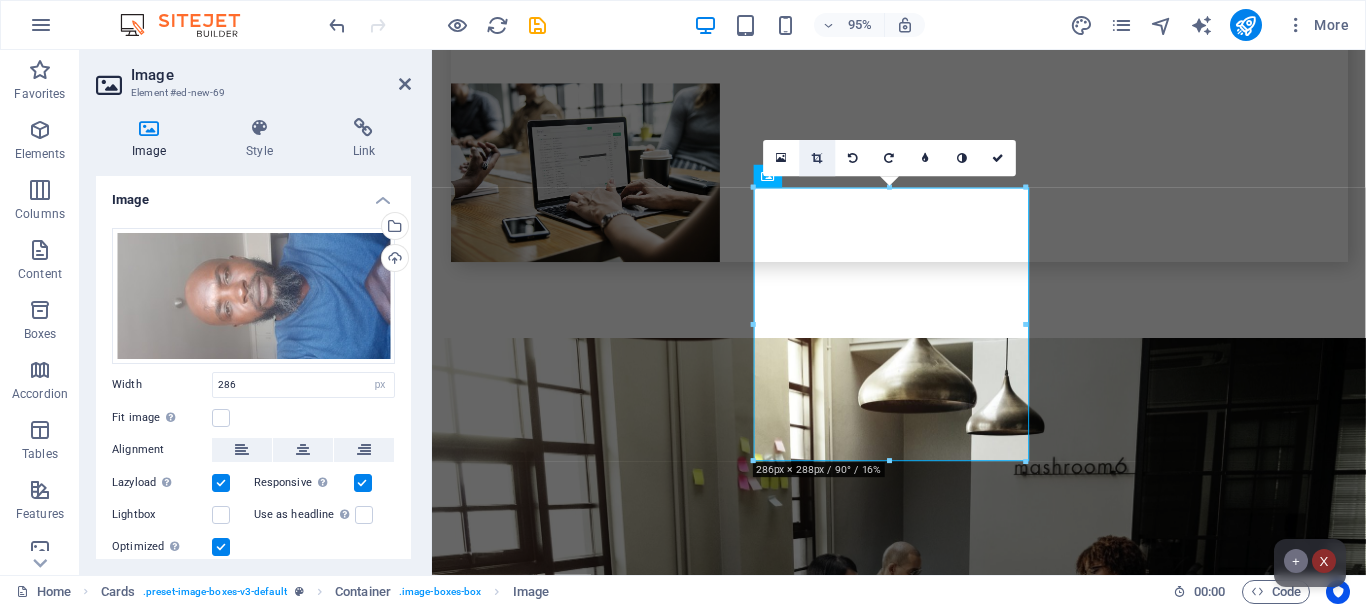 click at bounding box center (817, 158) 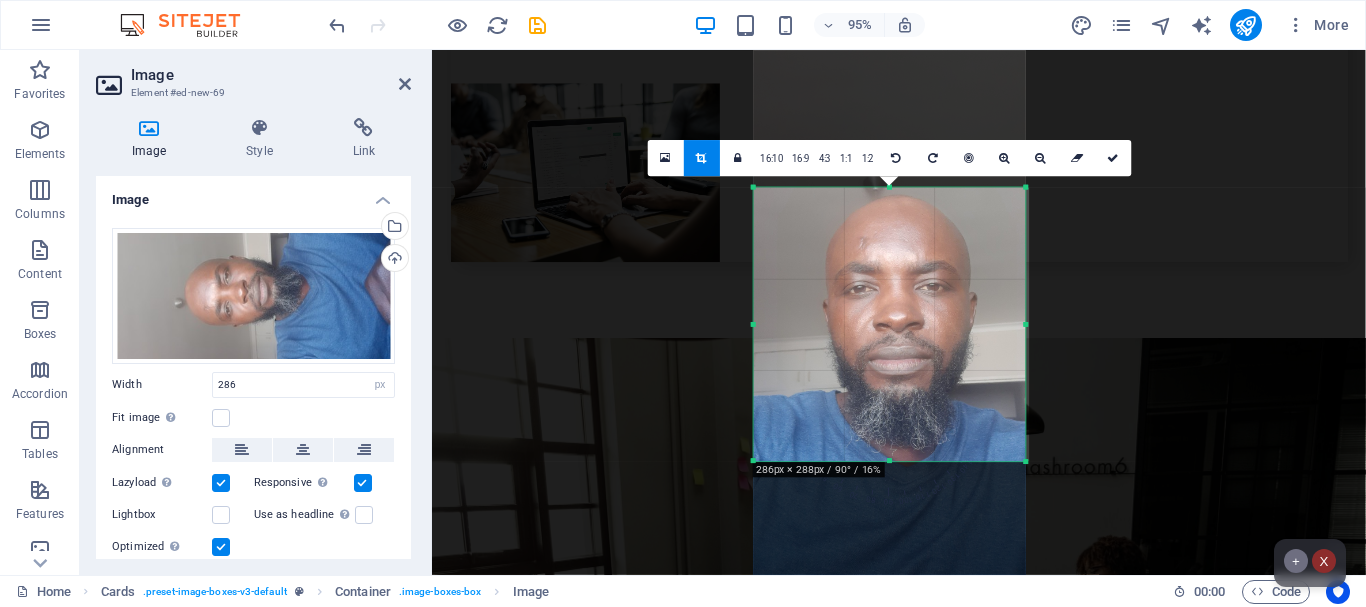click at bounding box center [890, 462] 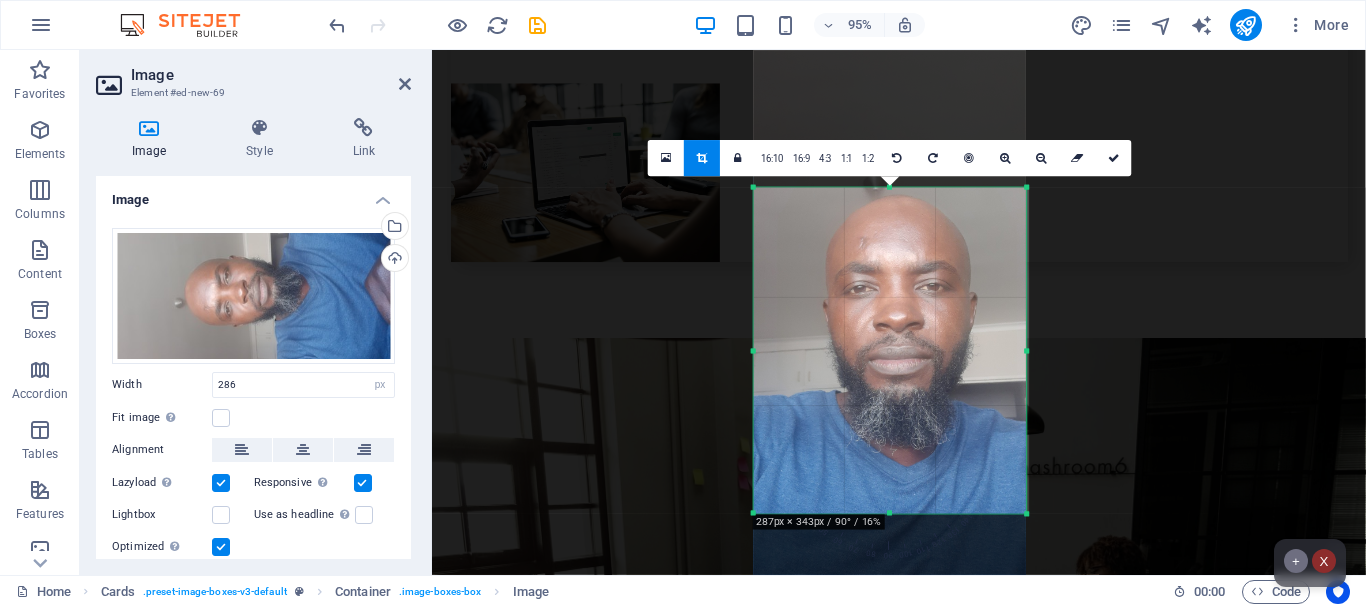 drag, startPoint x: 889, startPoint y: 460, endPoint x: 892, endPoint y: 515, distance: 55.081757 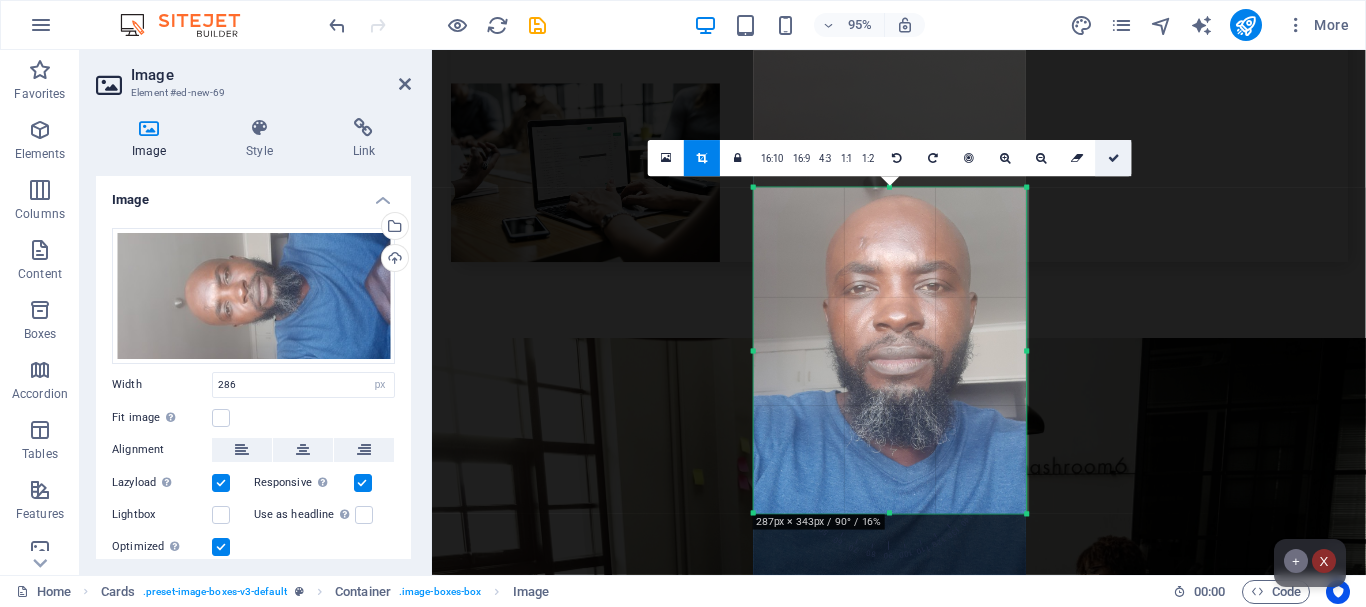 click at bounding box center [1114, 158] 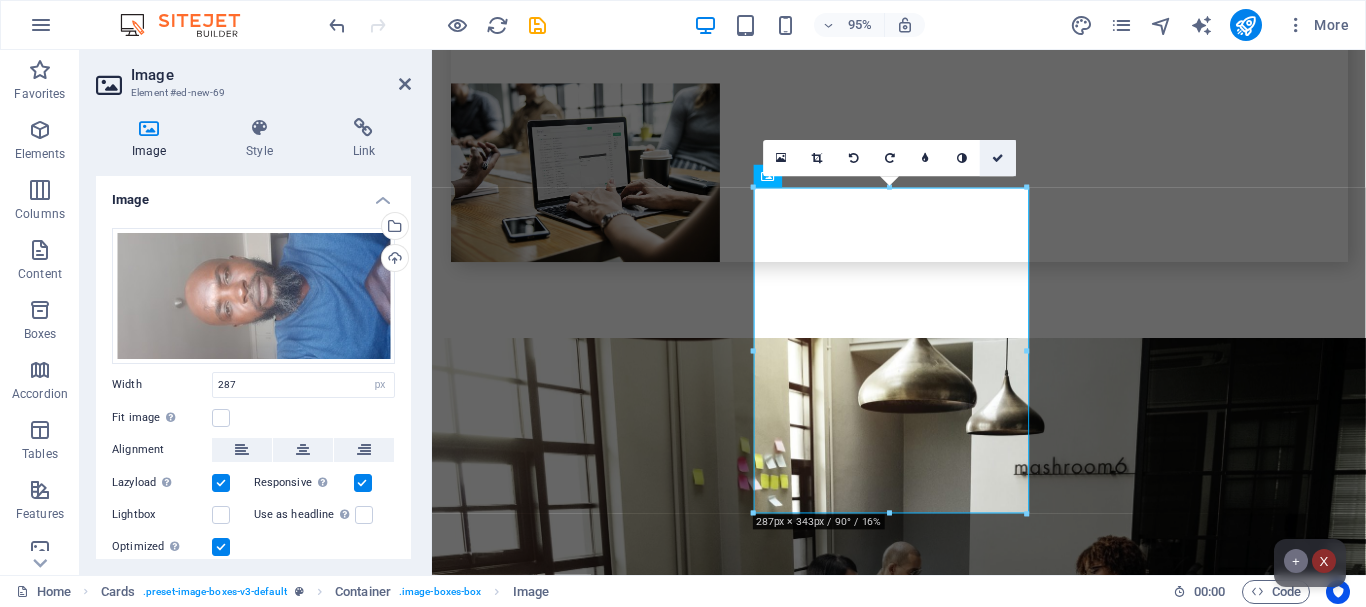 click at bounding box center (999, 158) 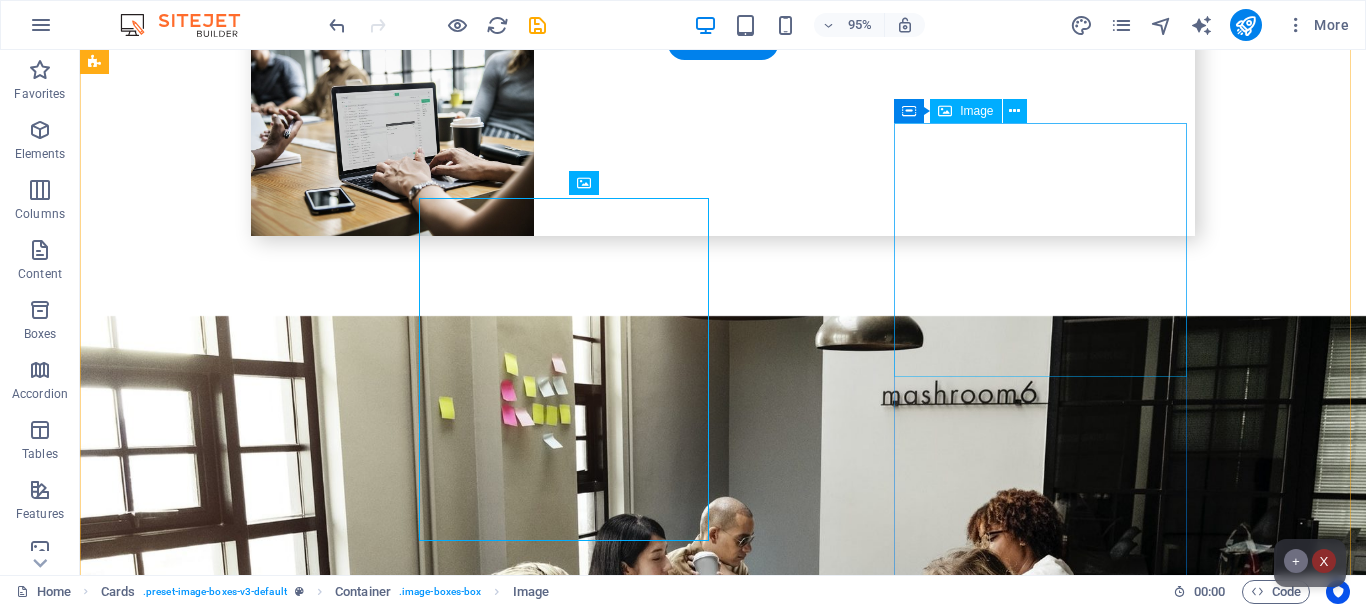 scroll, scrollTop: 6693, scrollLeft: 0, axis: vertical 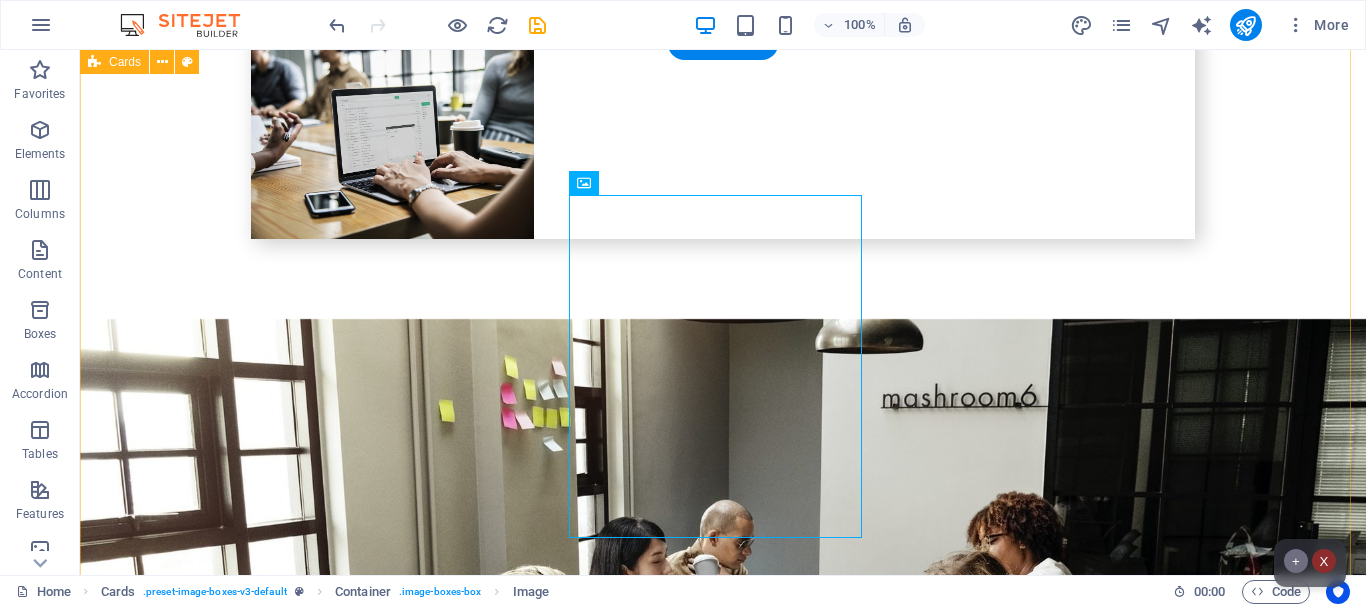 click on "[FIRST] [LAST] [DEGREE]: [MAJOR] ([UNIVERSITY]) [CITY] [FIRST] [LAST] [DEGREE]: [MAJOR] ([UNIVERSITY]) [DEGREE]: [MAJOR] ([UNIVERSITY]) [FIRST] [LAST] [TEXT]" at bounding box center (723, 2610) 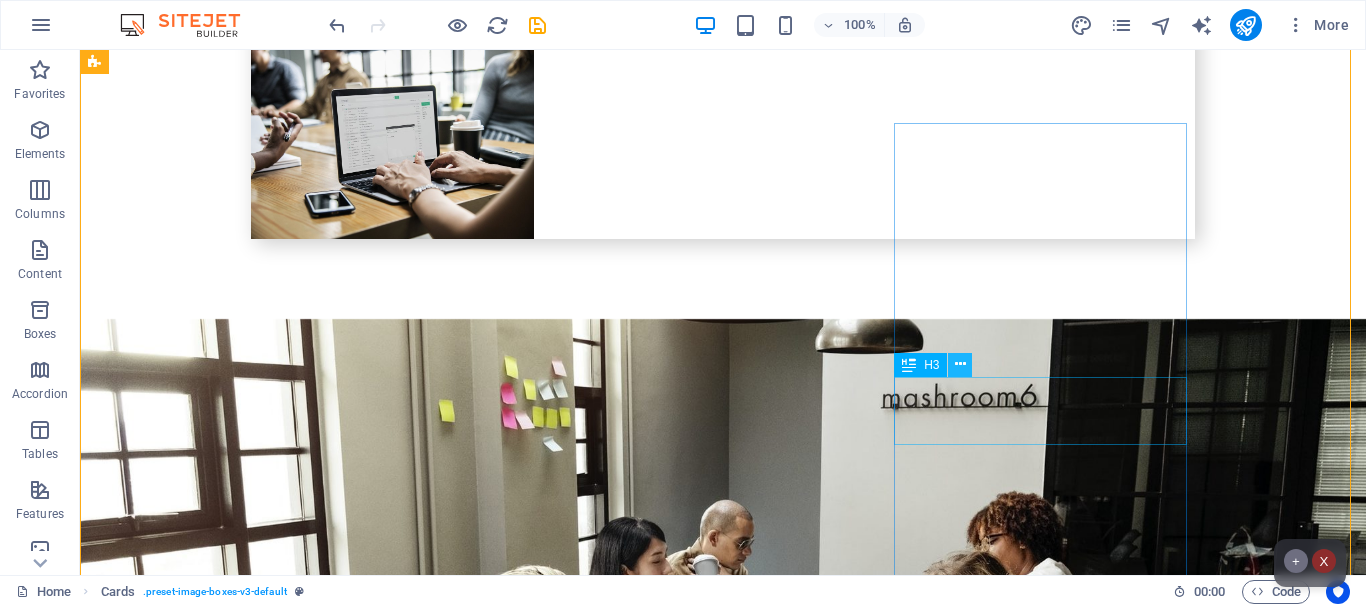 click at bounding box center (960, 364) 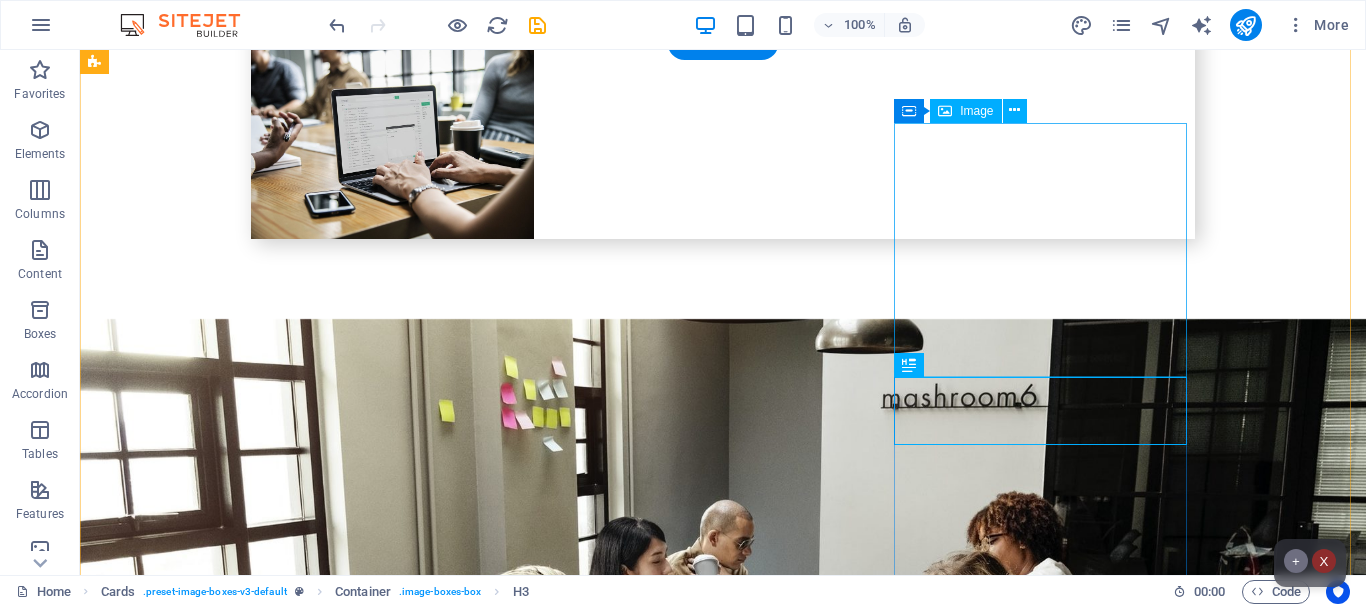 click at bounding box center (242, 3782) 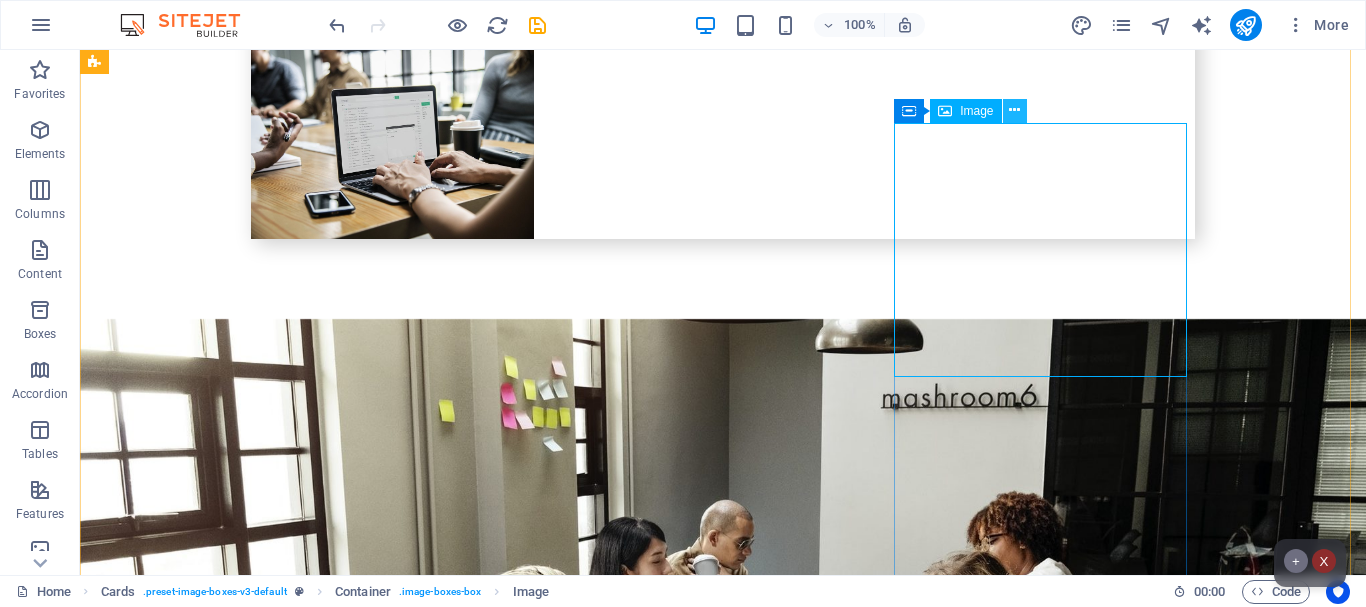 click at bounding box center (1014, 110) 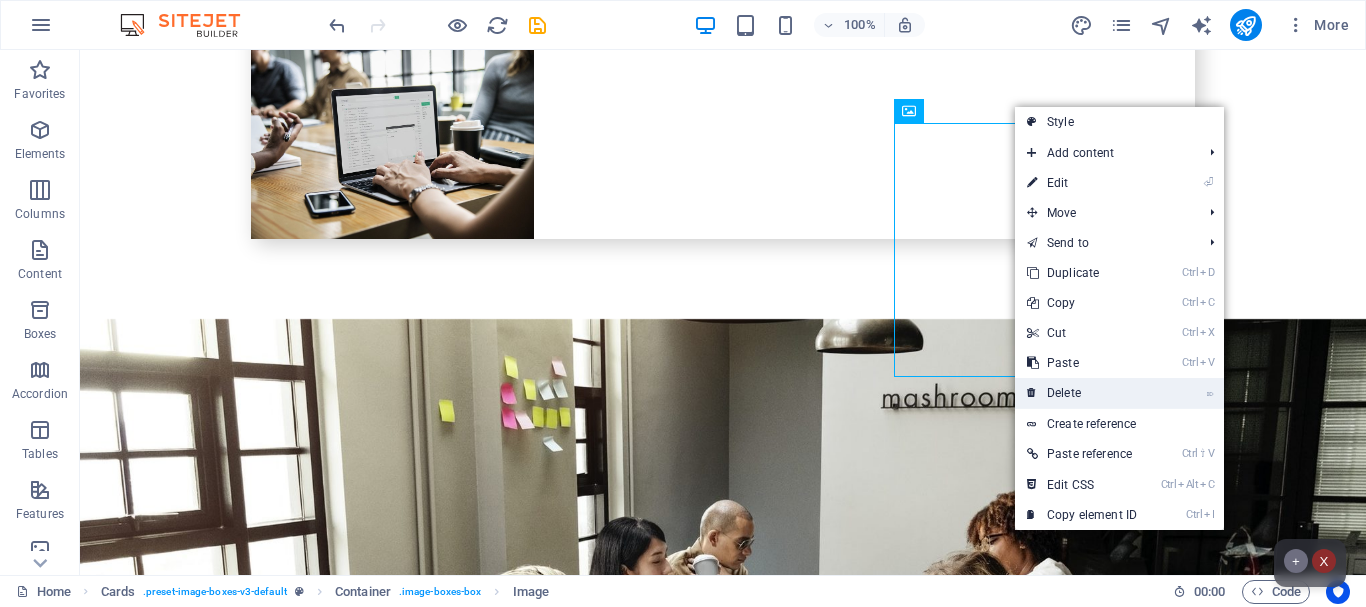 click on "⌦  Delete" at bounding box center (1082, 393) 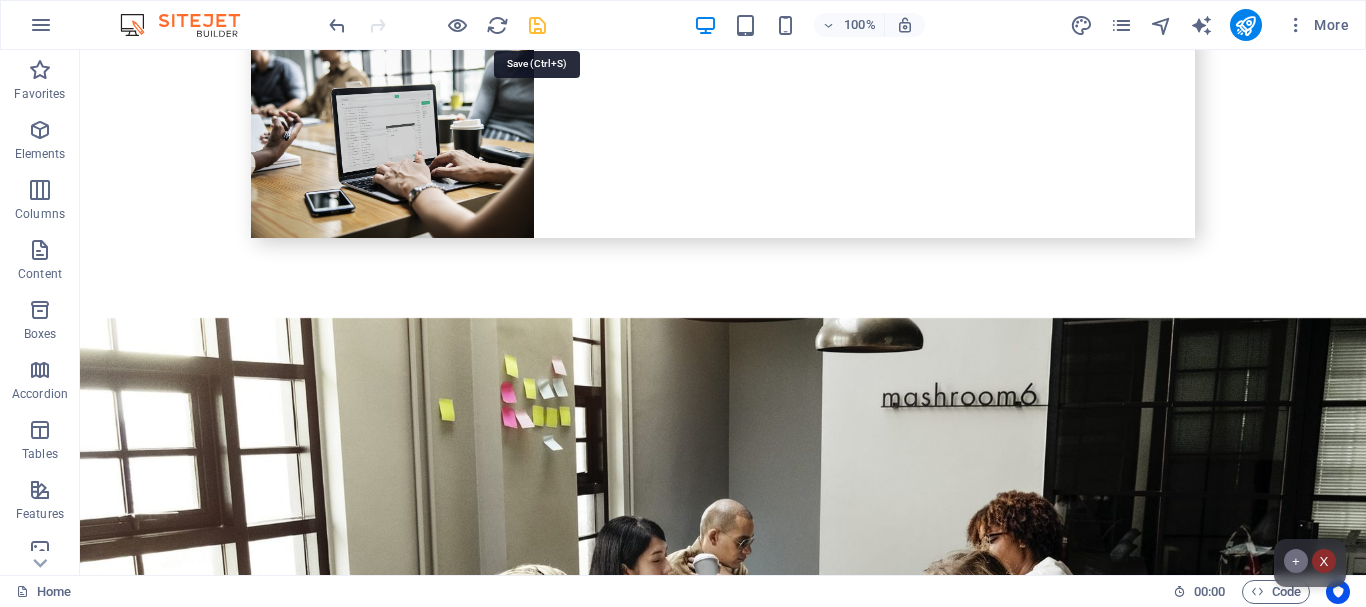 click at bounding box center (537, 25) 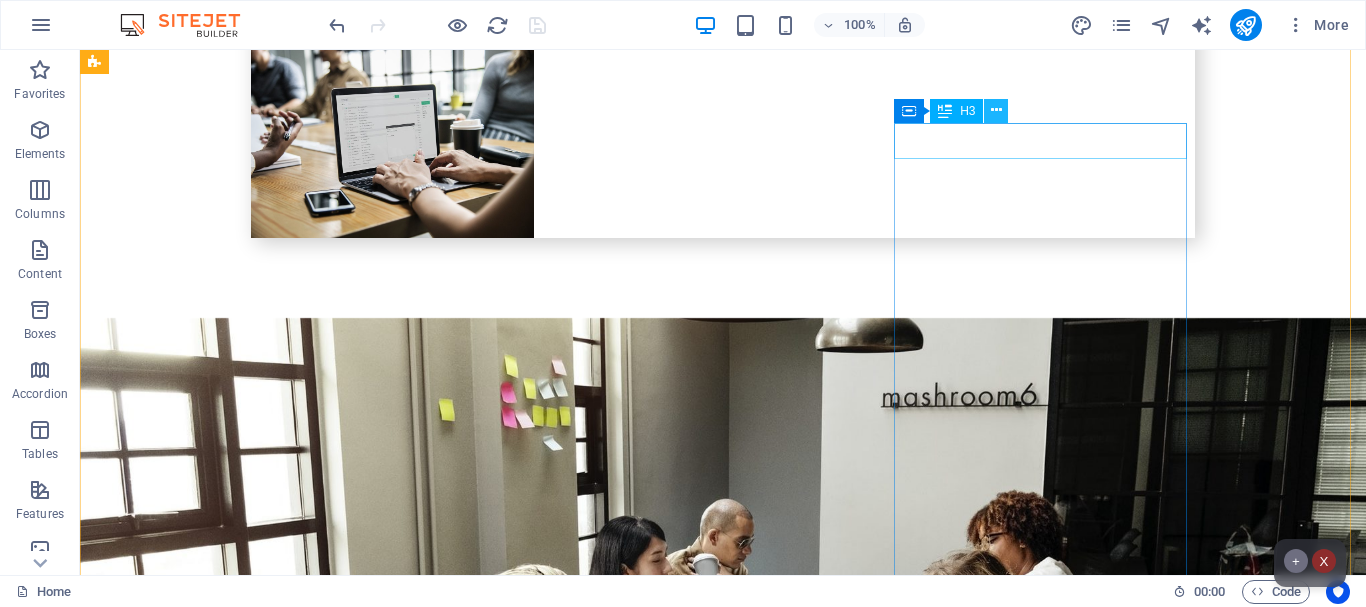 click at bounding box center (996, 110) 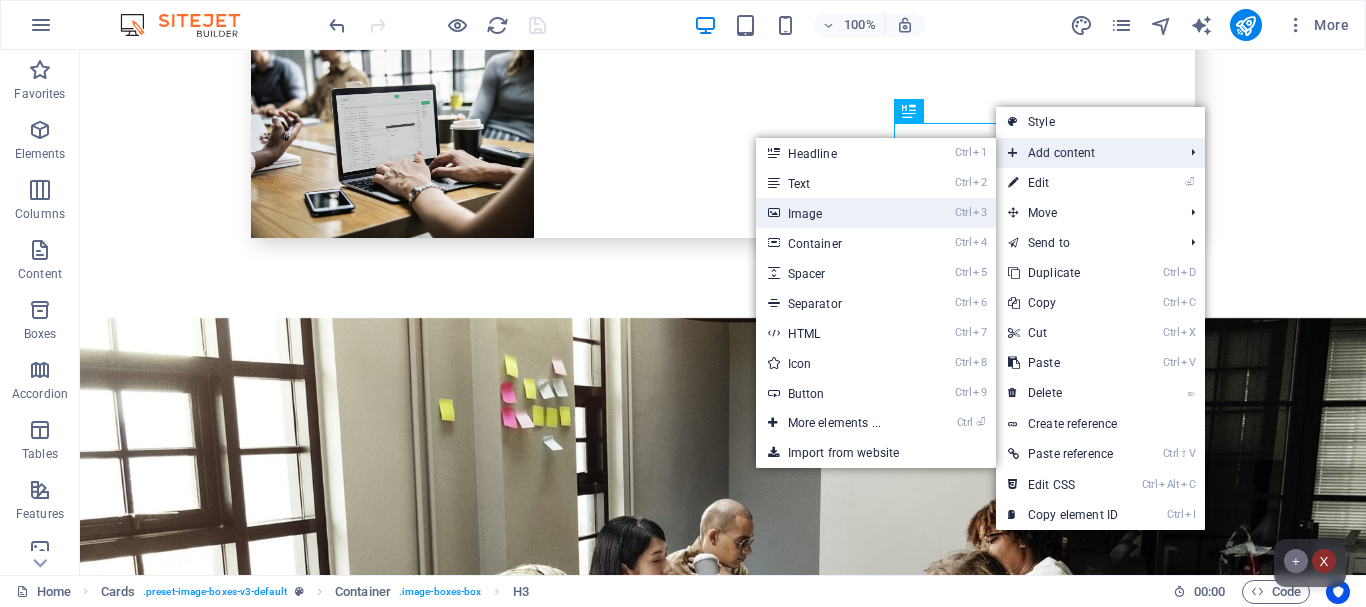 click on "Ctrl 3  Image" at bounding box center (838, 213) 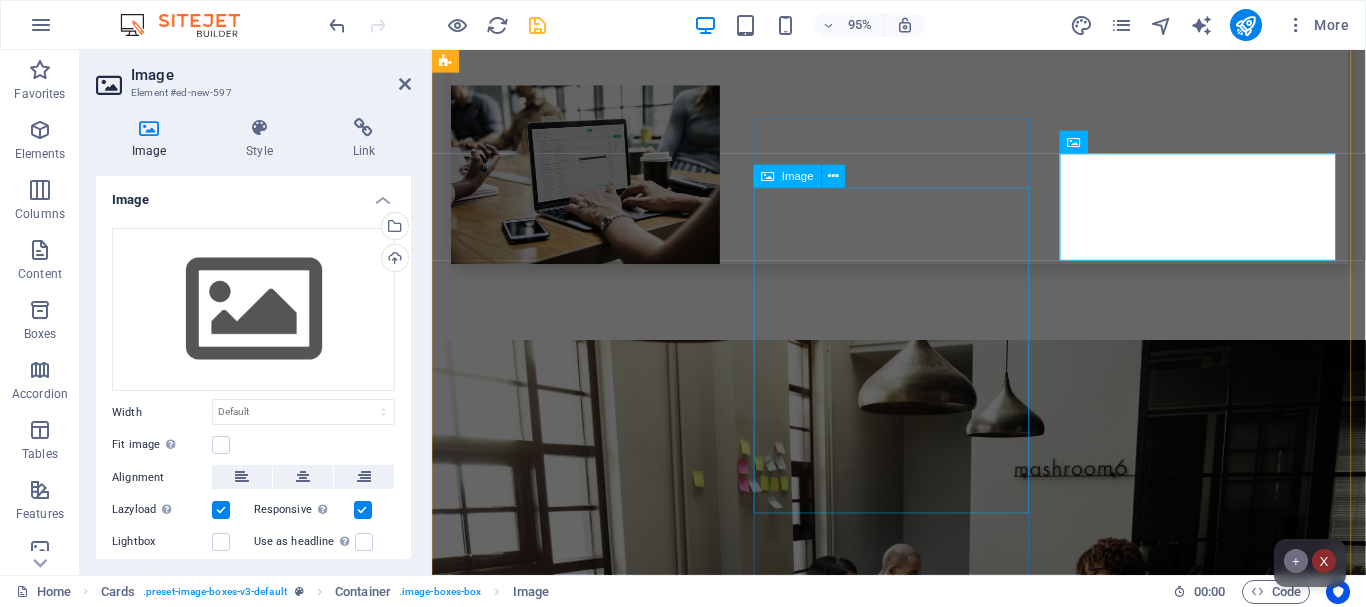 scroll, scrollTop: 6696, scrollLeft: 0, axis: vertical 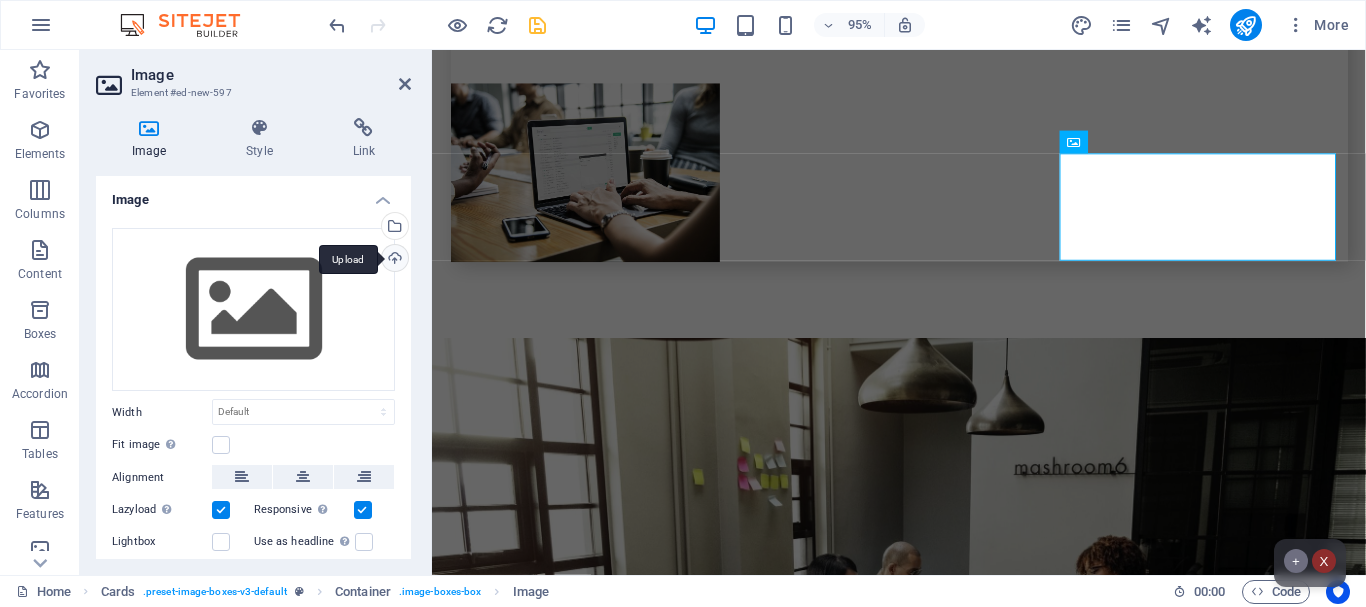 click on "Upload" at bounding box center [393, 260] 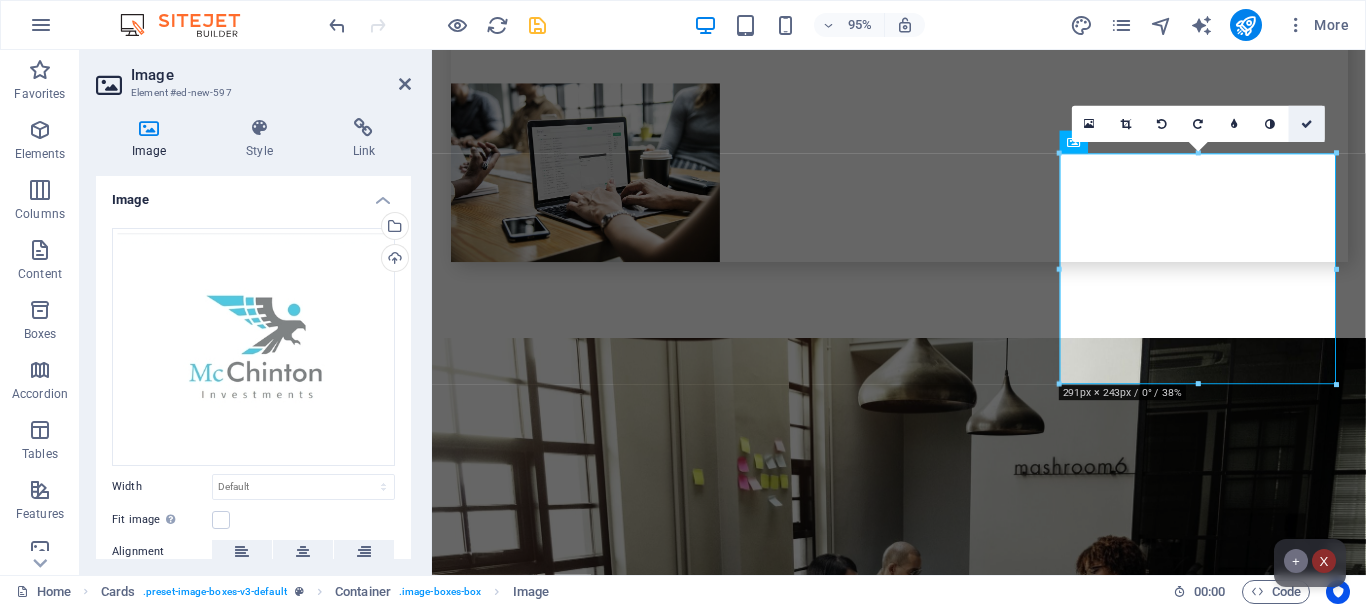 click at bounding box center [1307, 124] 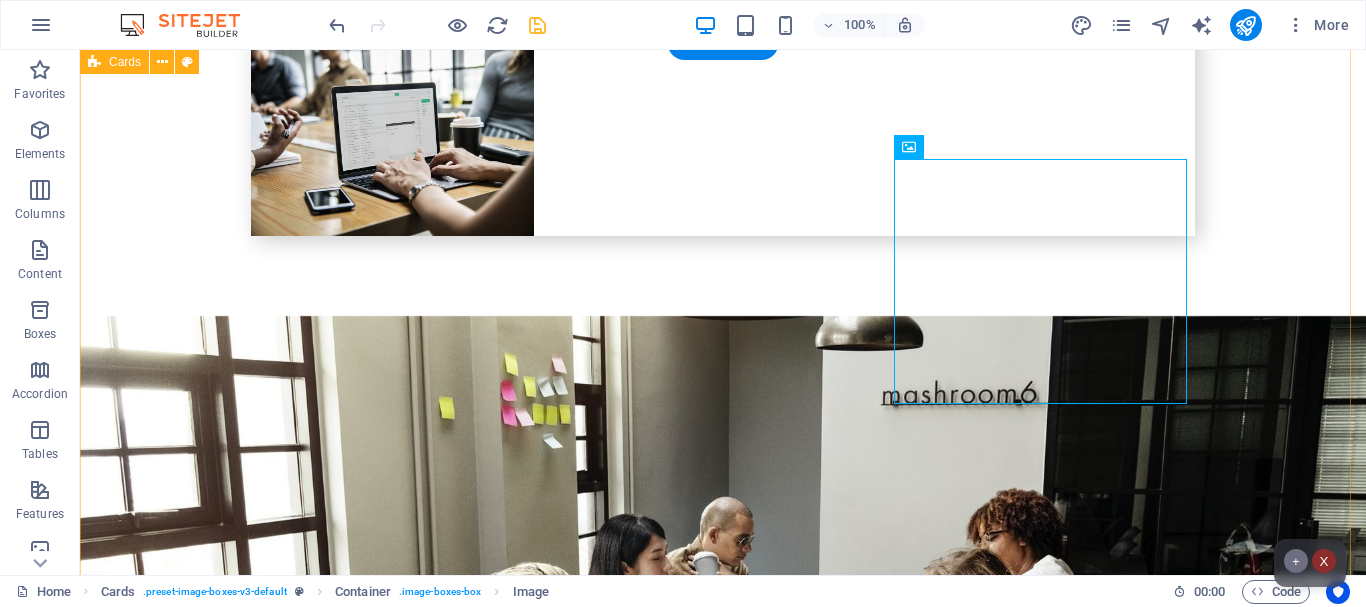 scroll, scrollTop: 6693, scrollLeft: 0, axis: vertical 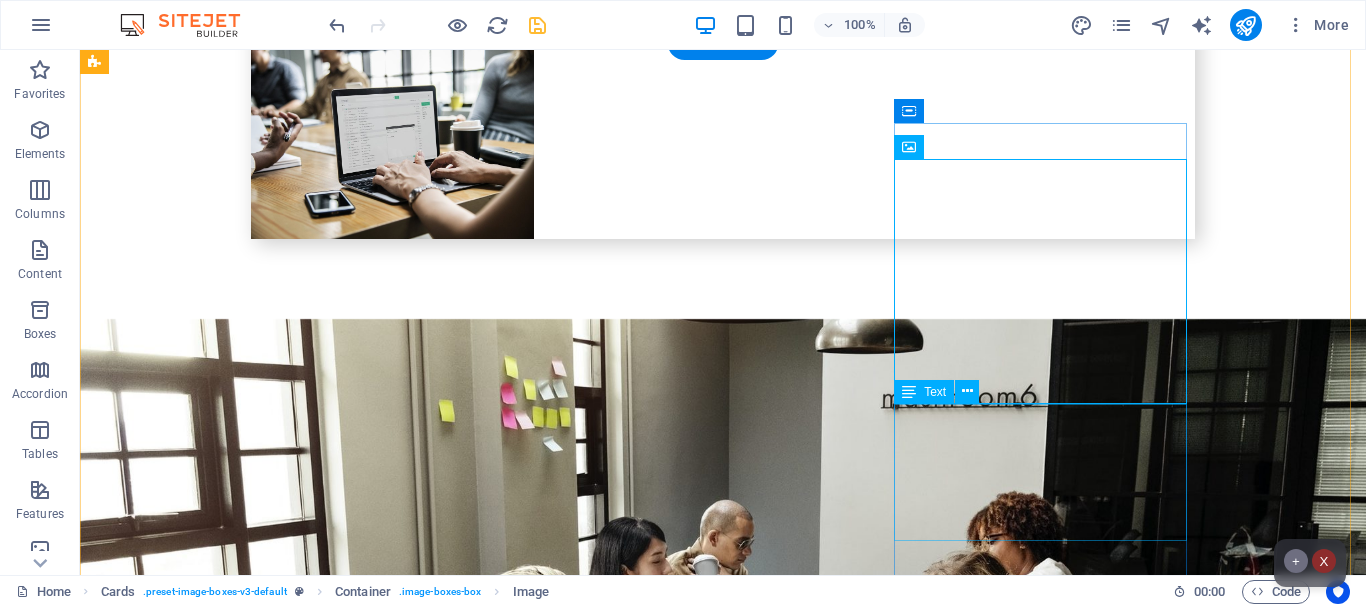 click on "Lorem ipsum dolor sit amet, consectetur adipisicing elit. Veritatis, dolorem!" at bounding box center [242, 4833] 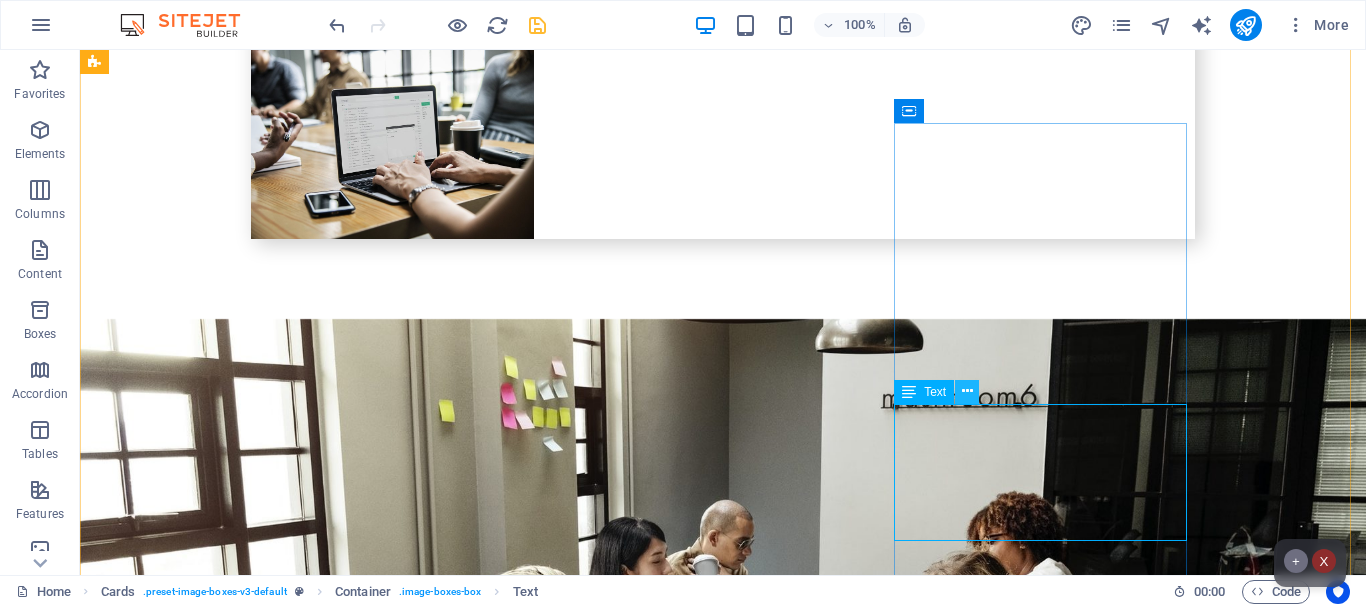 click at bounding box center (967, 391) 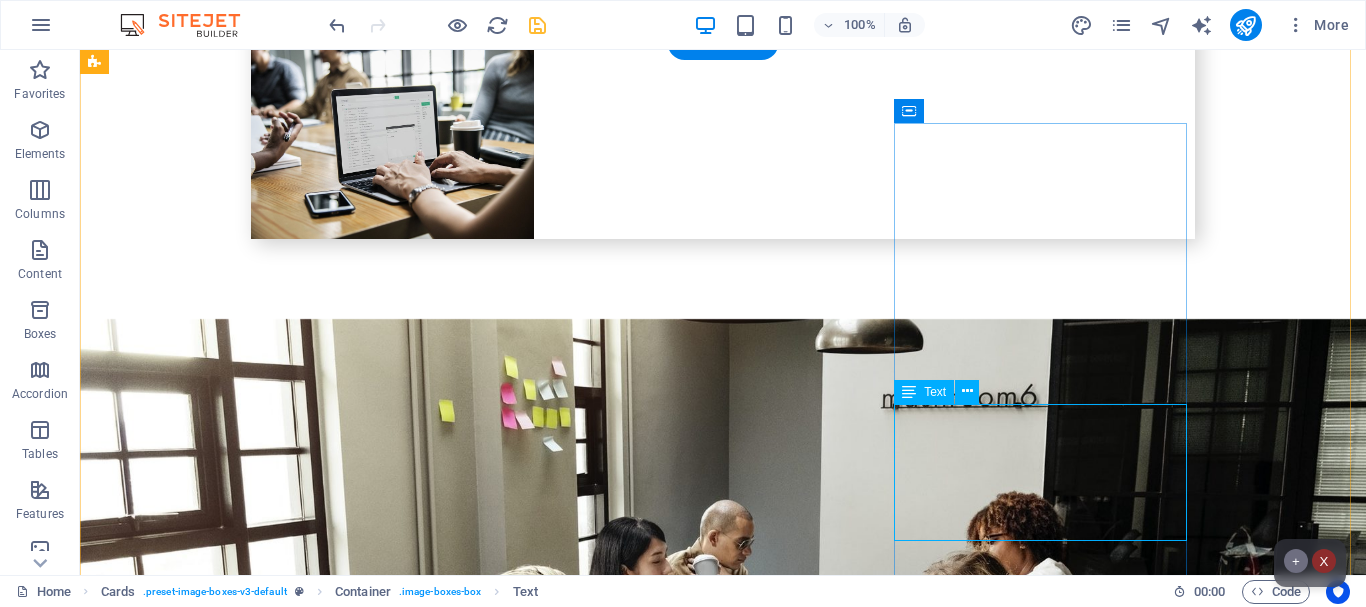 click on "Lorem ipsum dolor sit amet, consectetur adipisicing elit. Veritatis, dolorem!" at bounding box center [242, 4833] 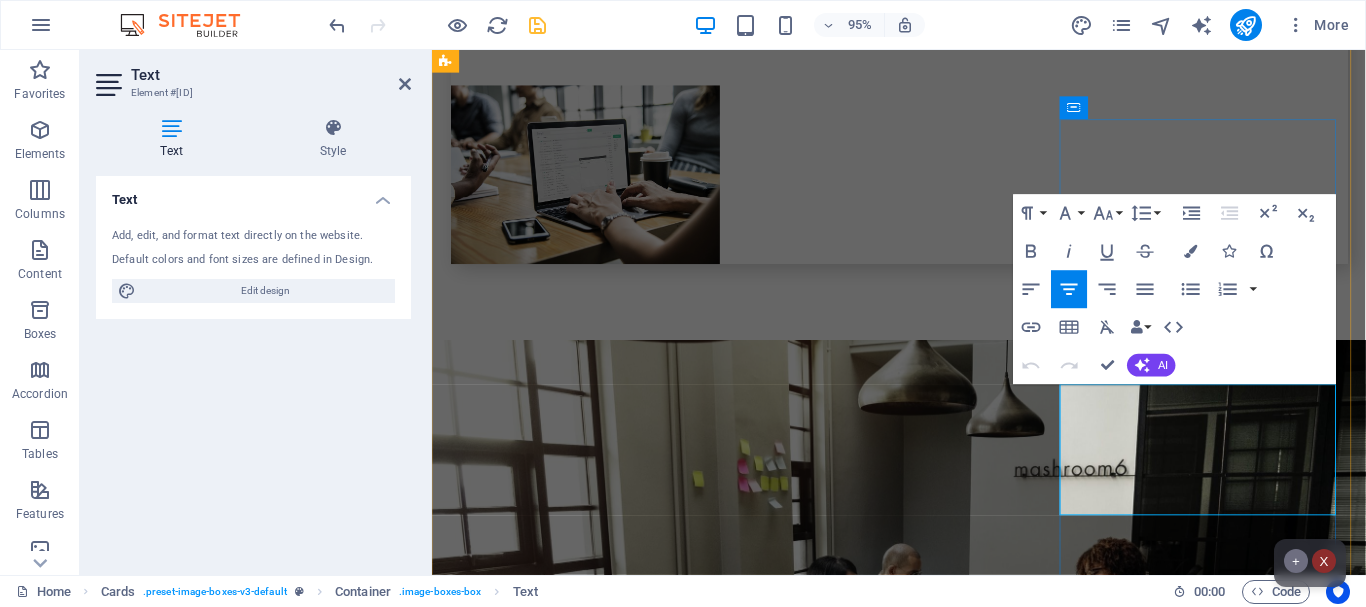 scroll, scrollTop: 6696, scrollLeft: 0, axis: vertical 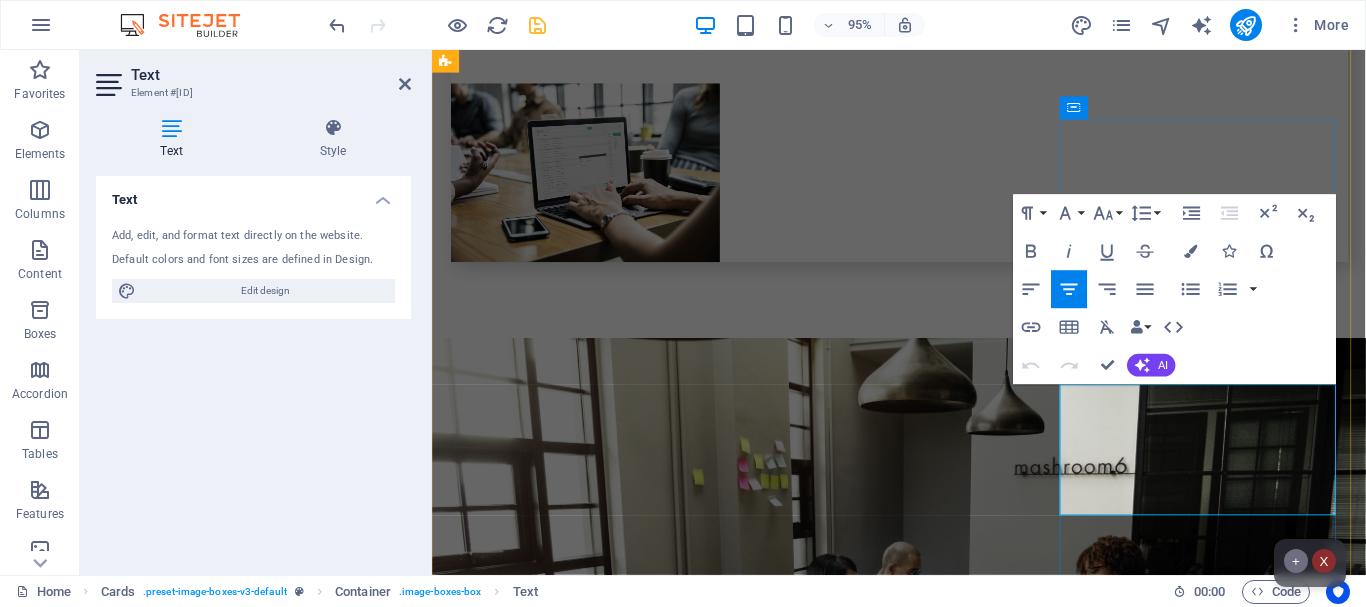 click on "Lorem ipsum dolor sit amet, consectetur adipisicing elit. Veritatis, dolorem!" at bounding box center (594, 4213) 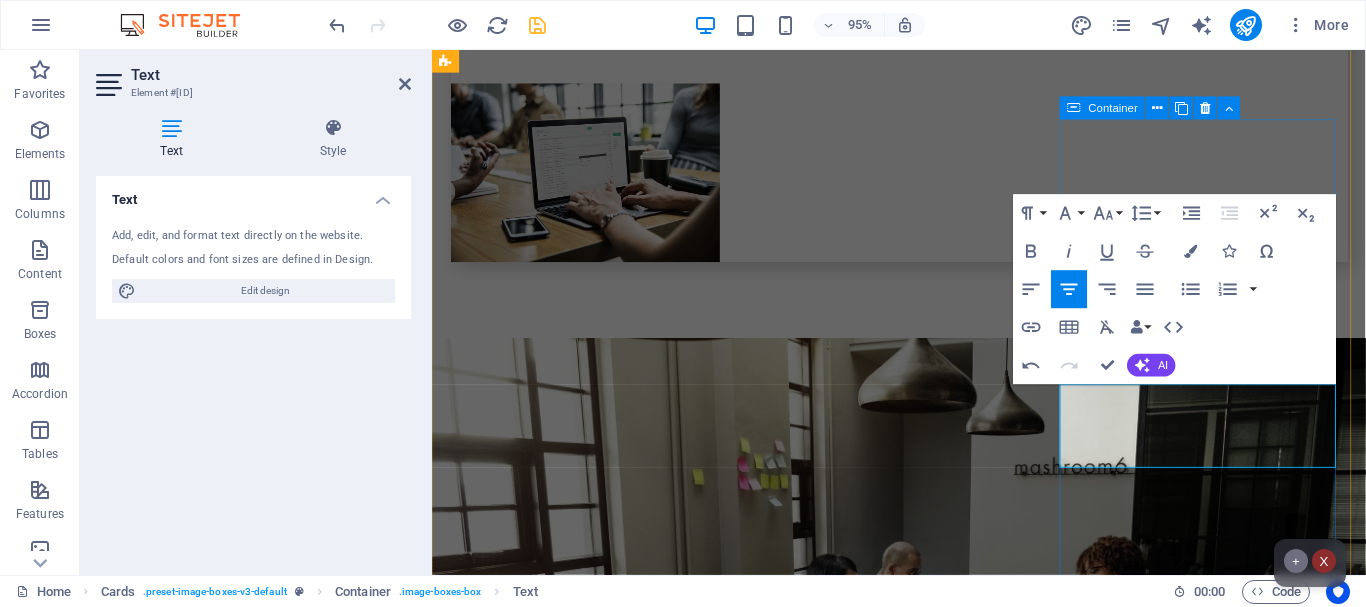 type 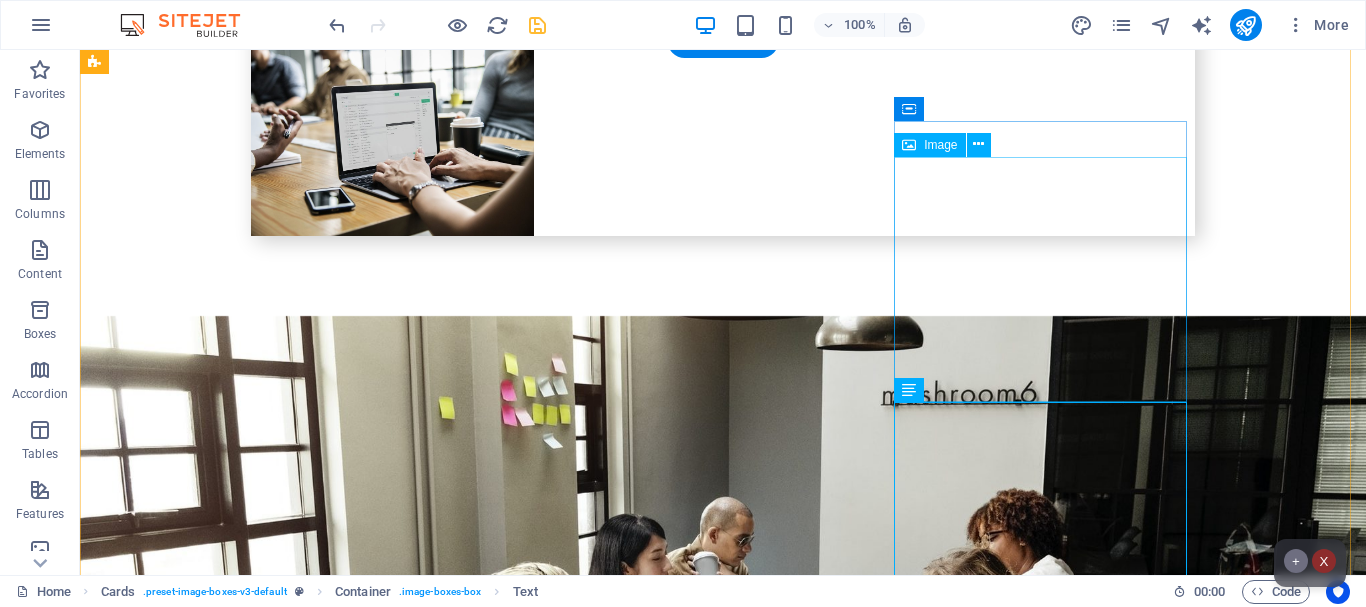 scroll, scrollTop: 6695, scrollLeft: 0, axis: vertical 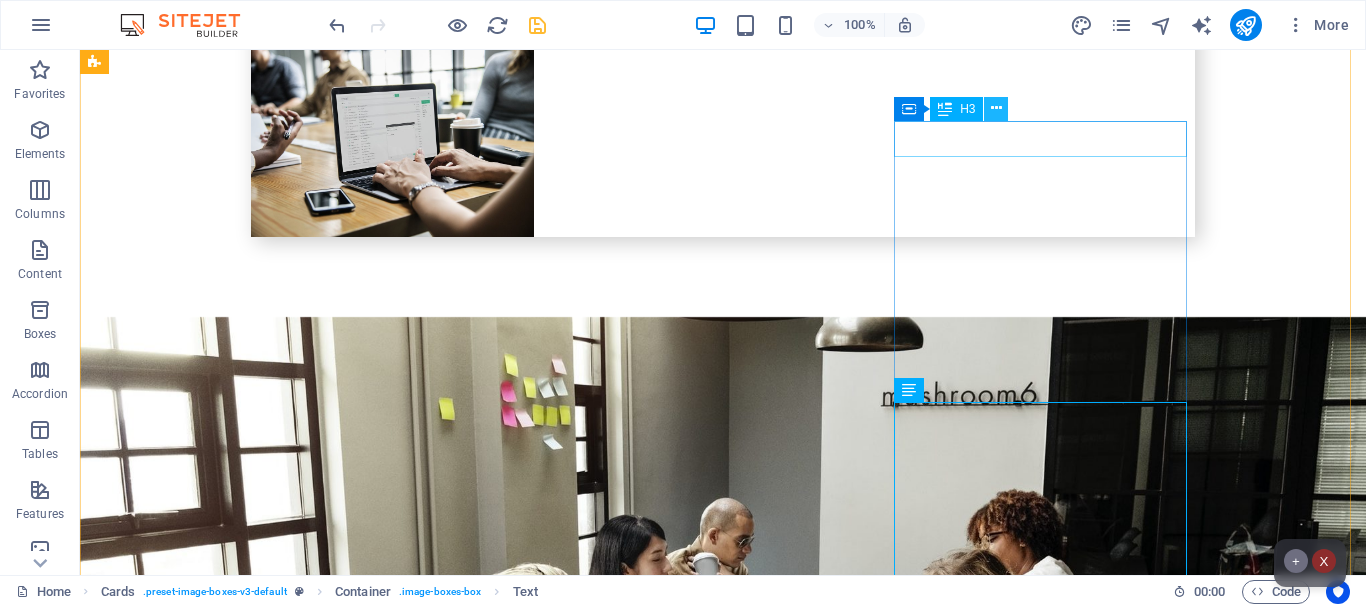 click at bounding box center (996, 108) 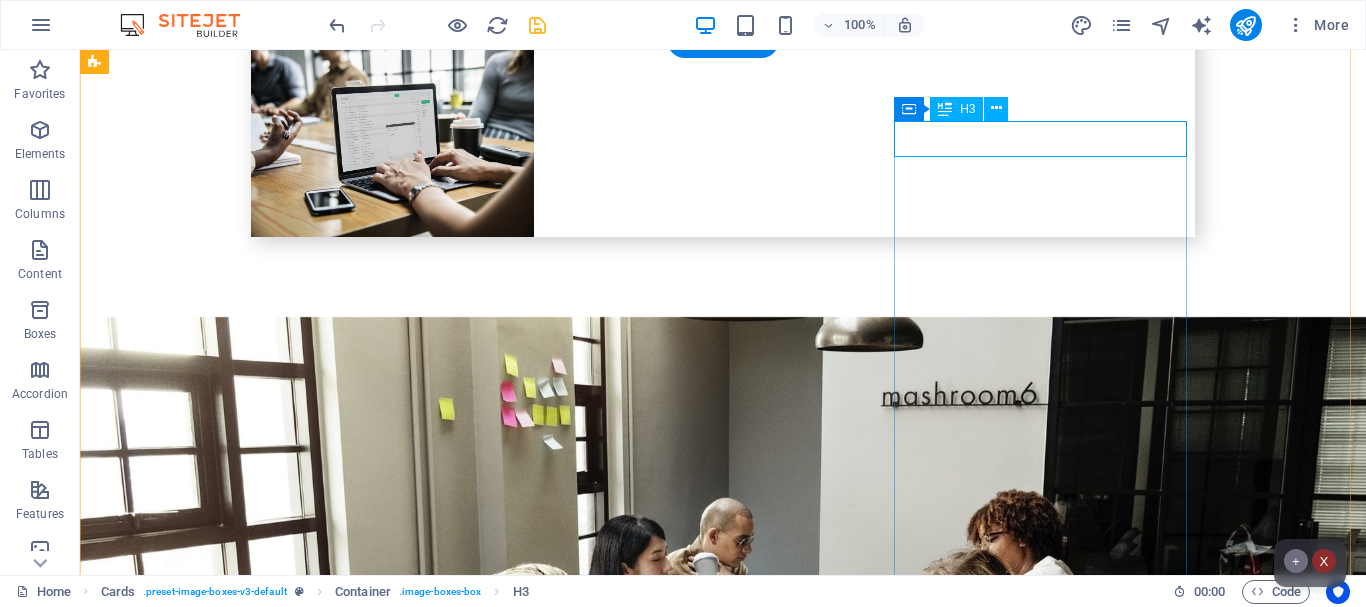 click on "Alex Samok" at bounding box center [242, 3671] 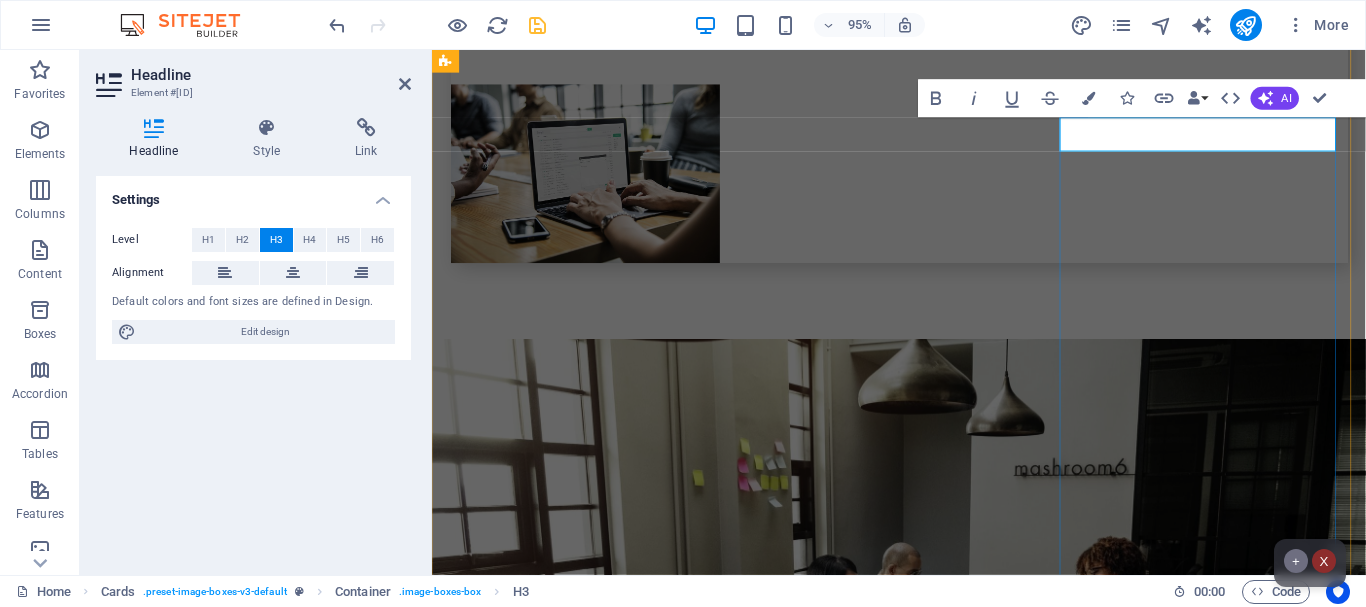 scroll, scrollTop: 6698, scrollLeft: 0, axis: vertical 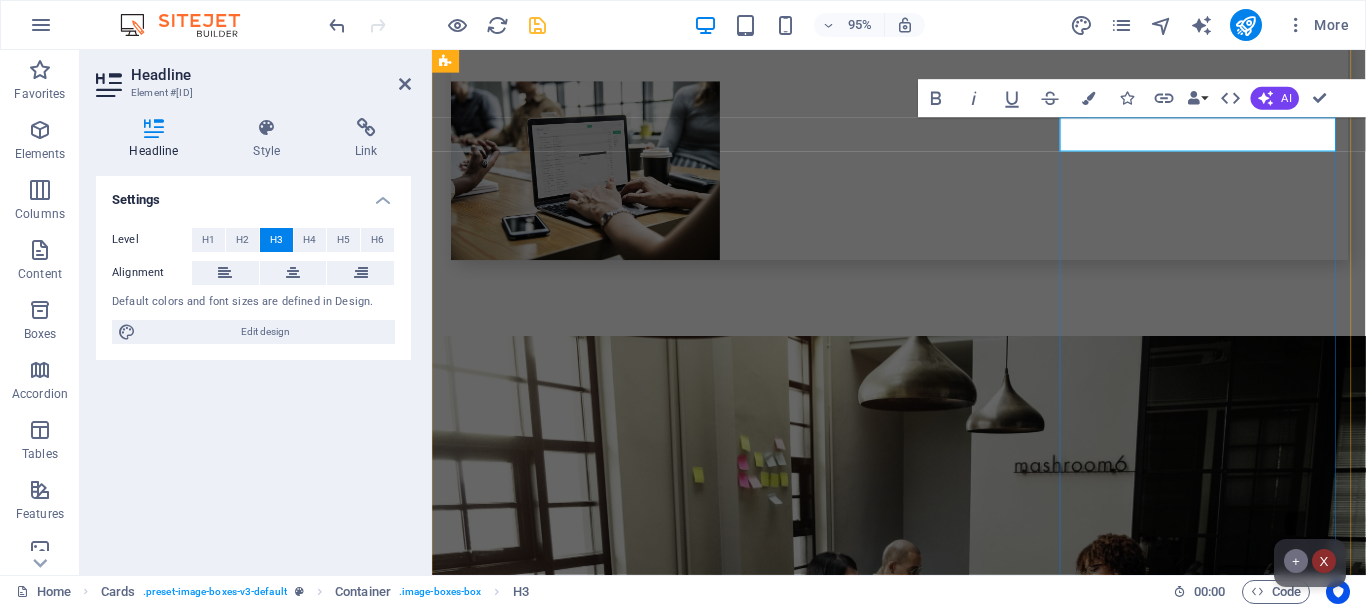 type 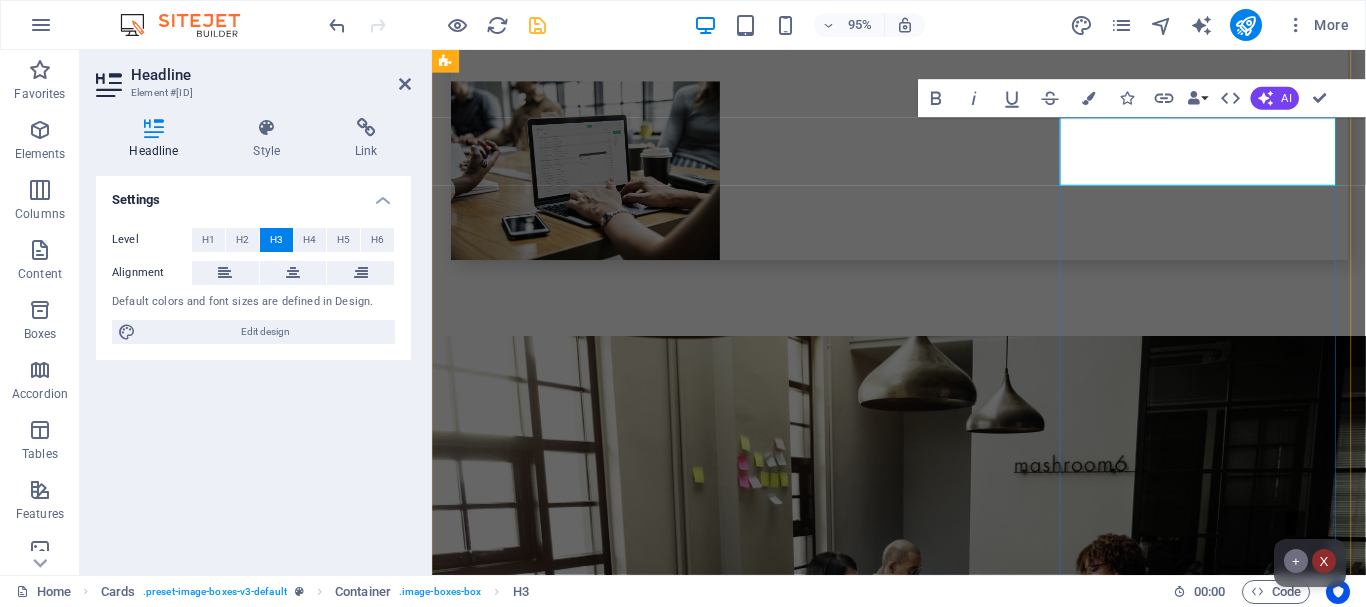 click on "The McChintonts" at bounding box center (594, 3321) 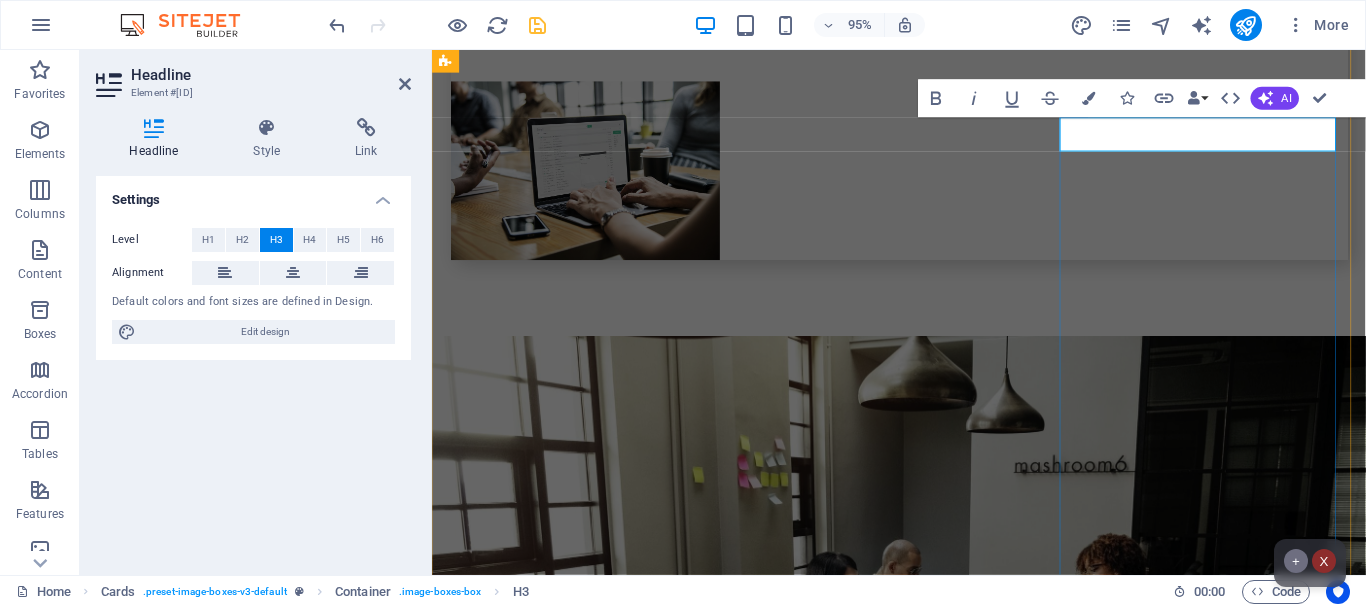click on "McChintonts" at bounding box center [594, 3303] 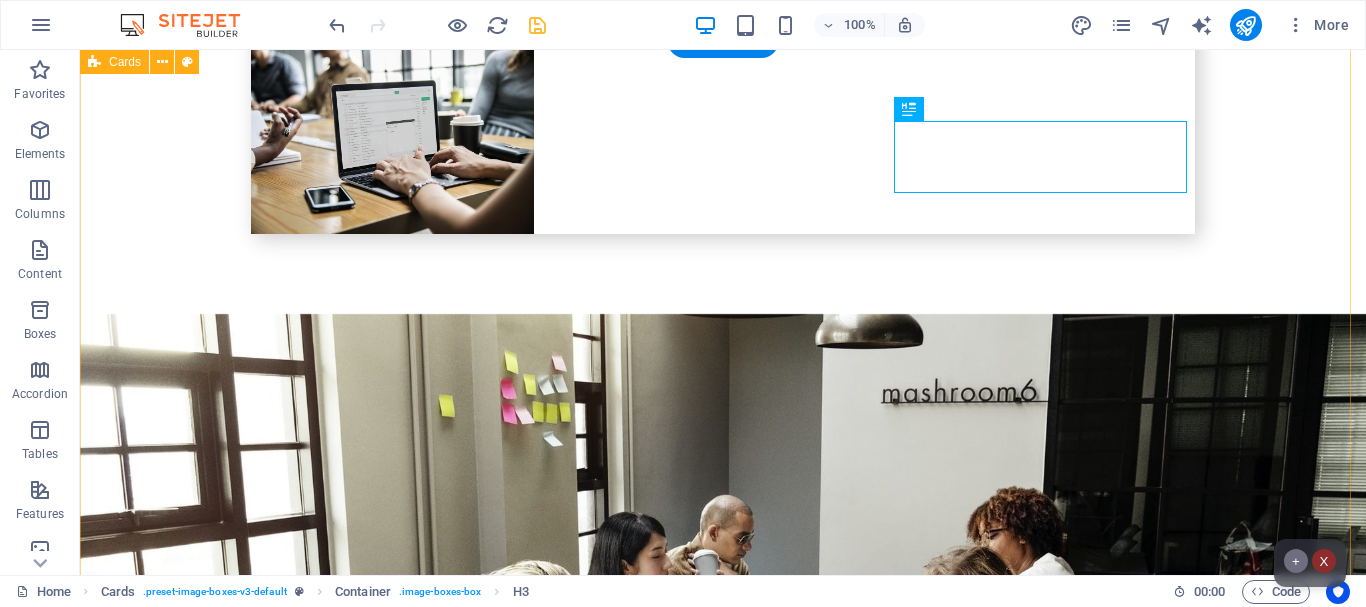 scroll, scrollTop: 6695, scrollLeft: 0, axis: vertical 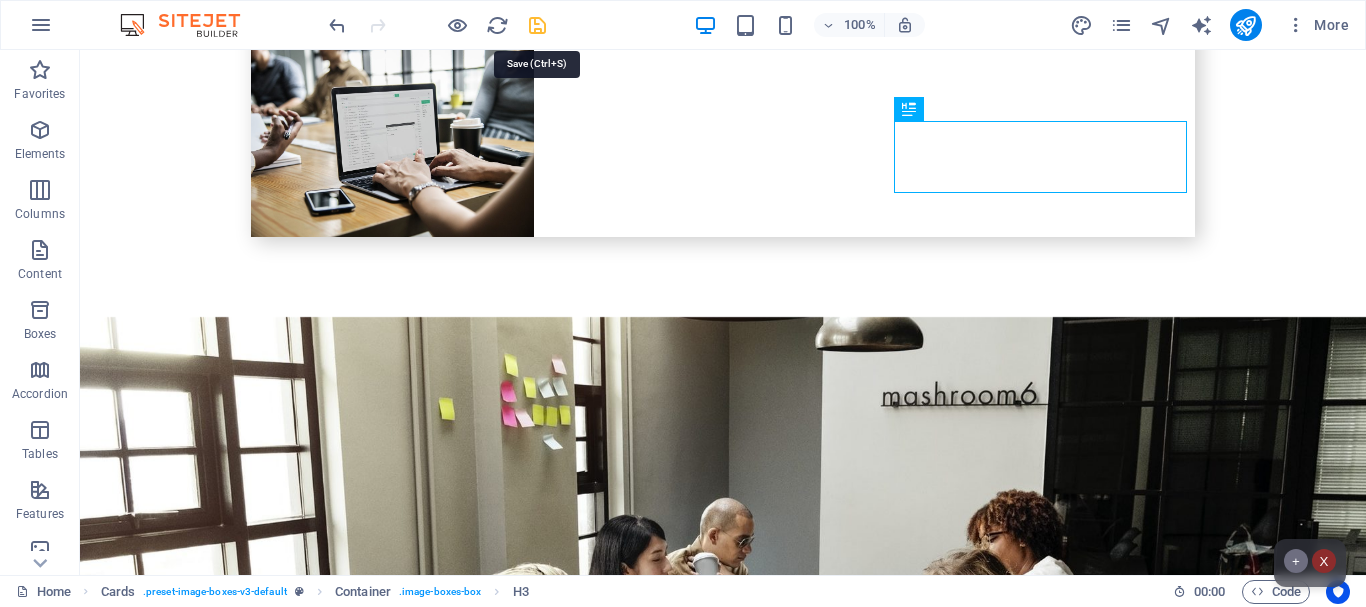 click at bounding box center [537, 25] 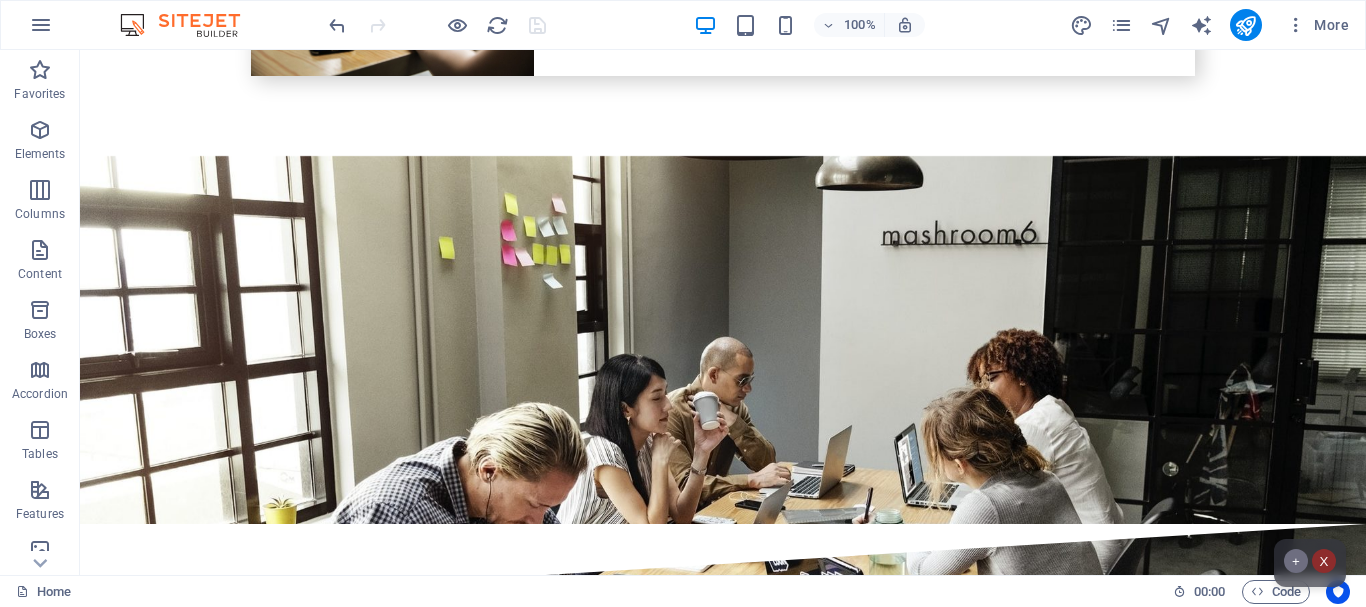 scroll, scrollTop: 6895, scrollLeft: 0, axis: vertical 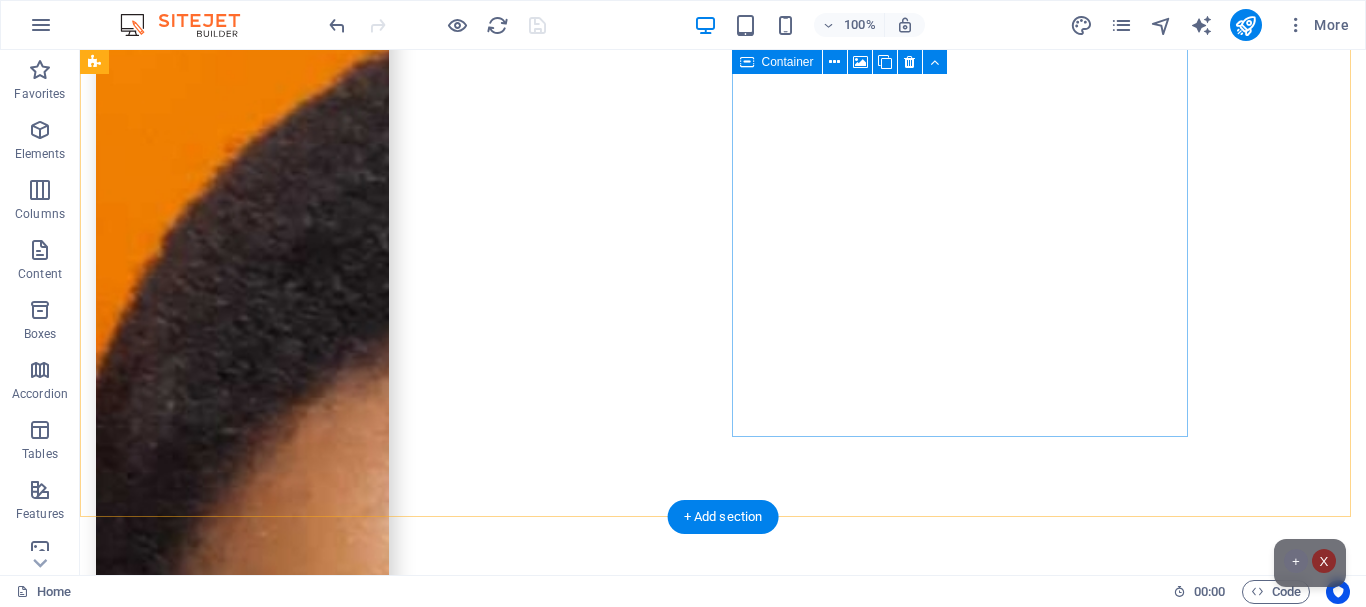 click on "Add elements" at bounding box center (265, 5628) 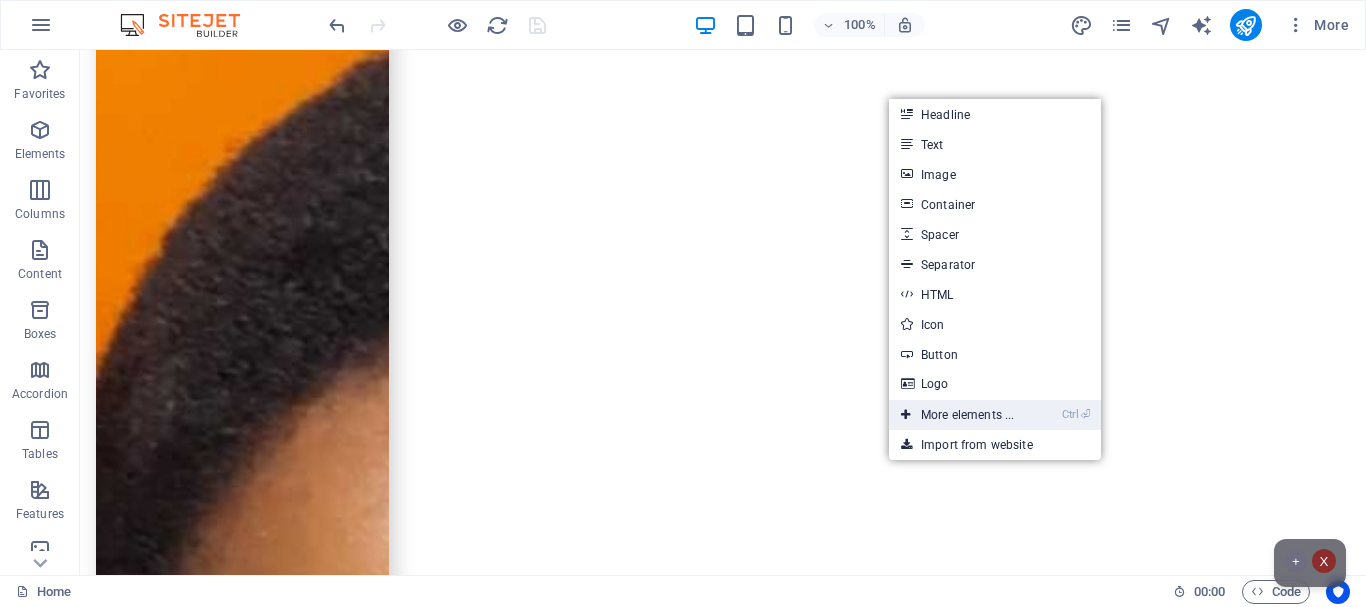click on "Ctrl ⏎  More elements ..." at bounding box center (957, 415) 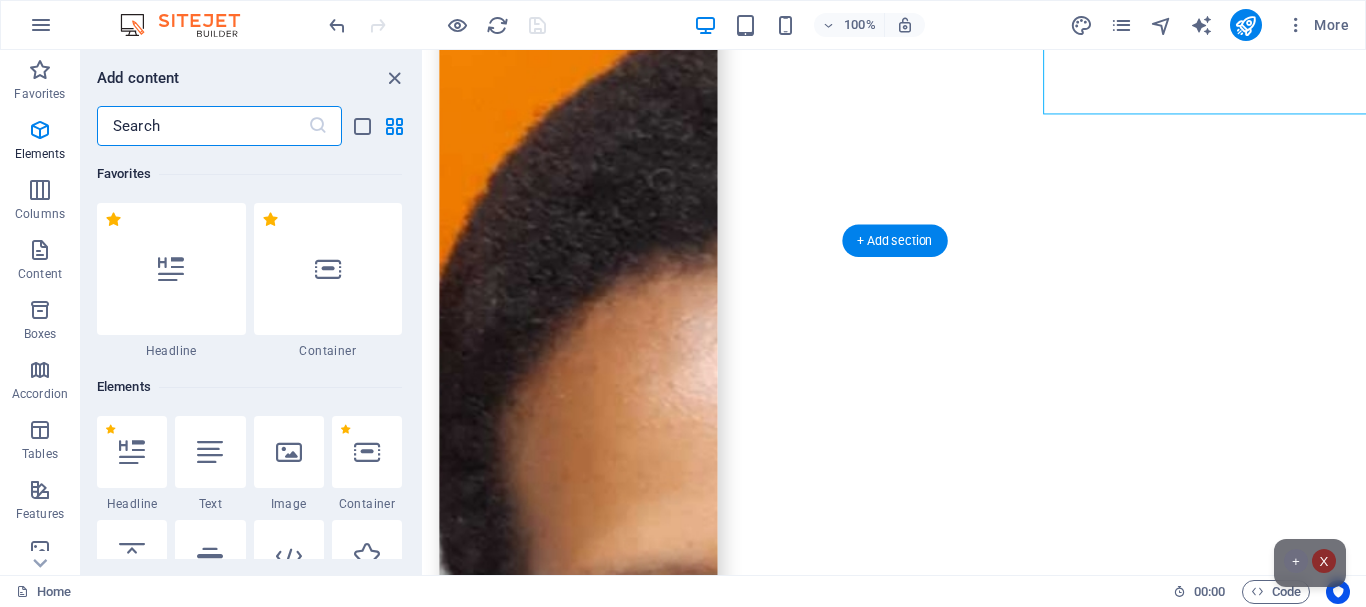 scroll, scrollTop: 7972, scrollLeft: 0, axis: vertical 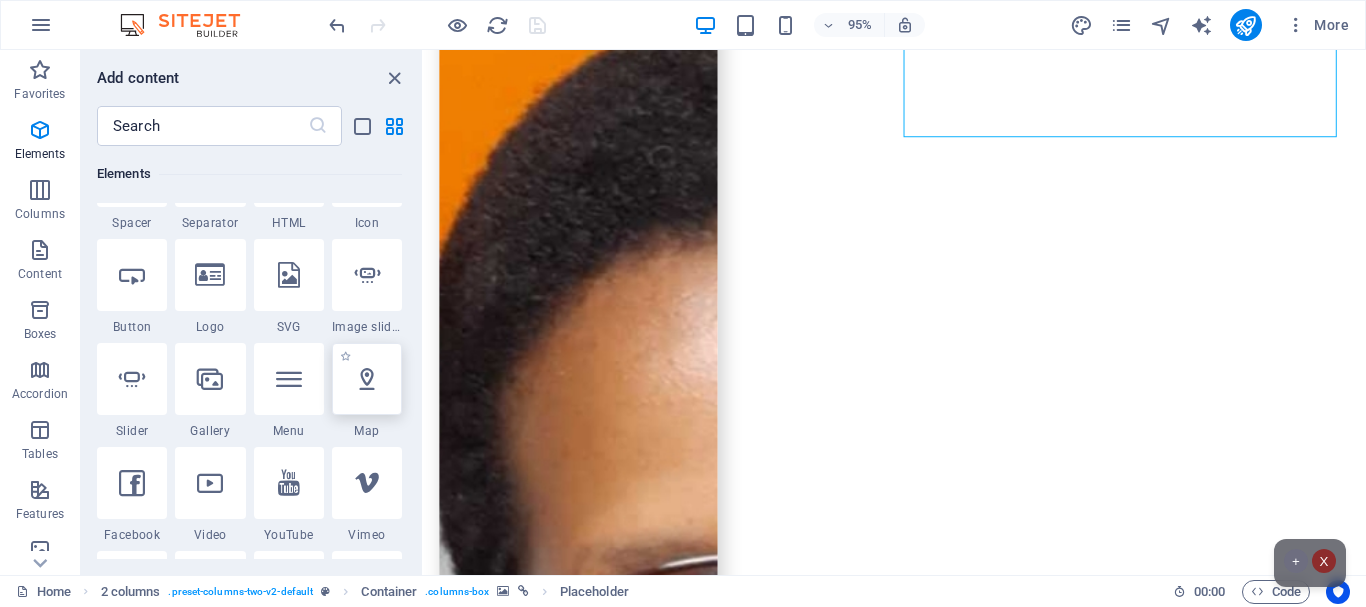 click at bounding box center (367, 379) 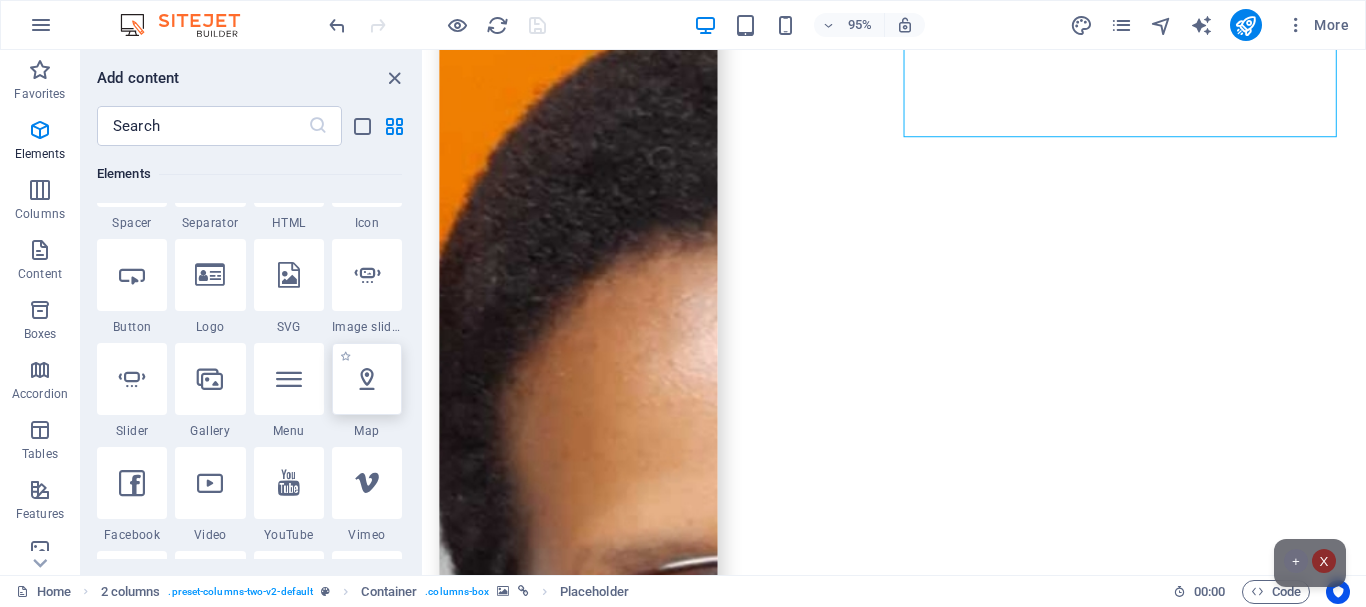 select on "1" 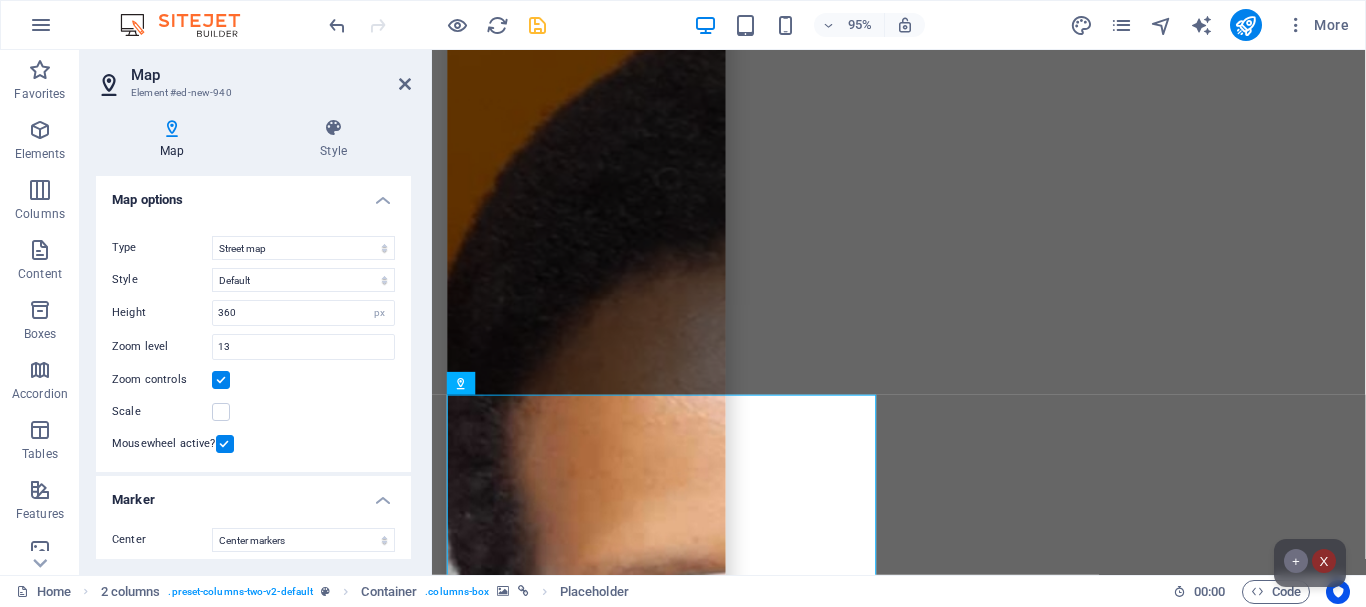 scroll, scrollTop: 7538, scrollLeft: 0, axis: vertical 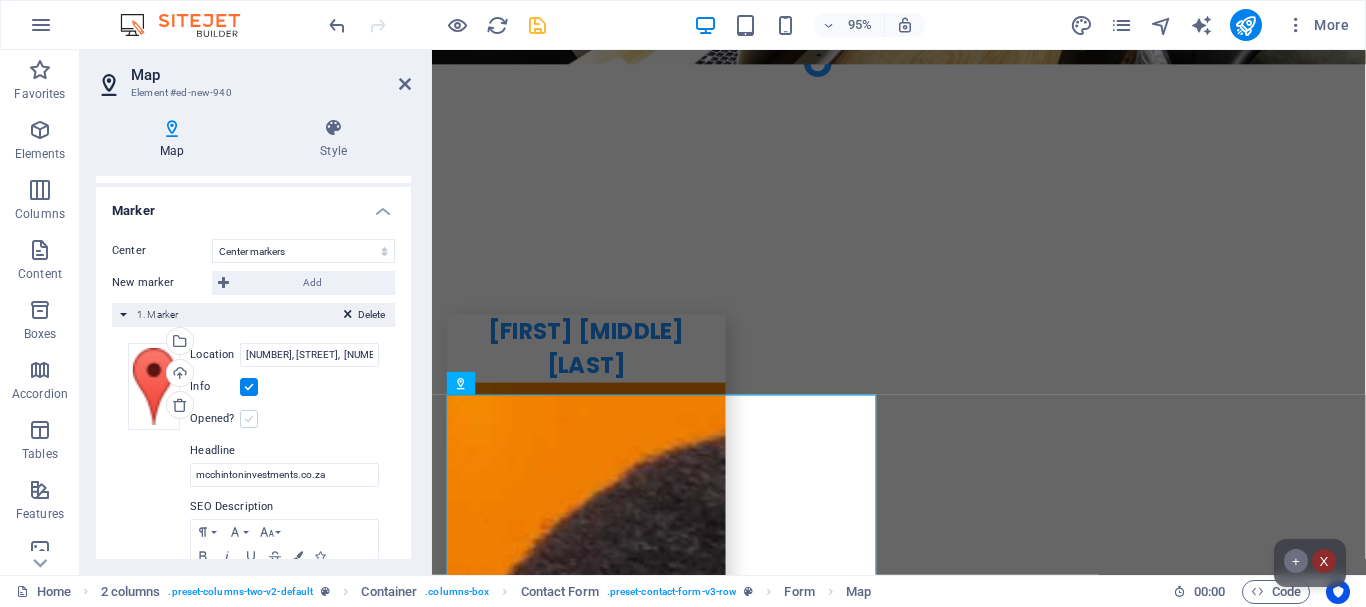 click at bounding box center (249, 419) 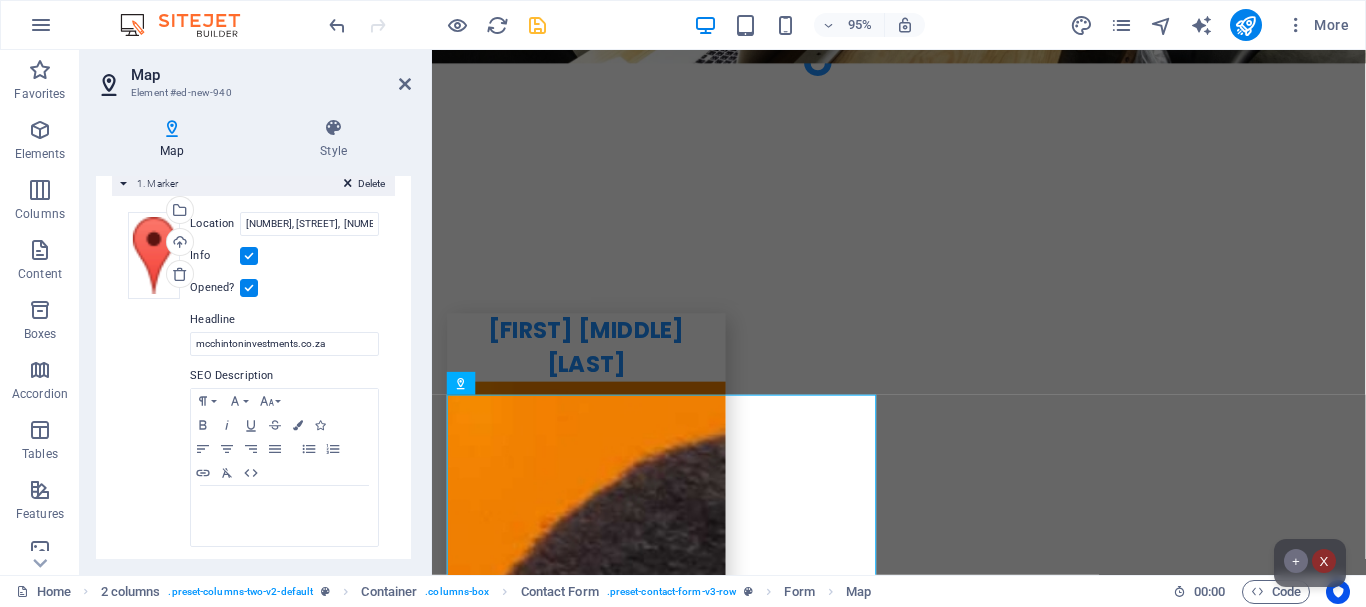scroll, scrollTop: 441, scrollLeft: 0, axis: vertical 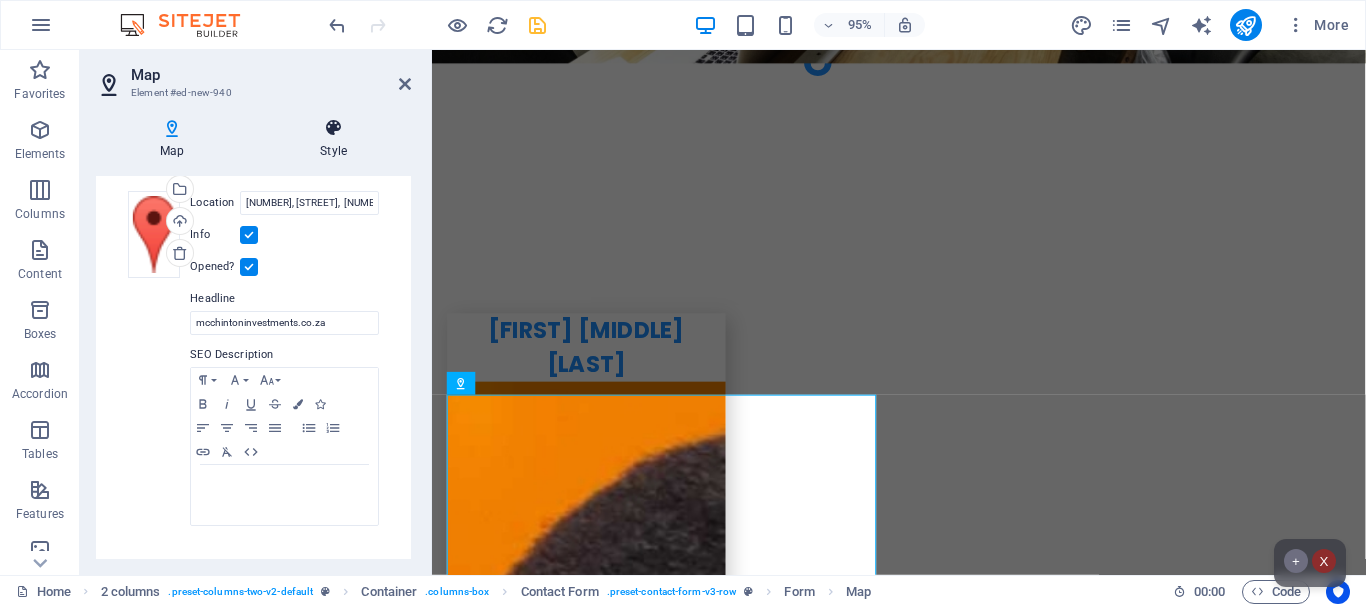 click at bounding box center (333, 128) 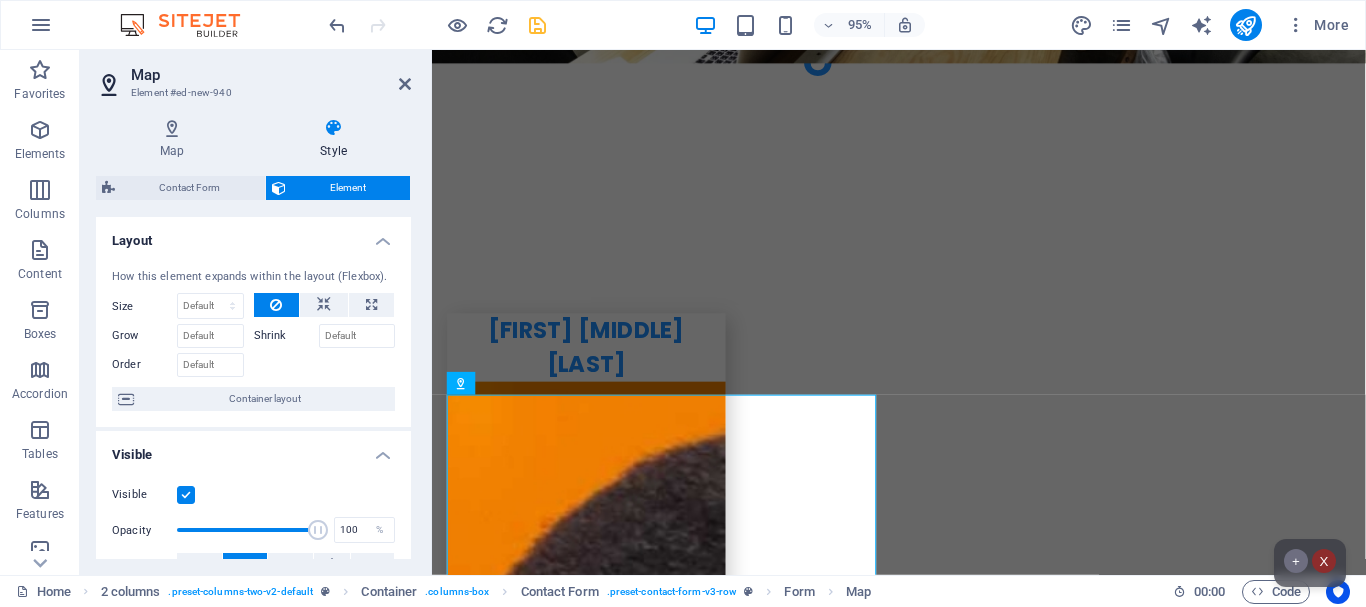 drag, startPoint x: 405, startPoint y: 341, endPoint x: 407, endPoint y: 383, distance: 42.047592 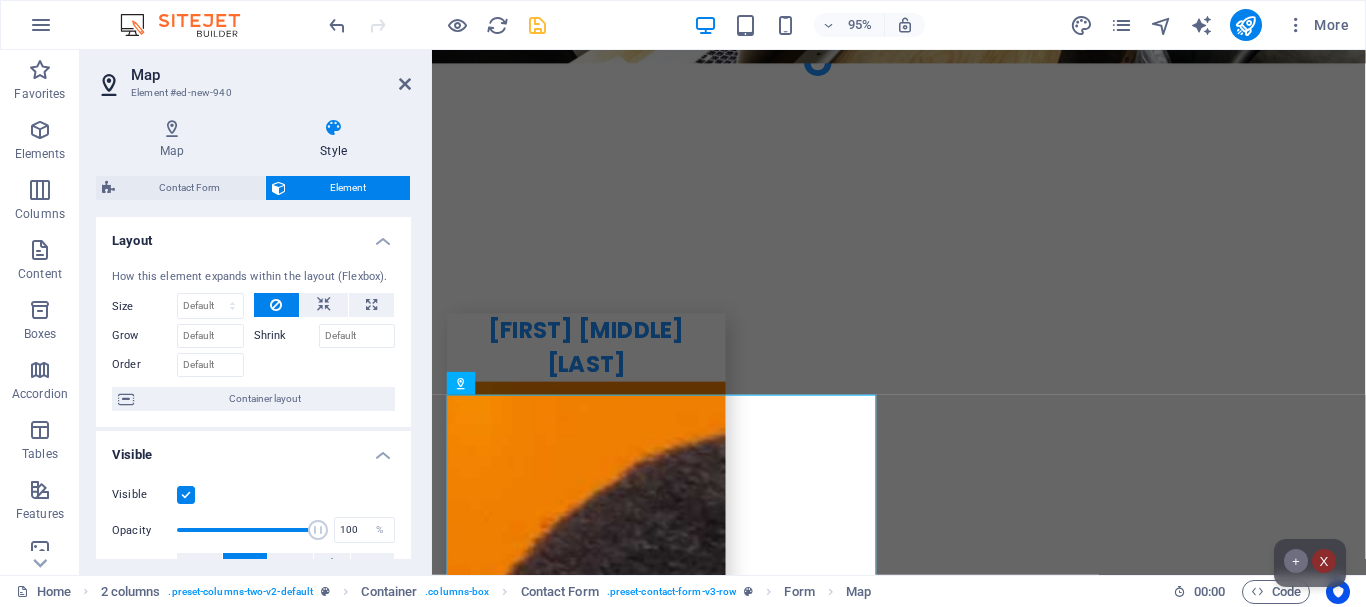 click on "Layout How this element expands within the layout (Flexbox). Size Default auto px % 1/1 1/2 1/3 1/4 1/5 1/6 1/7 1/8 1/9 1/10 Grow Shrink Order Container layout Visible Visible Opacity 100 % Overflow Spacing Margin Default auto px % rem vw vh Custom Custom auto px % rem vw vh auto px % rem vw vh auto px % rem vw vh auto px % rem vw vh Padding Default px rem % vh vw Custom Custom px rem % vh vw px rem % vh vw px rem % vh vw px rem % vh vw Border Style              - Width 1 auto px rem % vh vw Custom Custom 1 auto px rem % vh vw 1 auto px rem % vh vw 1 auto px rem % vh vw 1 auto px rem % vh vw  - Color Round corners Default px rem % vh vw Custom Custom px rem % vh vw px rem % vh vw px rem % vh vw px rem % vh vw Shadow Default None Outside Inside Color X offset 0 px rem vh vw Y offset 0 px rem vh vw Blur 0 px rem % vh vw Spread 0 px rem vh vw Text Shadow Default None Outside Color X offset 0 px rem vh vw Y offset 0 px rem vh vw Blur 0 px rem % vh vw Positioning Default Static Relative Absolute Fixed px" at bounding box center [253, 388] 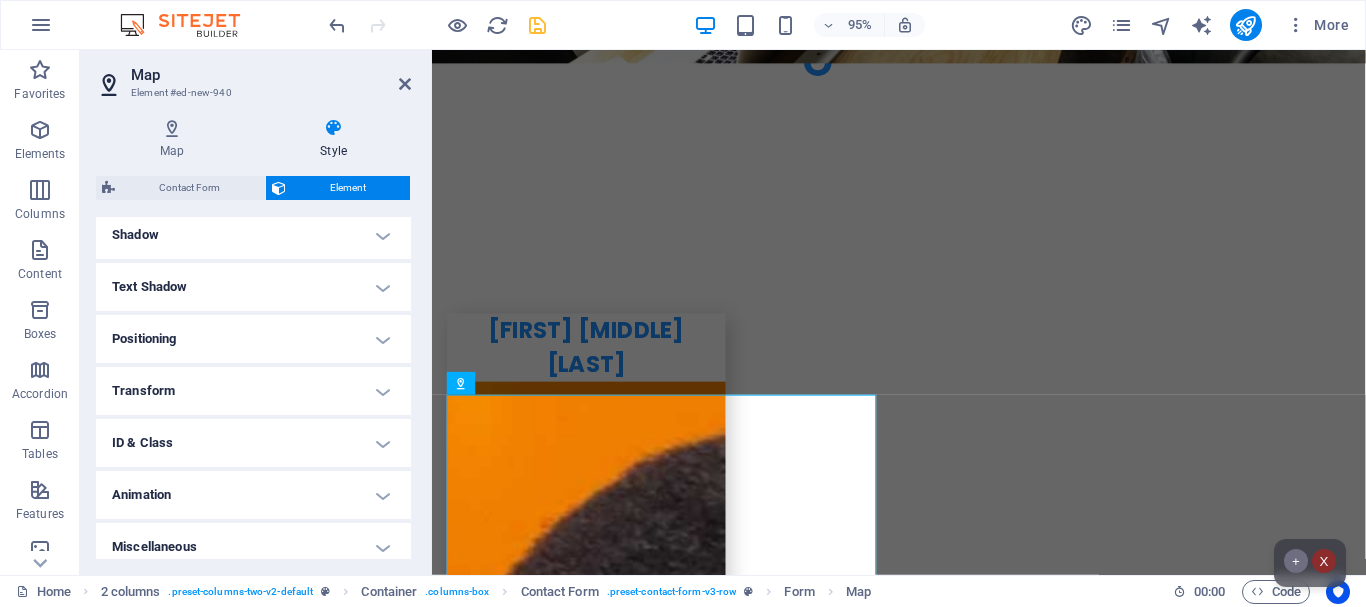 scroll, scrollTop: 503, scrollLeft: 0, axis: vertical 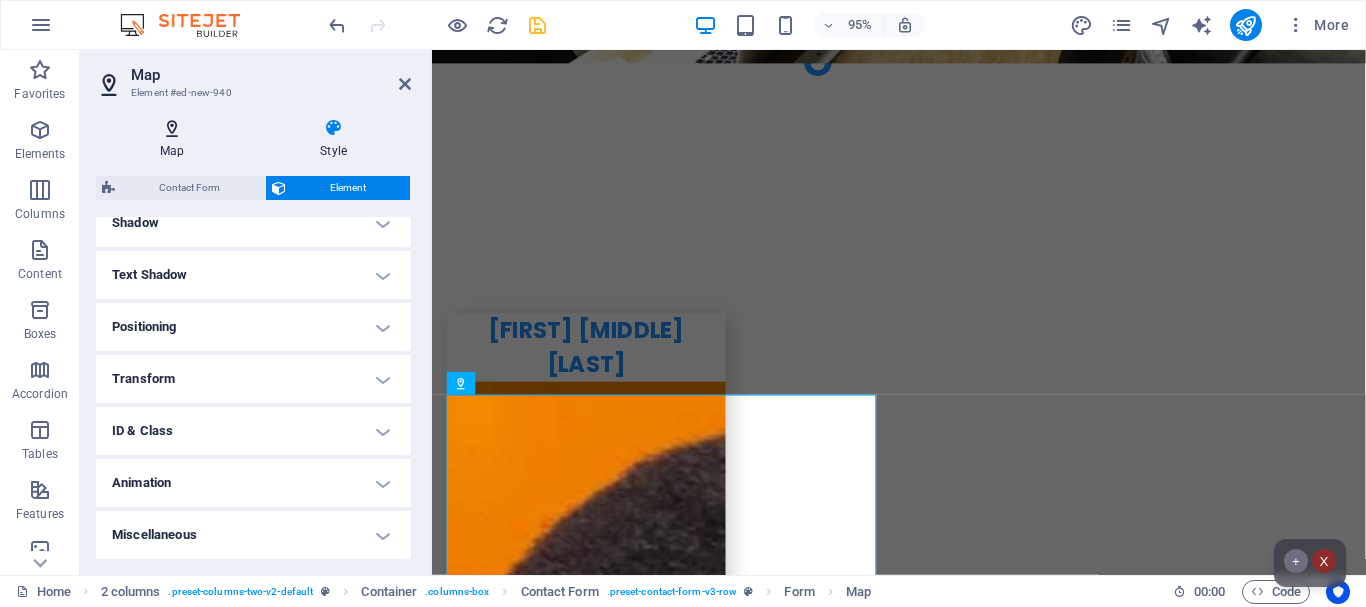 click at bounding box center [172, 128] 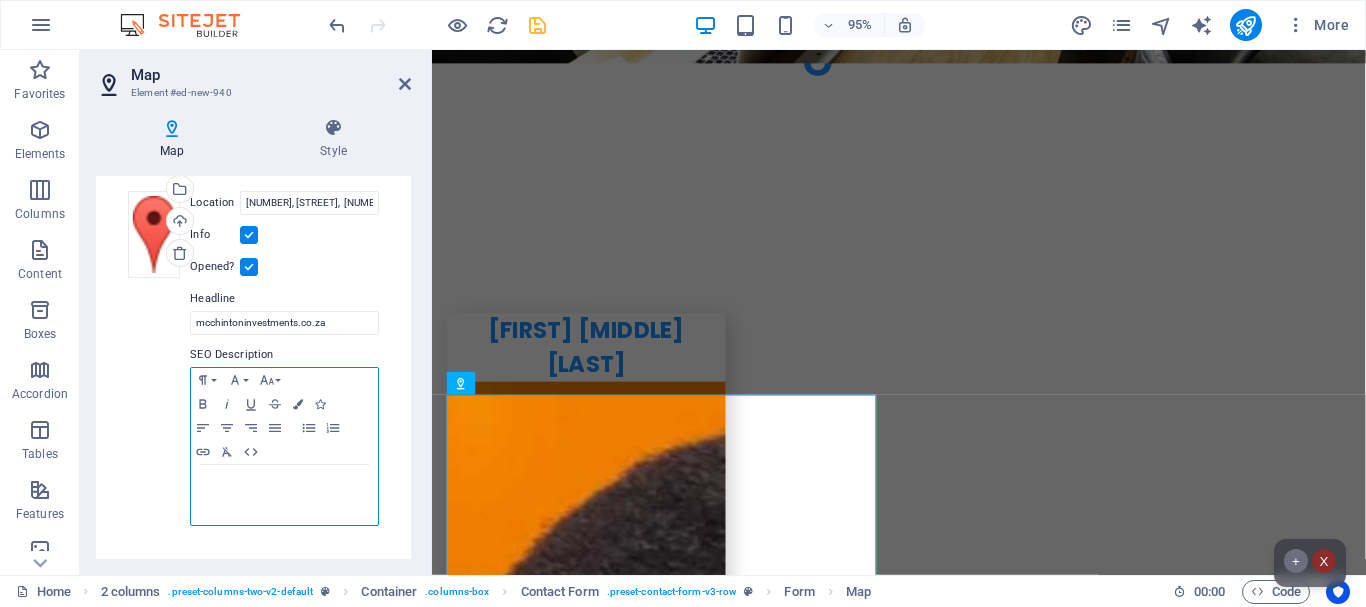 click at bounding box center [284, 495] 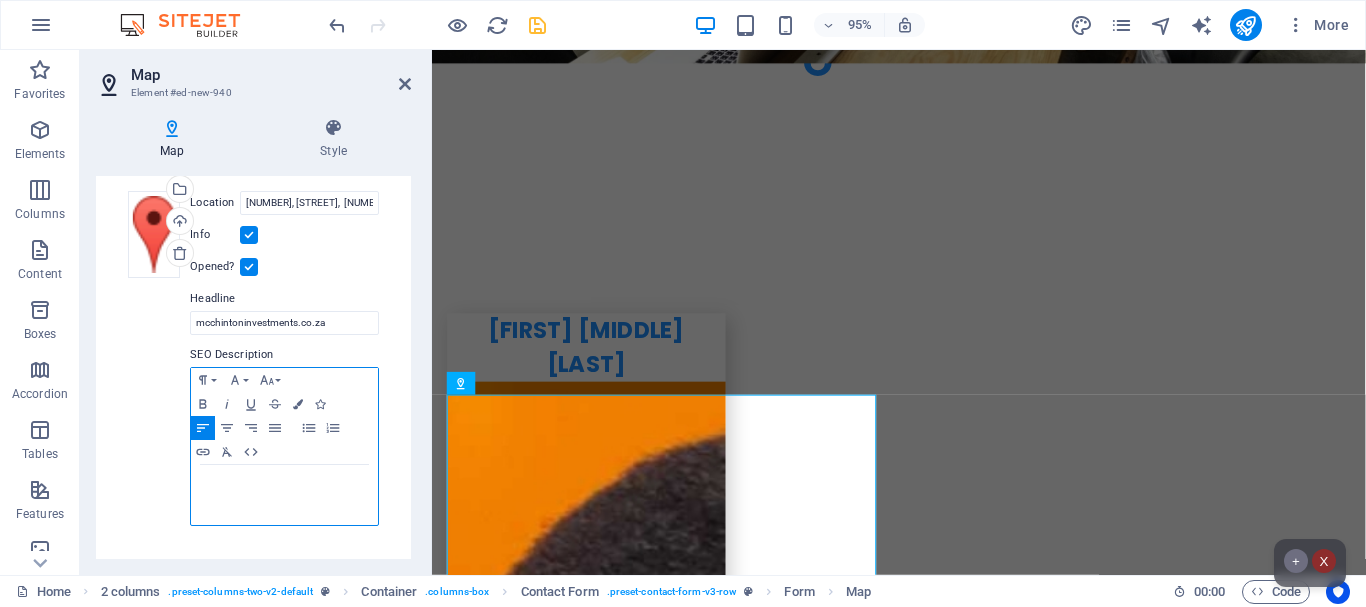 type 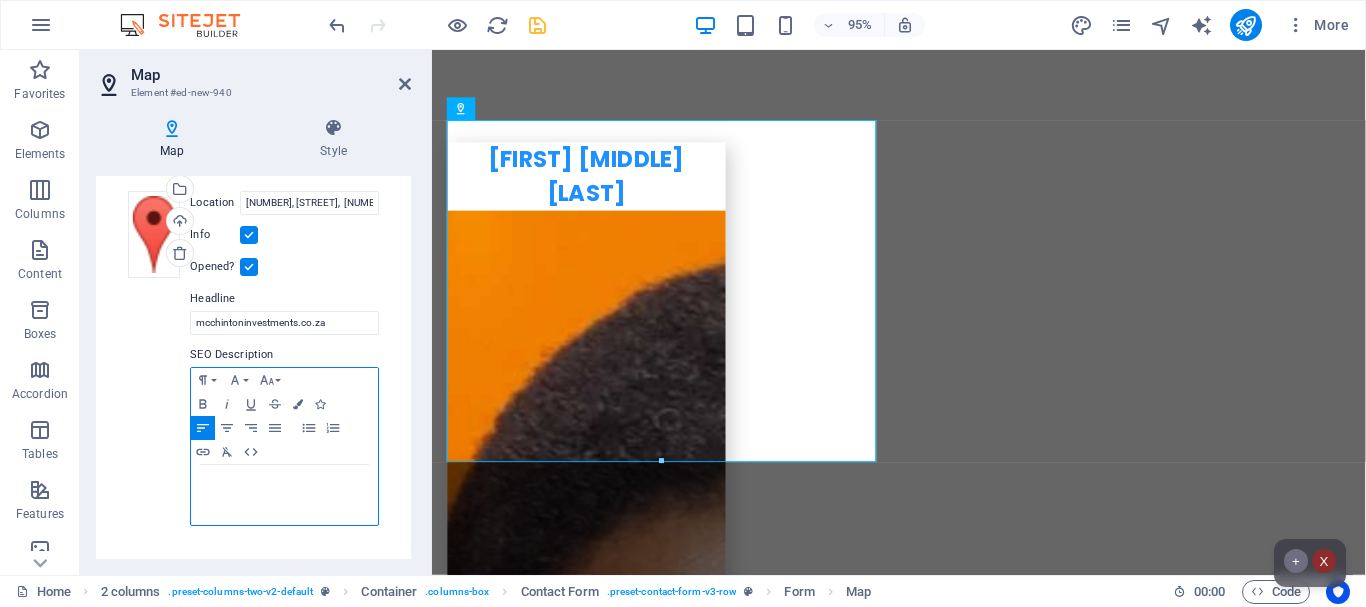 scroll, scrollTop: 7827, scrollLeft: 0, axis: vertical 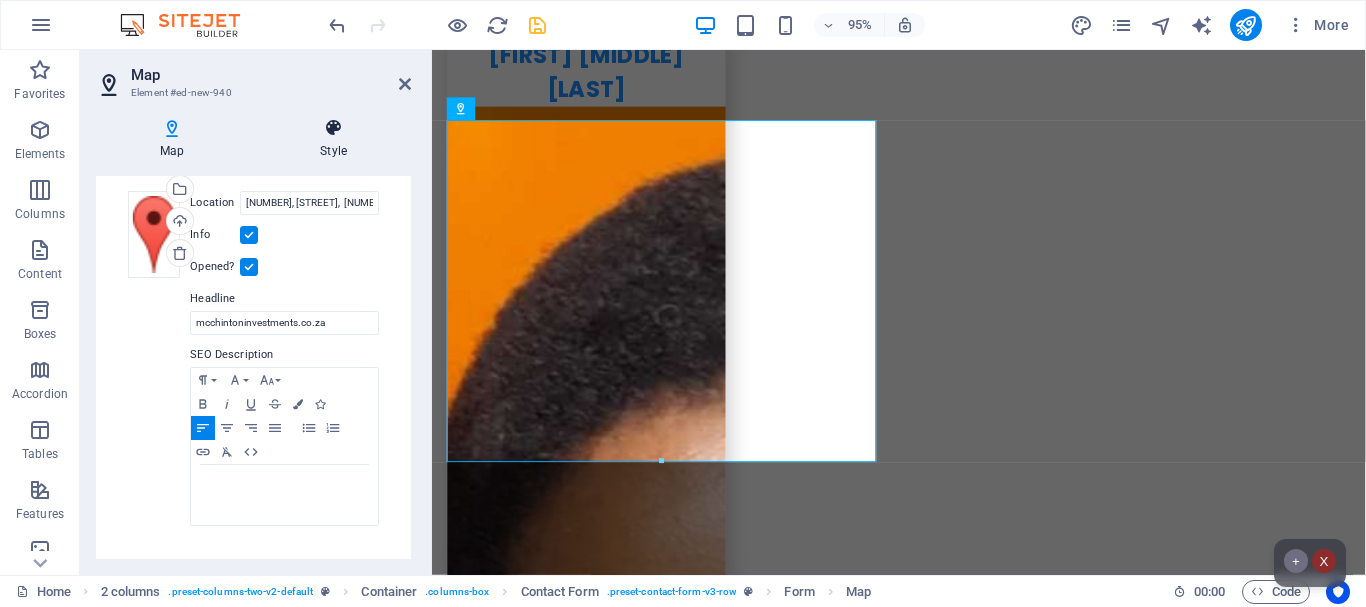 click on "Style" at bounding box center [333, 139] 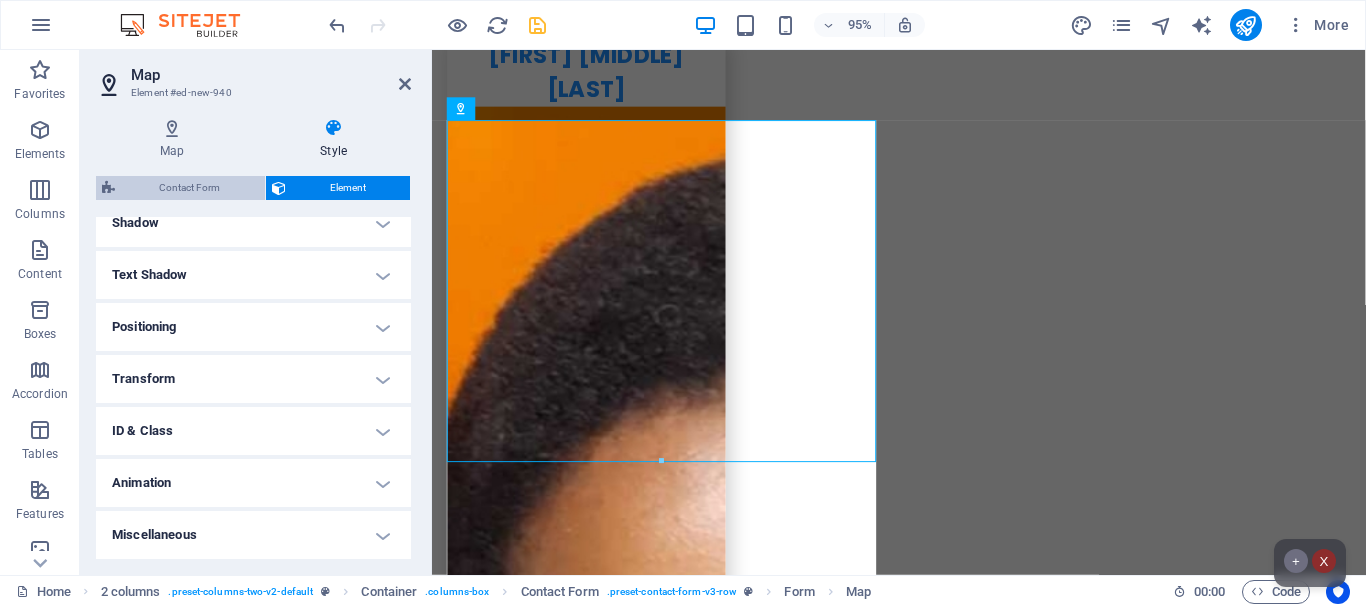 click on "Contact Form" at bounding box center (190, 188) 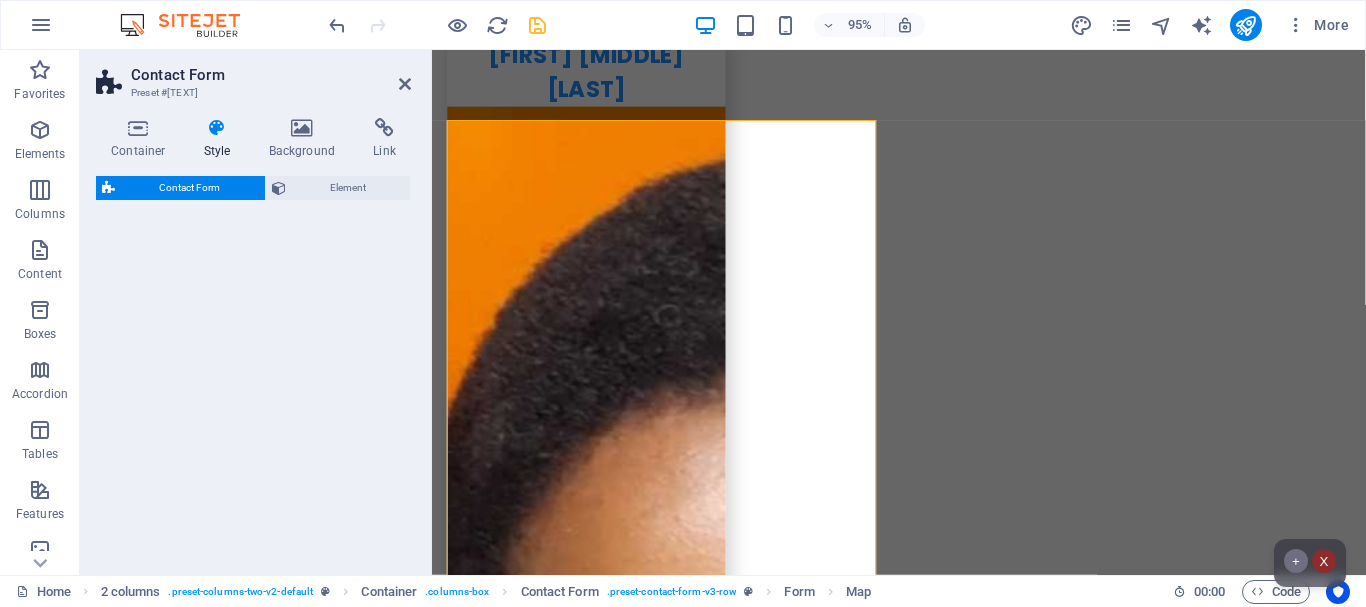 select on "rem" 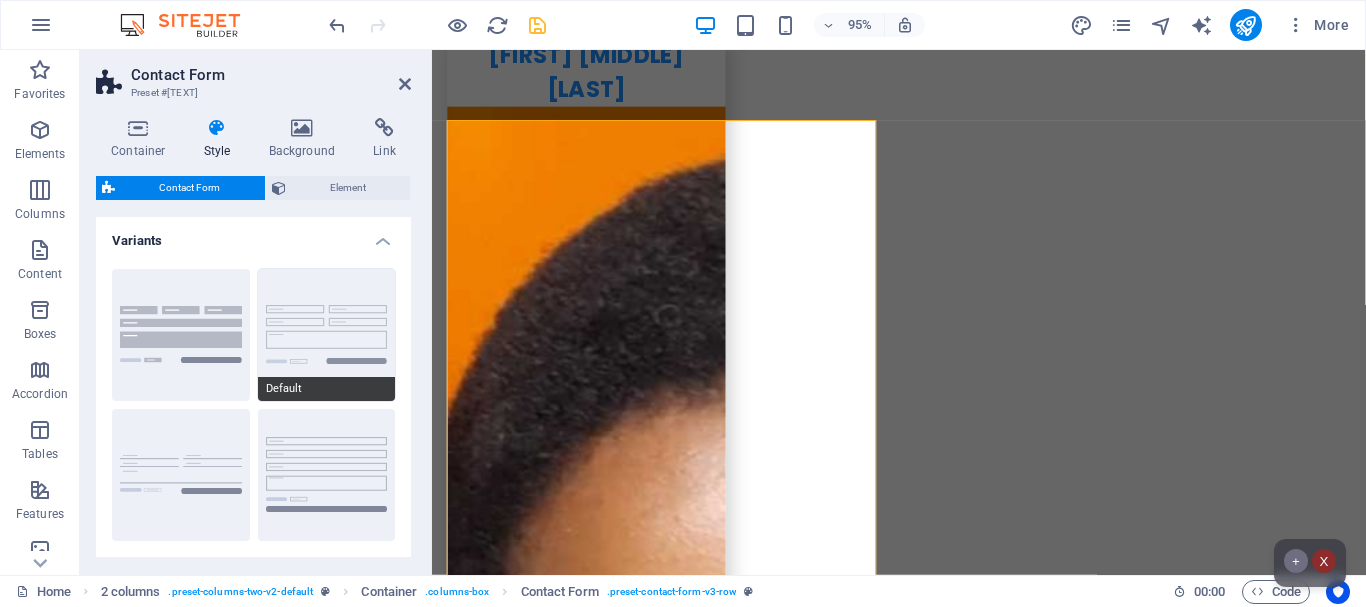 click on "Default" at bounding box center [327, 335] 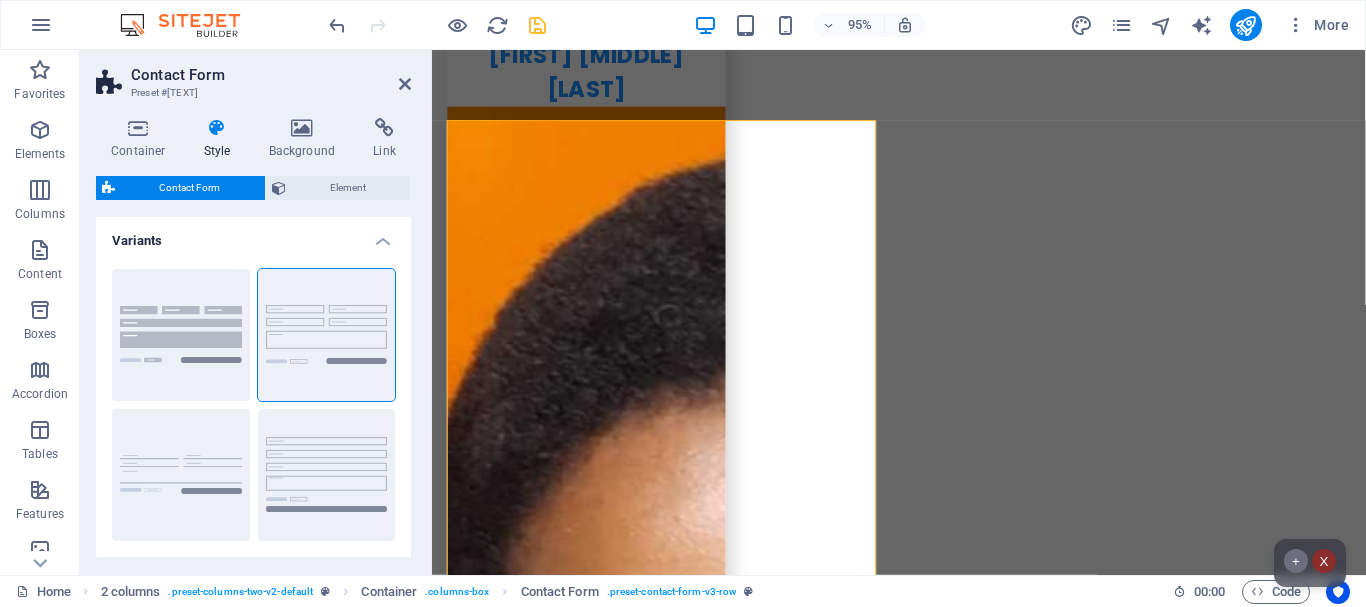 drag, startPoint x: 411, startPoint y: 346, endPoint x: 411, endPoint y: 375, distance: 29 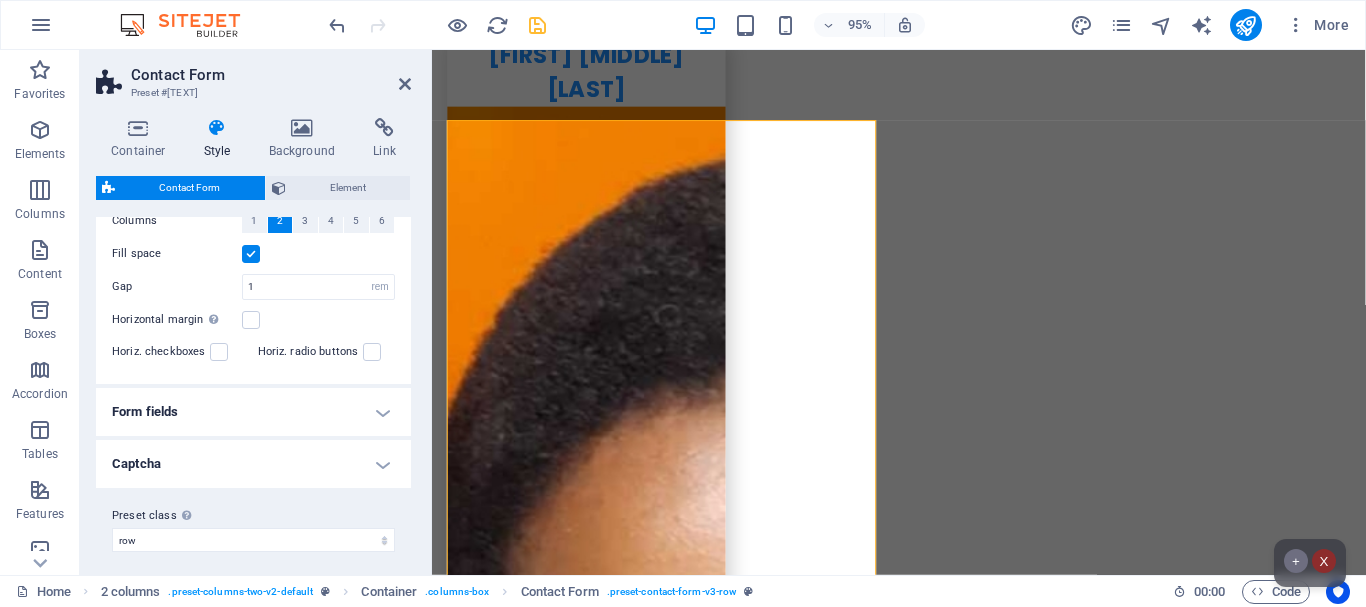 scroll, scrollTop: 417, scrollLeft: 0, axis: vertical 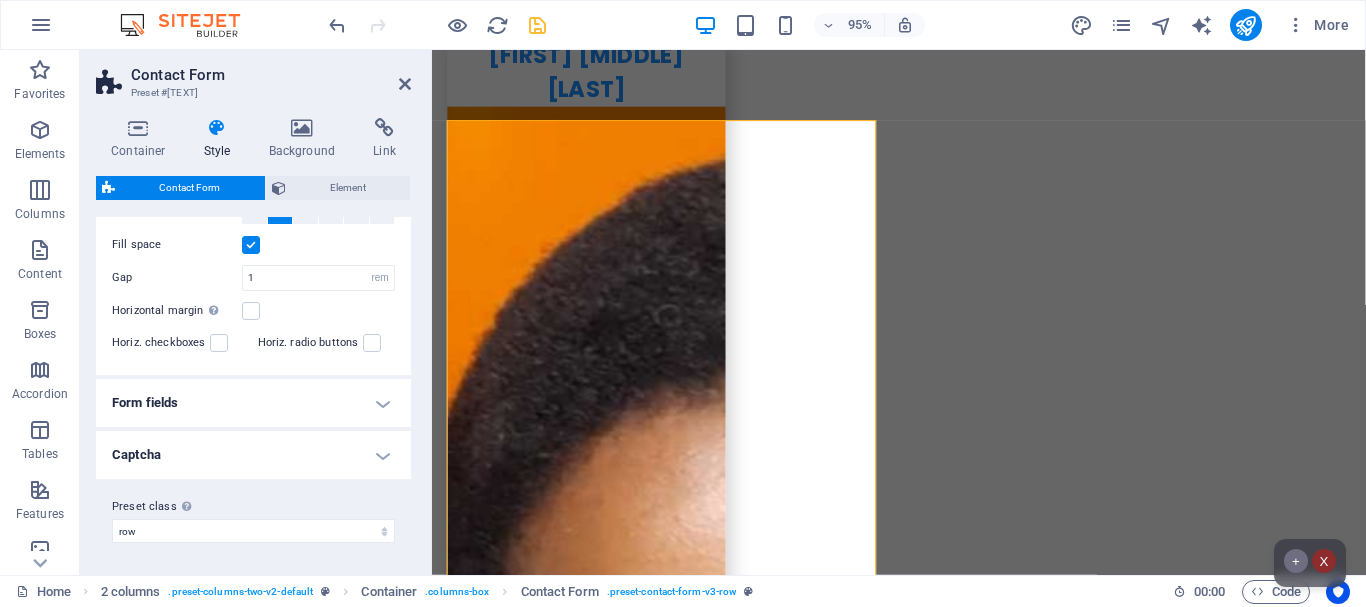 click at bounding box center (676, 5305) 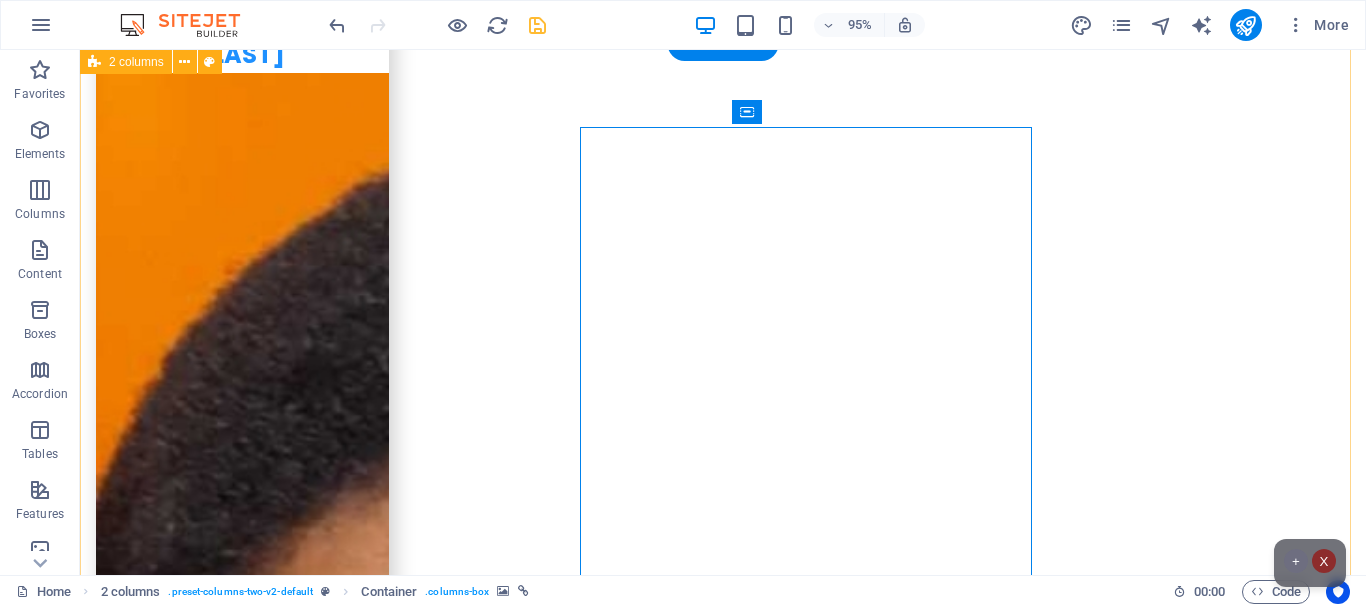 scroll, scrollTop: 7824, scrollLeft: 0, axis: vertical 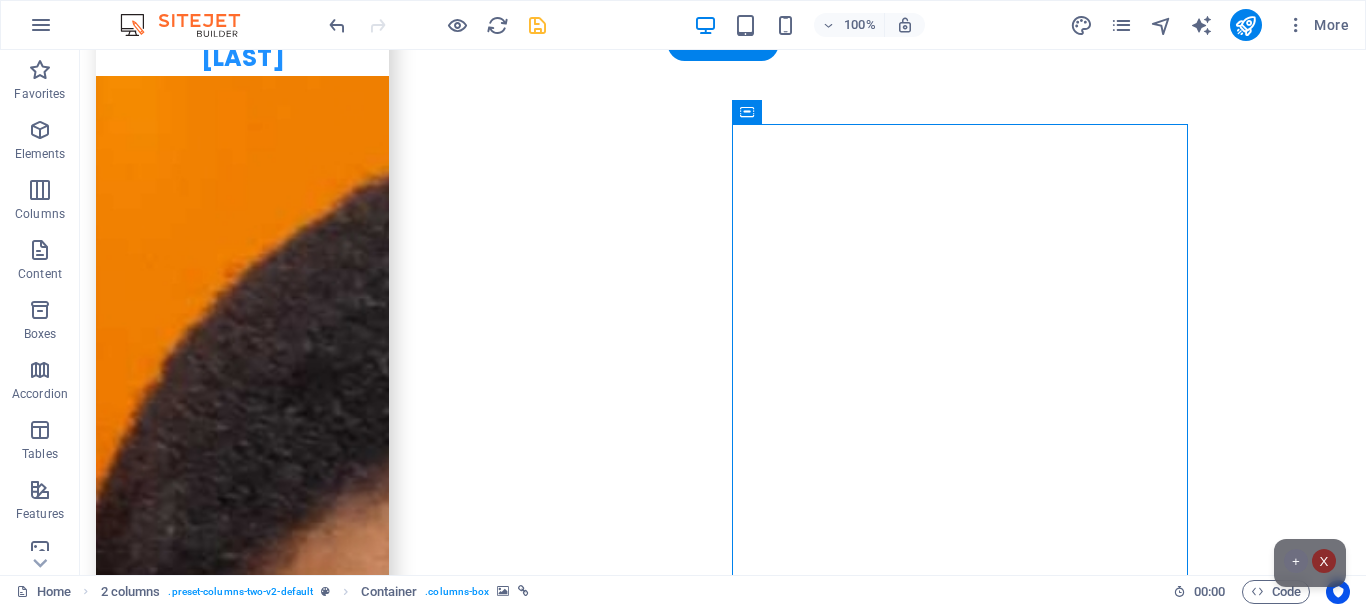 click at bounding box center (324, 5927) 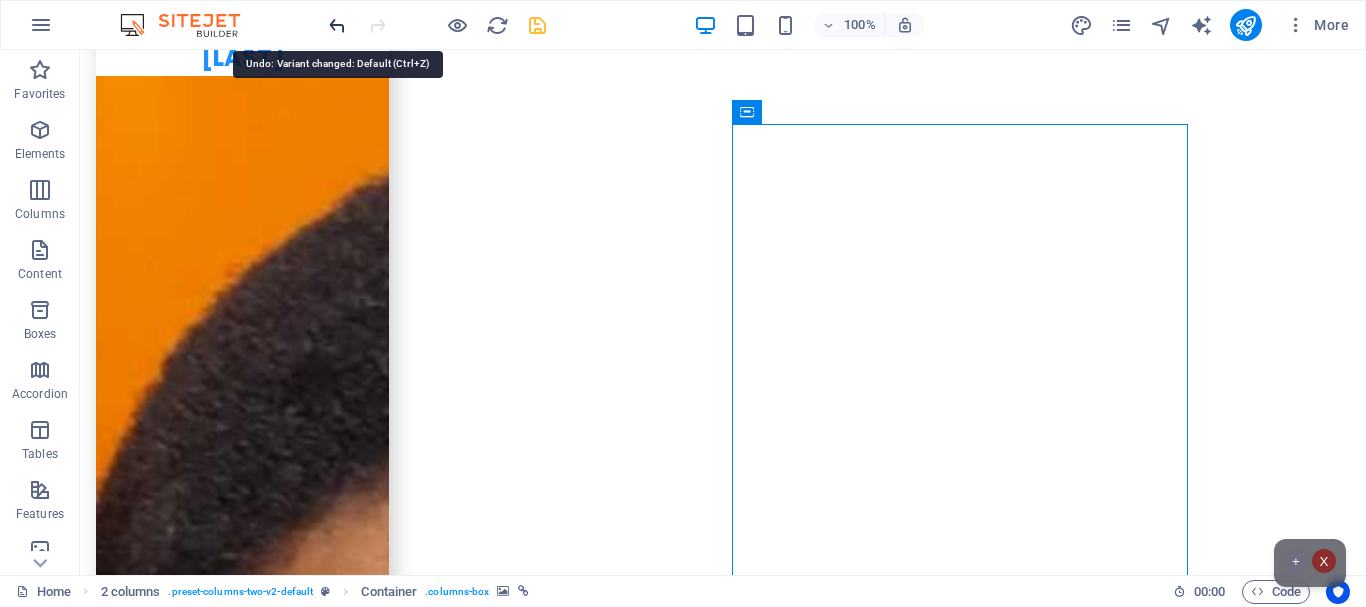 click at bounding box center (337, 25) 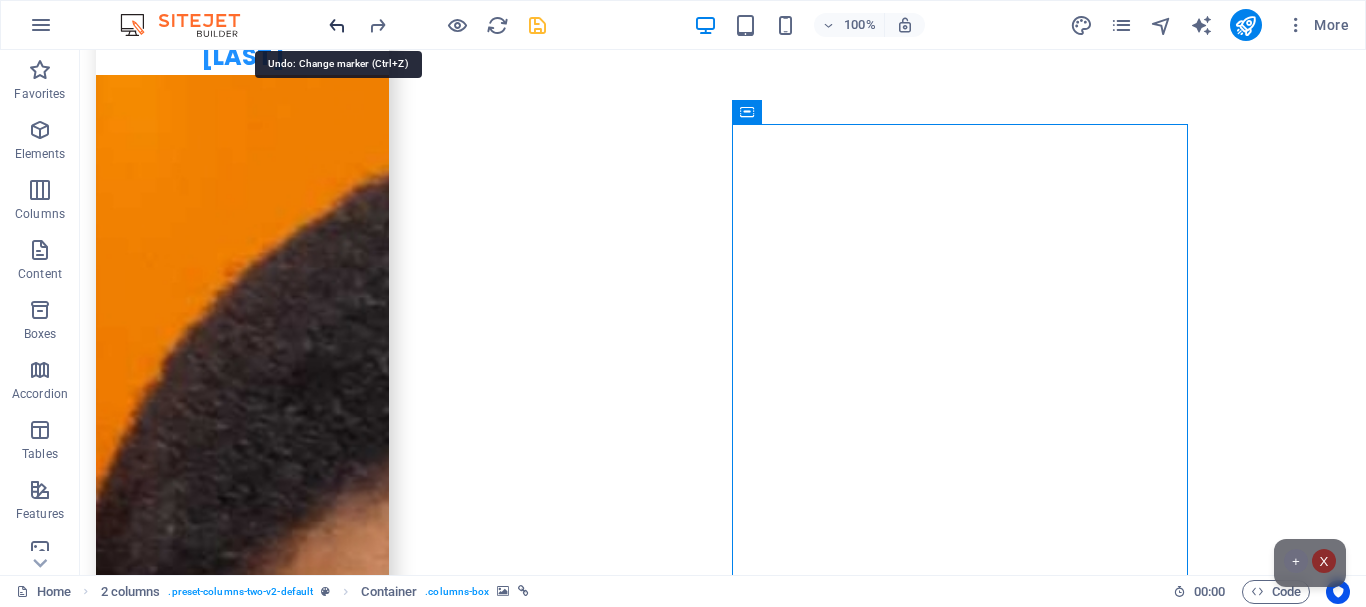 click at bounding box center [337, 25] 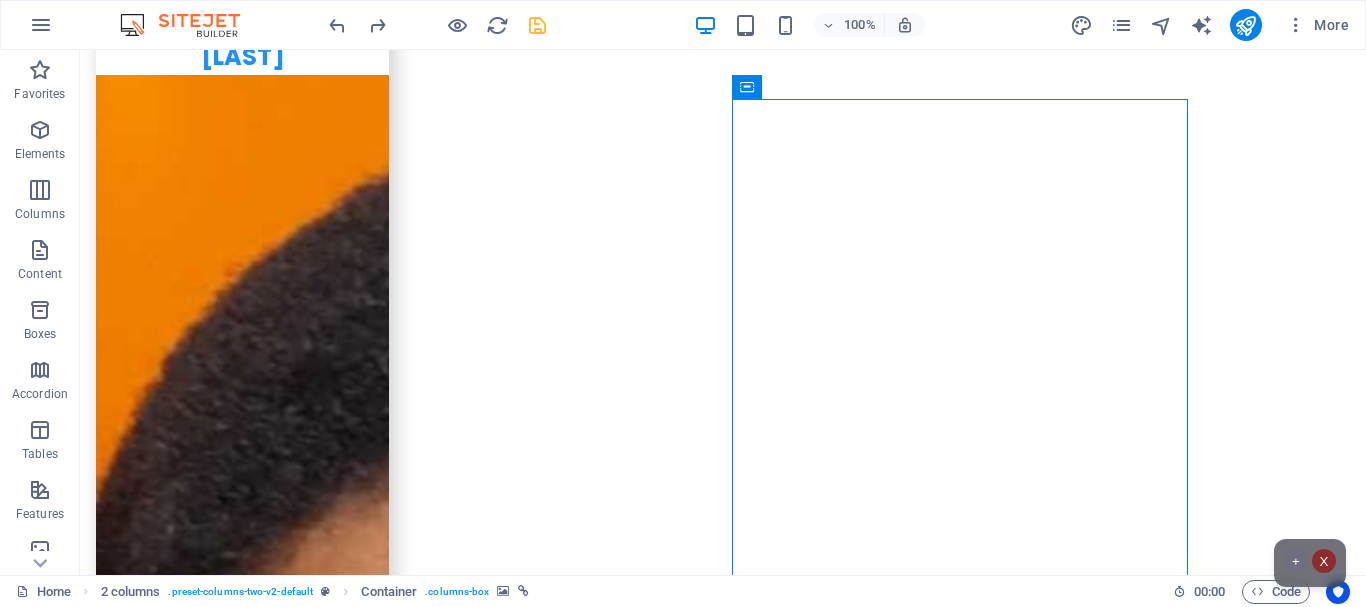scroll, scrollTop: 8283, scrollLeft: 0, axis: vertical 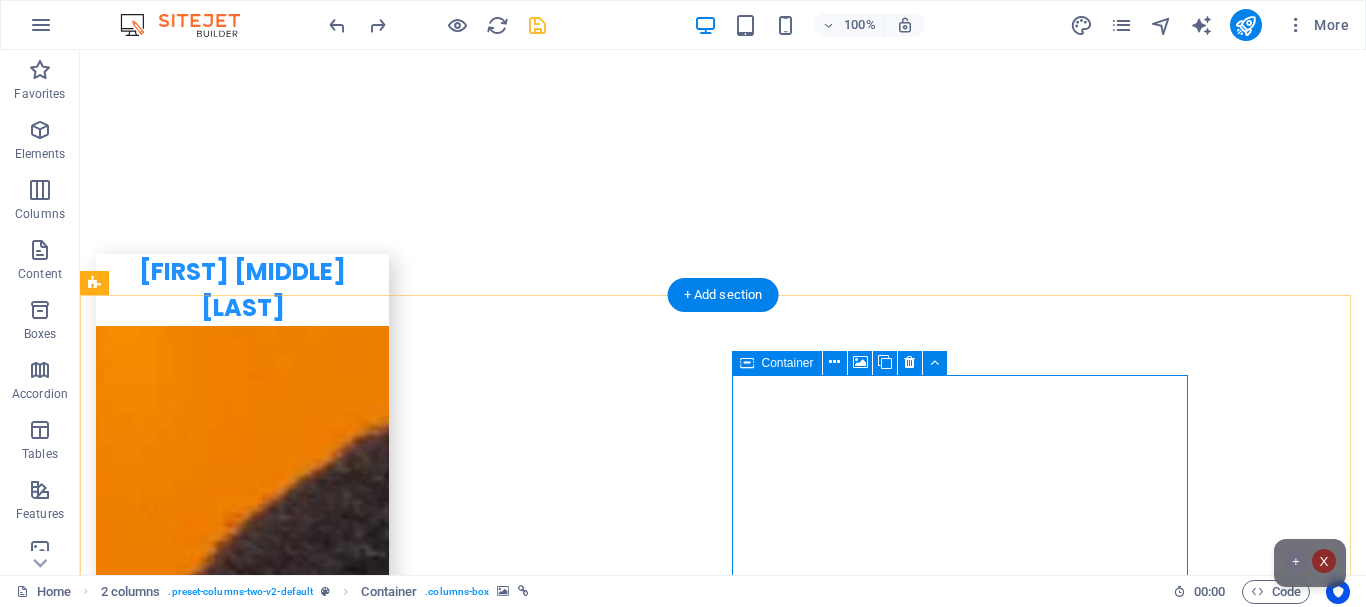click on "Add elements" at bounding box center (265, 6755) 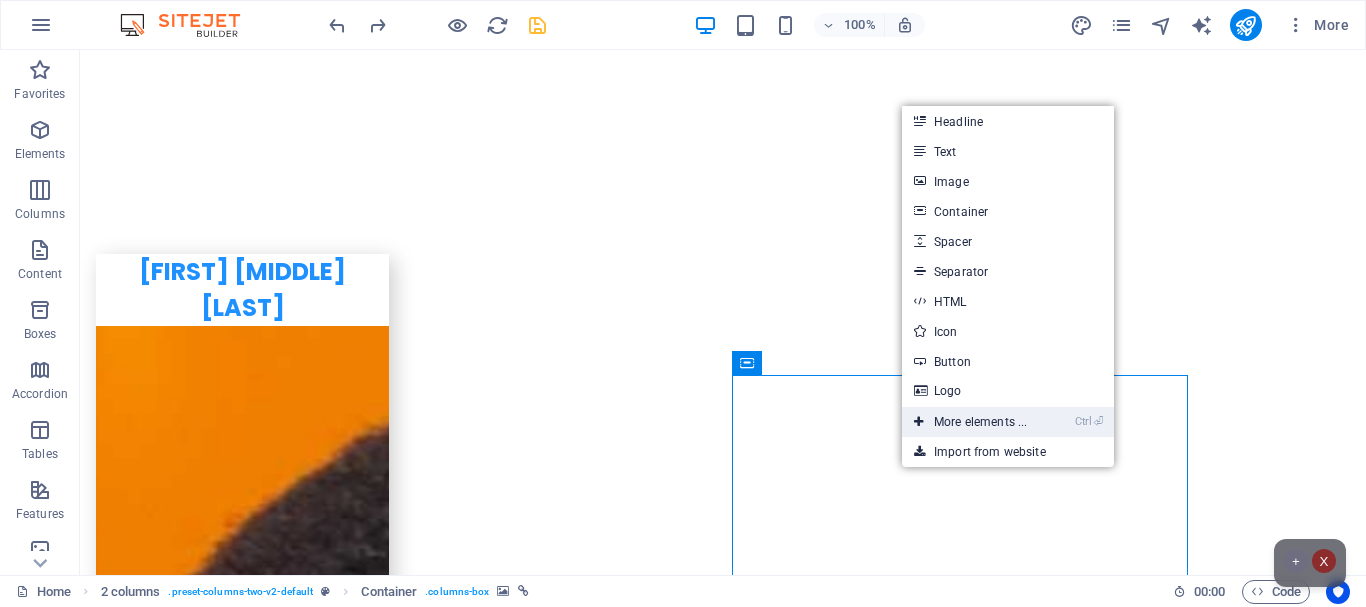 click on "Ctrl ⏎  More elements ..." at bounding box center [970, 422] 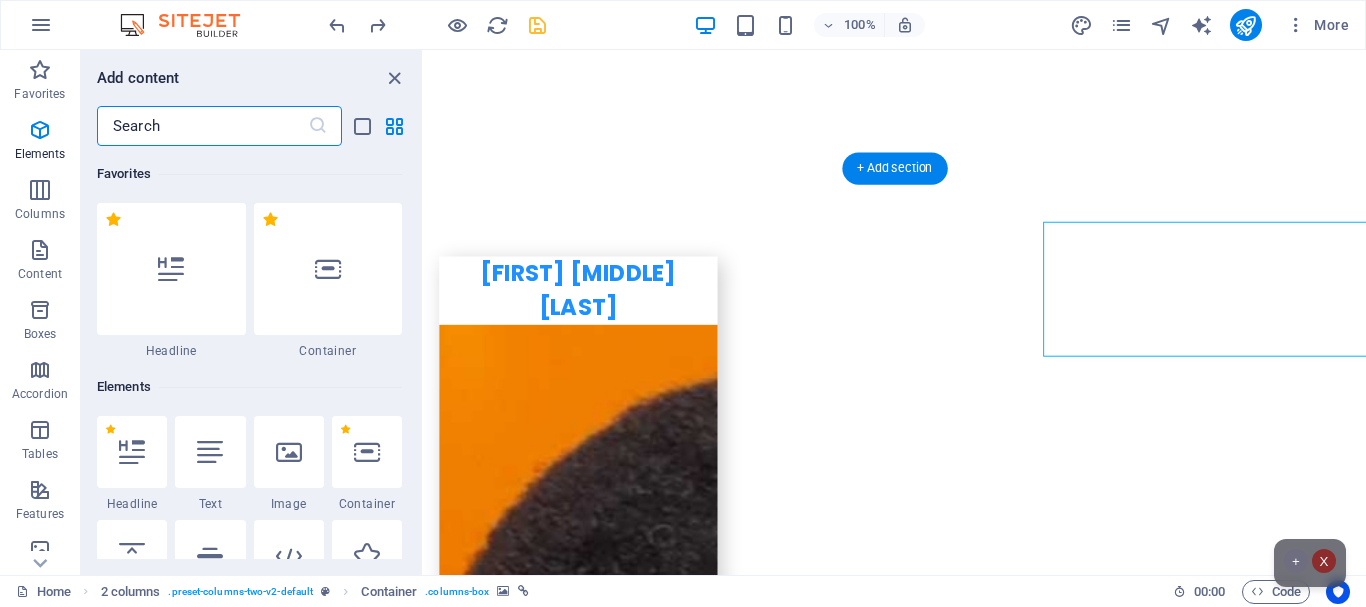 scroll, scrollTop: 7717, scrollLeft: 0, axis: vertical 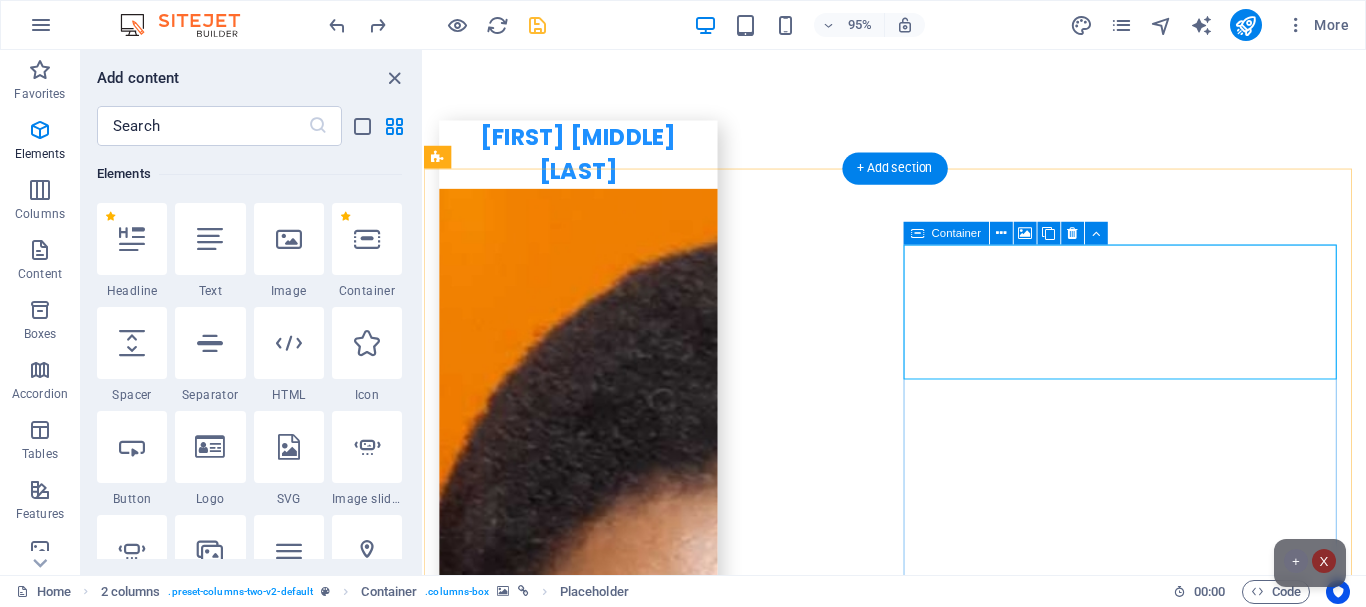 drag, startPoint x: 790, startPoint y: 589, endPoint x: 1210, endPoint y: 345, distance: 485.73242 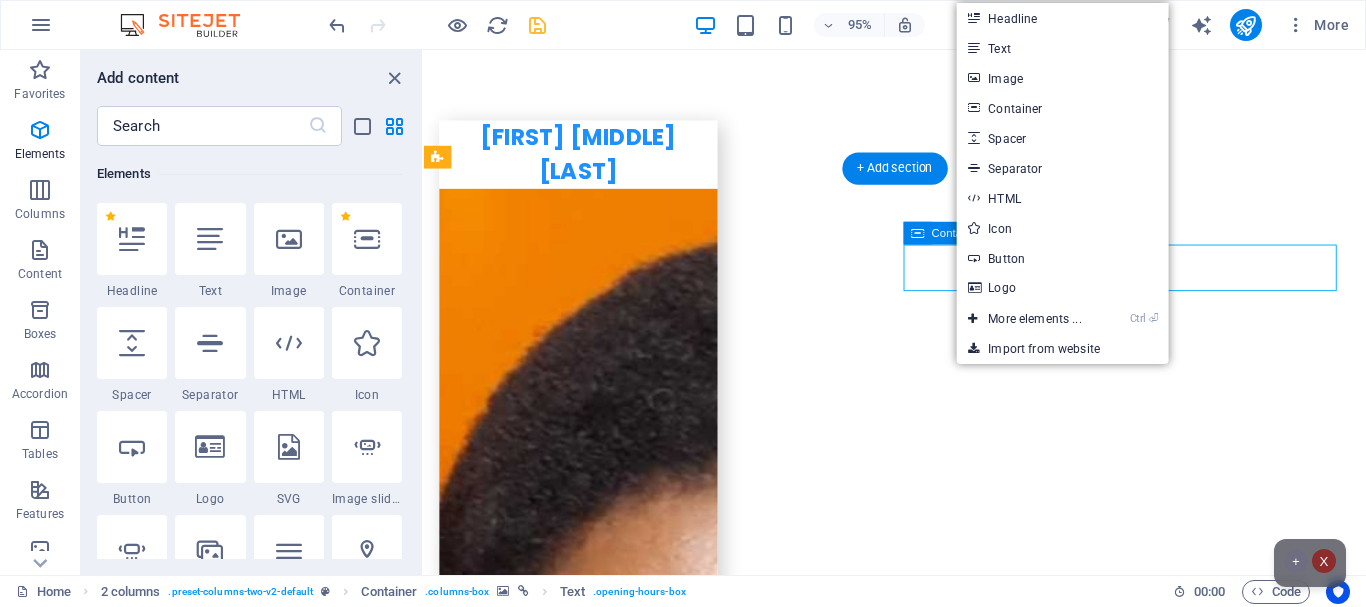 click at bounding box center (668, 5481) 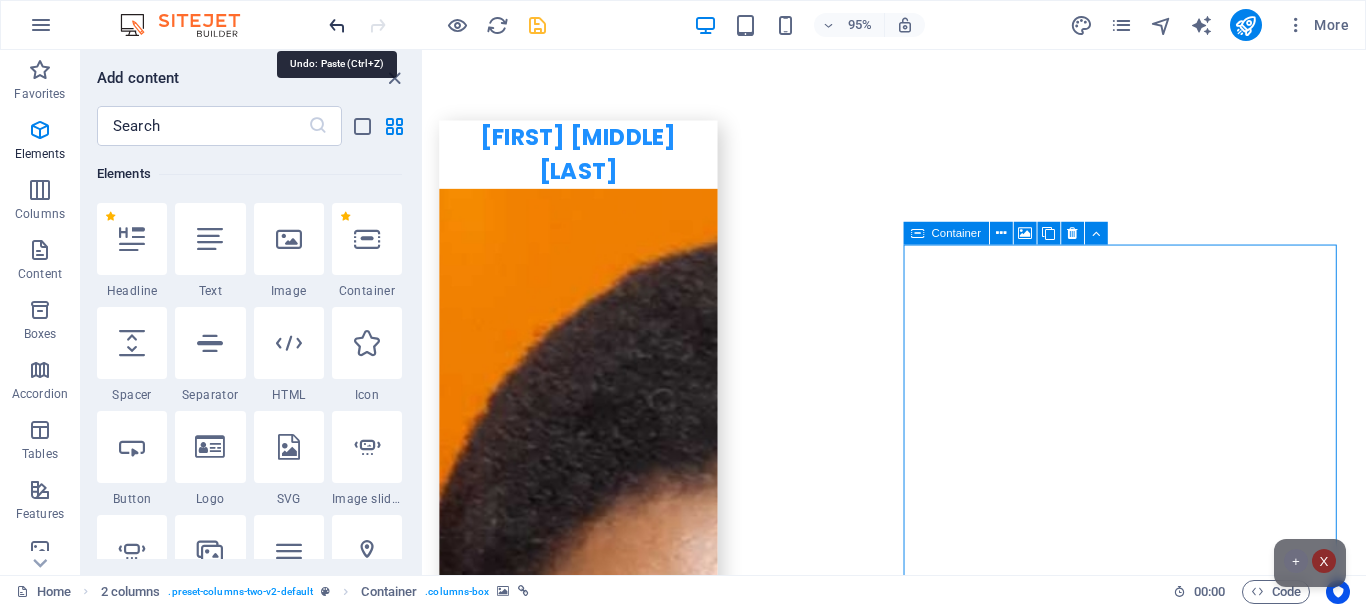 click at bounding box center [337, 25] 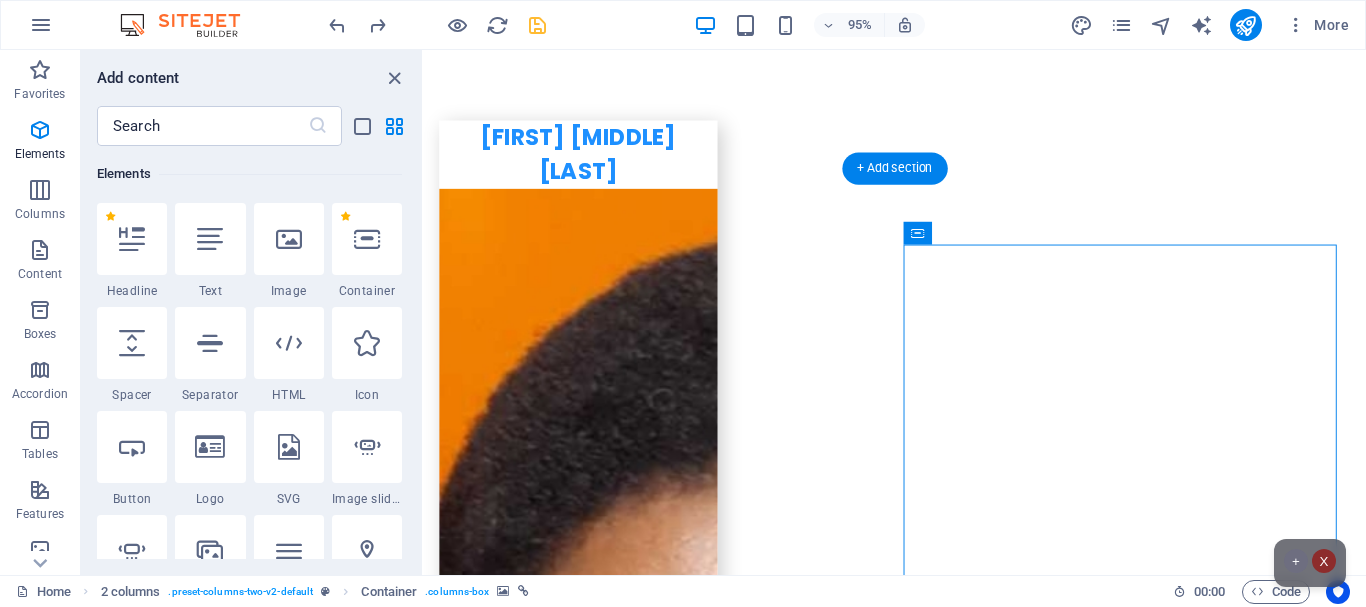 click on "Paste clipboard" at bounding box center (722, 5989) 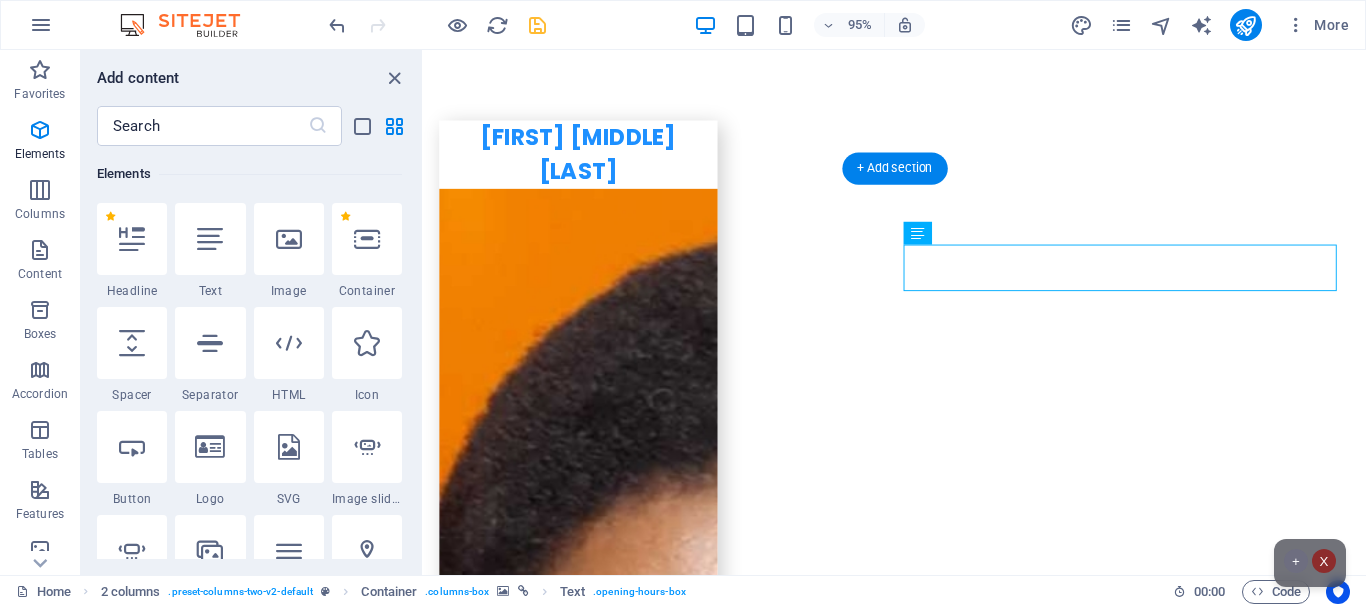 click on "[DAY] [TIME] - [TIME]" at bounding box center [668, 5912] 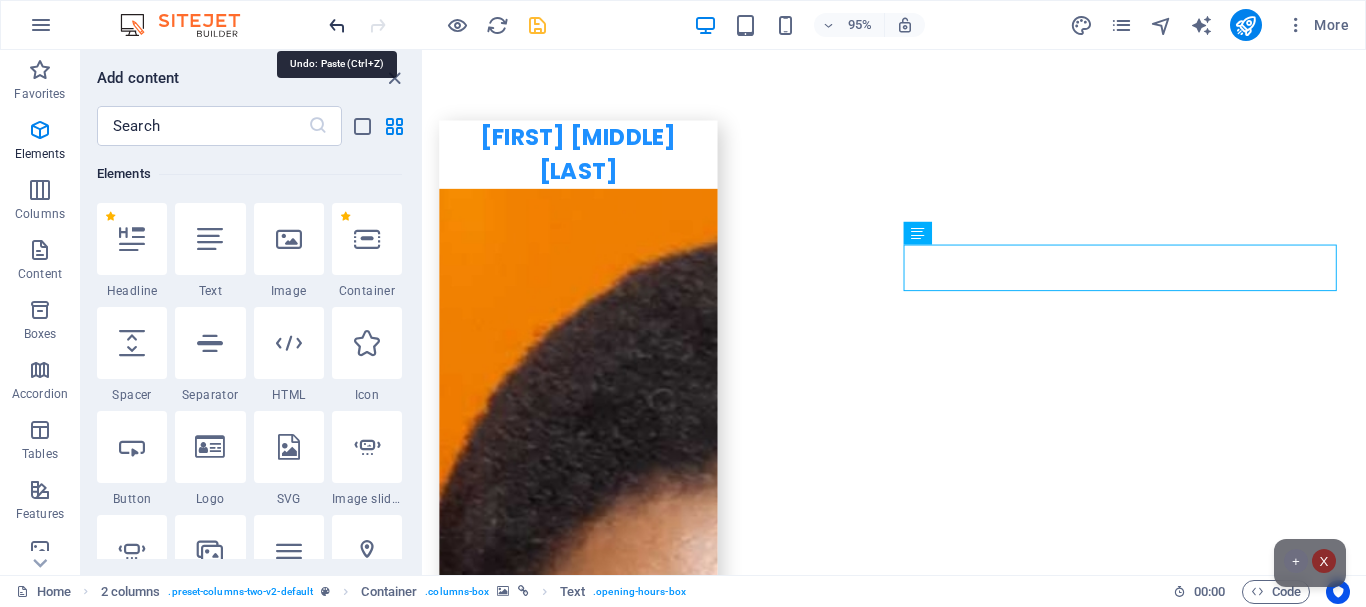 click at bounding box center (337, 25) 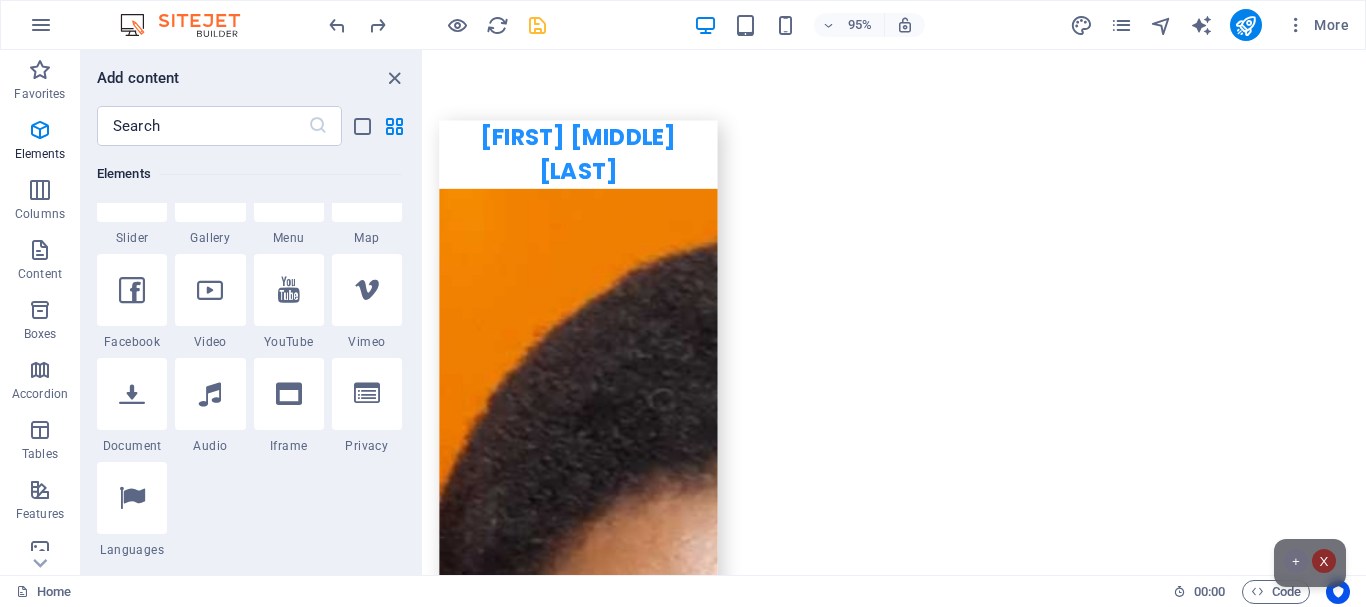 scroll, scrollTop: 529, scrollLeft: 0, axis: vertical 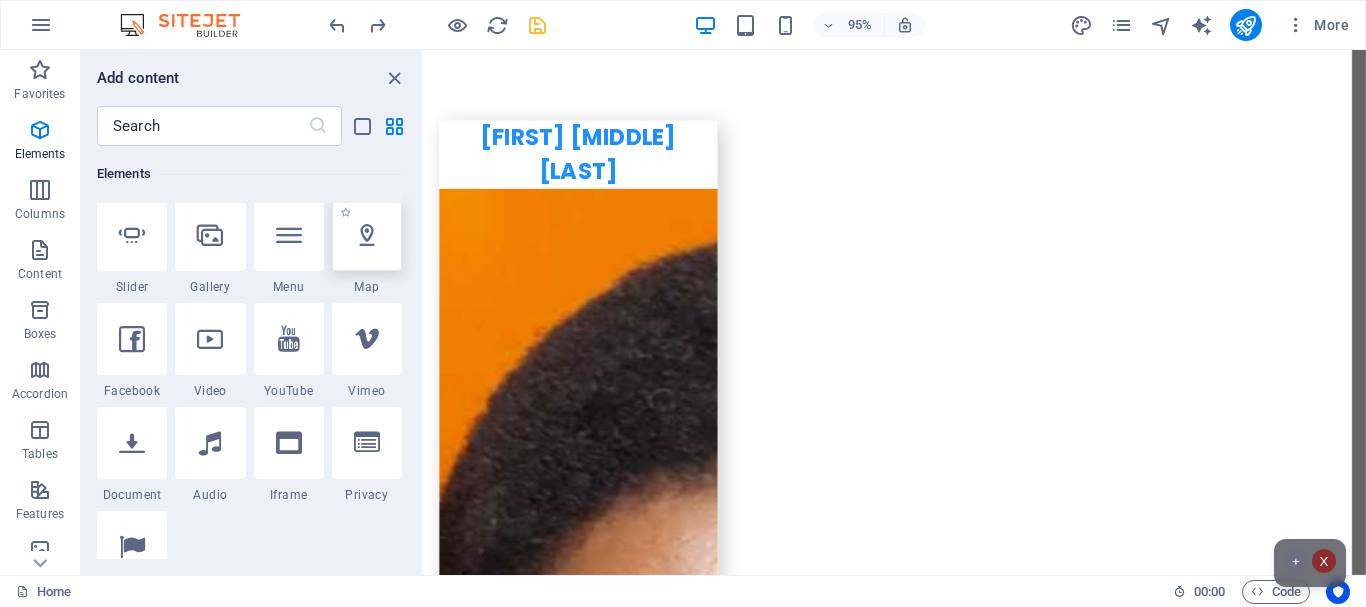 select on "1" 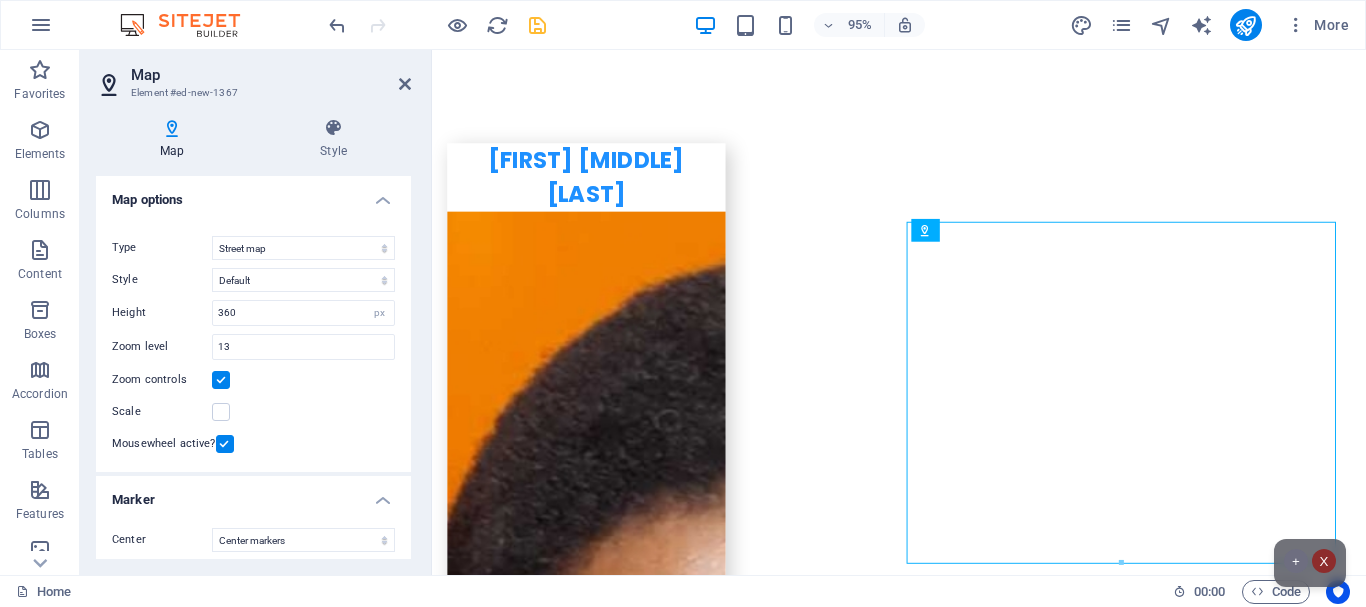 scroll, scrollTop: 7720, scrollLeft: 0, axis: vertical 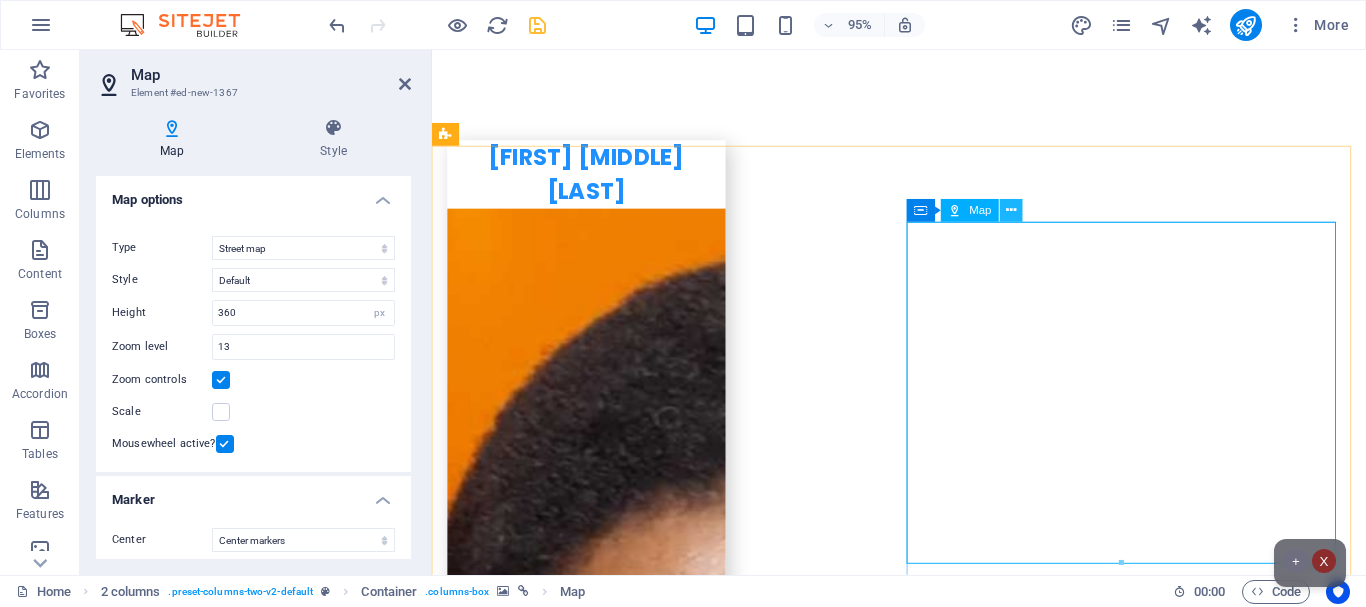 click at bounding box center [1012, 211] 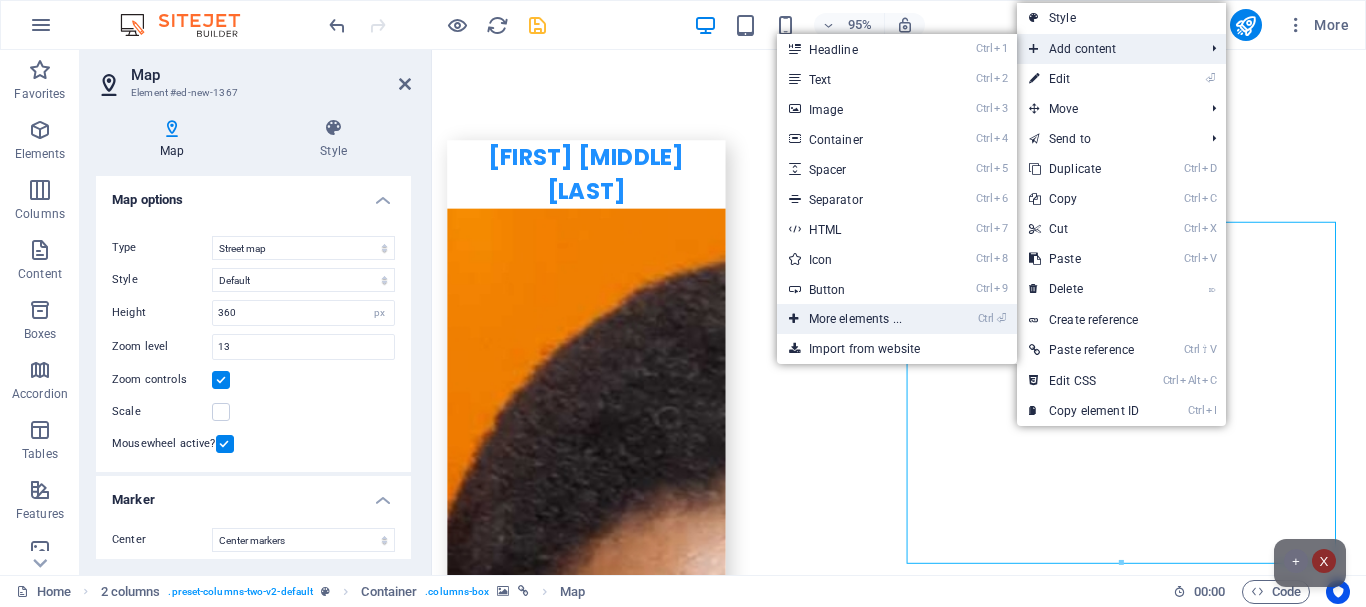 click on "Ctrl ⏎  More elements ..." at bounding box center (859, 319) 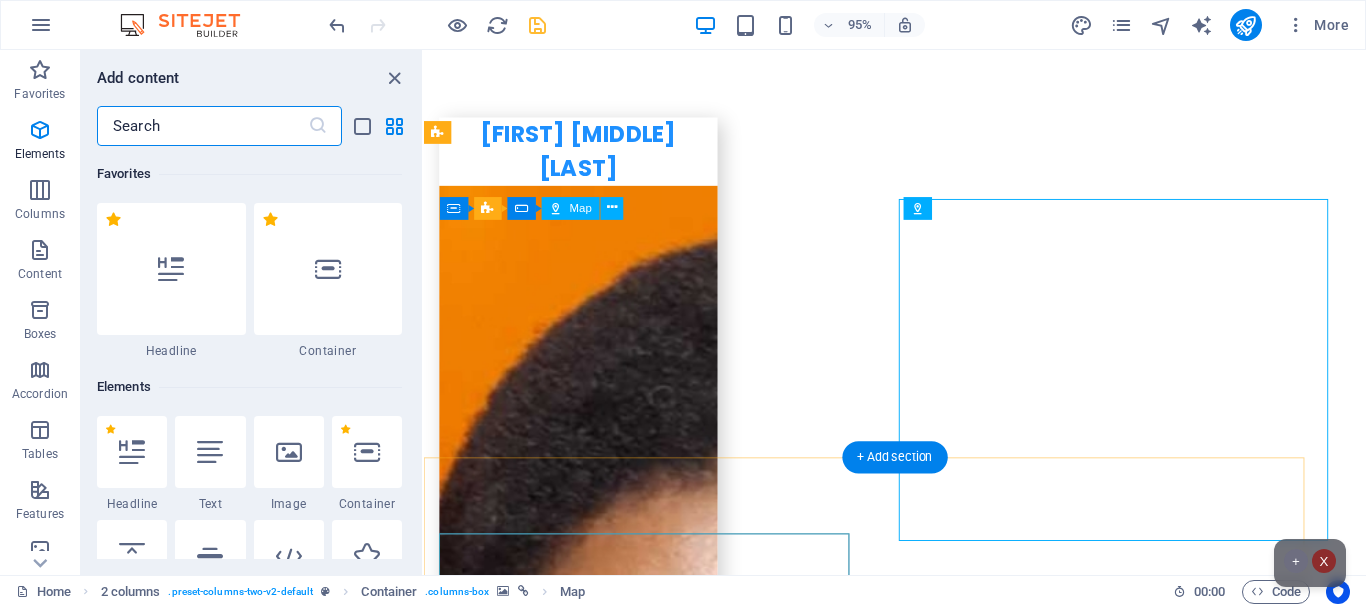scroll, scrollTop: 7744, scrollLeft: 0, axis: vertical 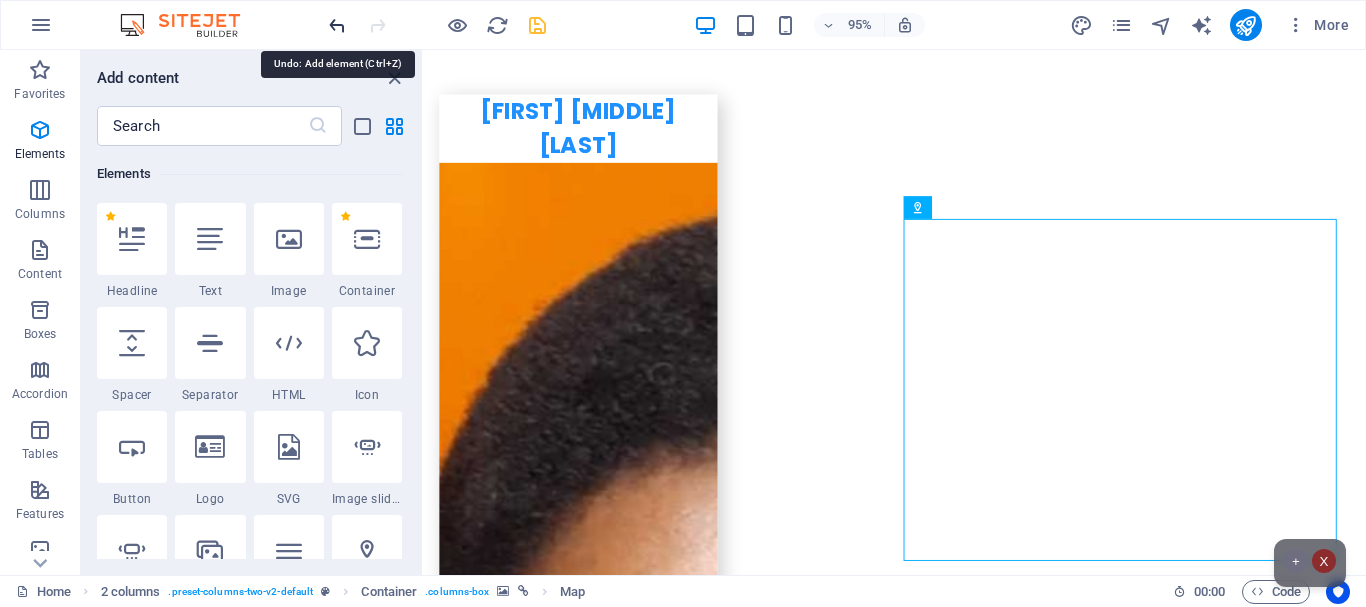 click at bounding box center [337, 25] 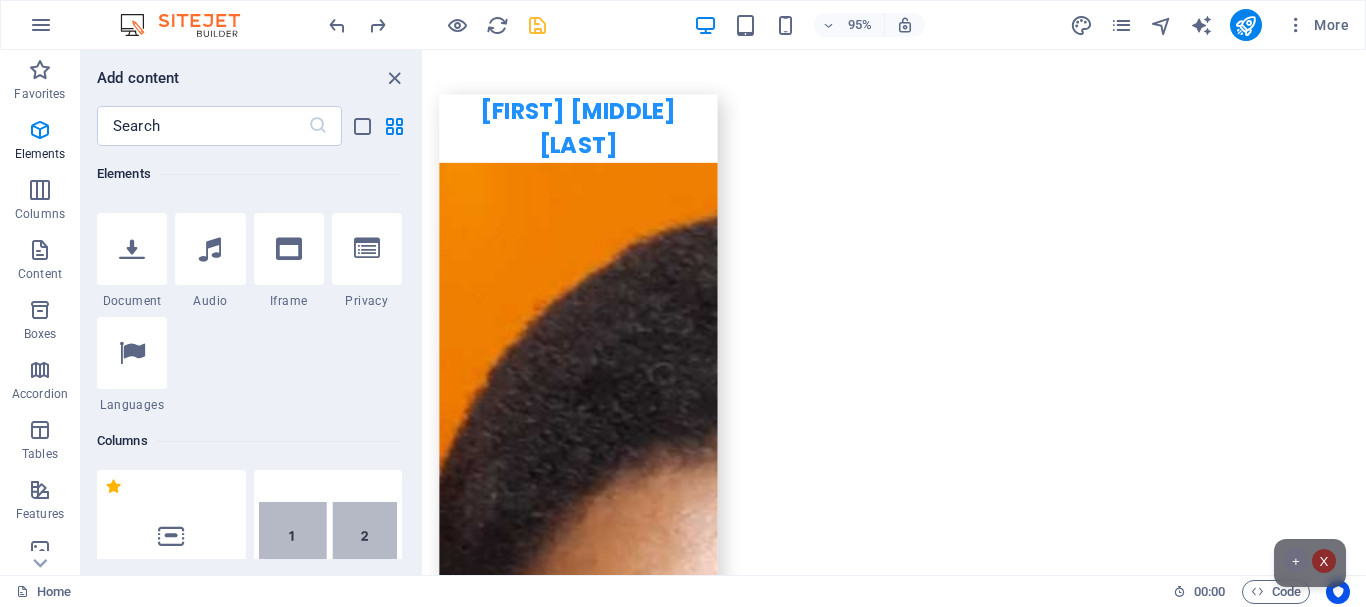 scroll, scrollTop: 529, scrollLeft: 0, axis: vertical 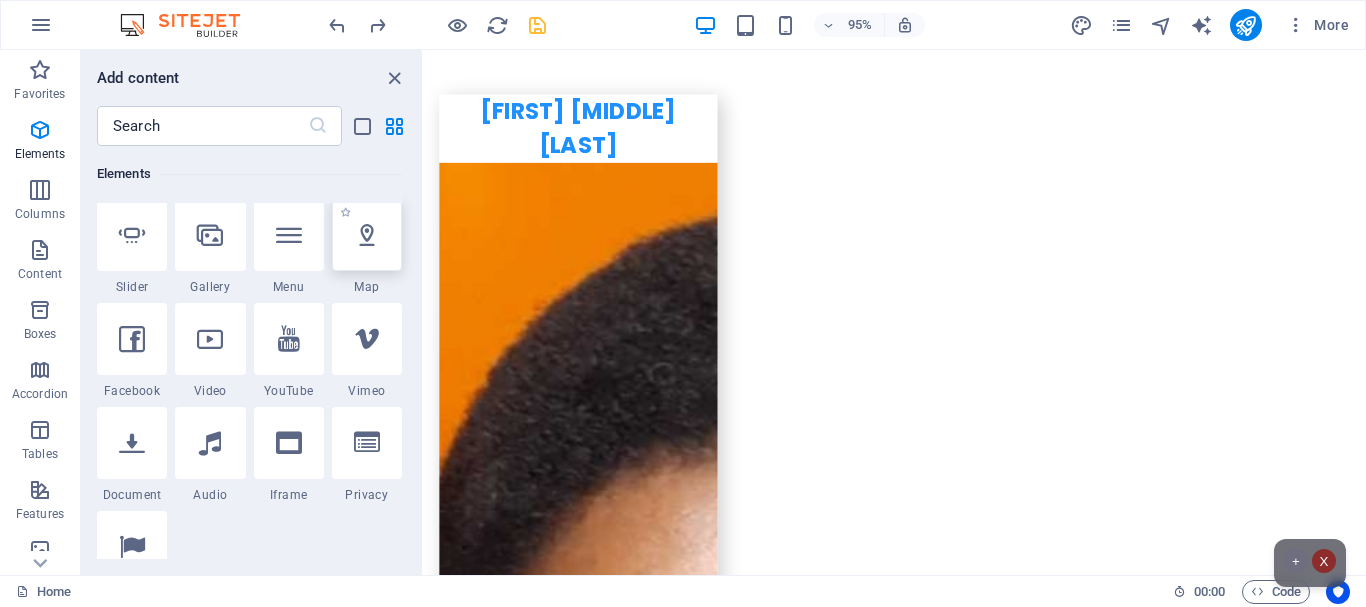 select on "1" 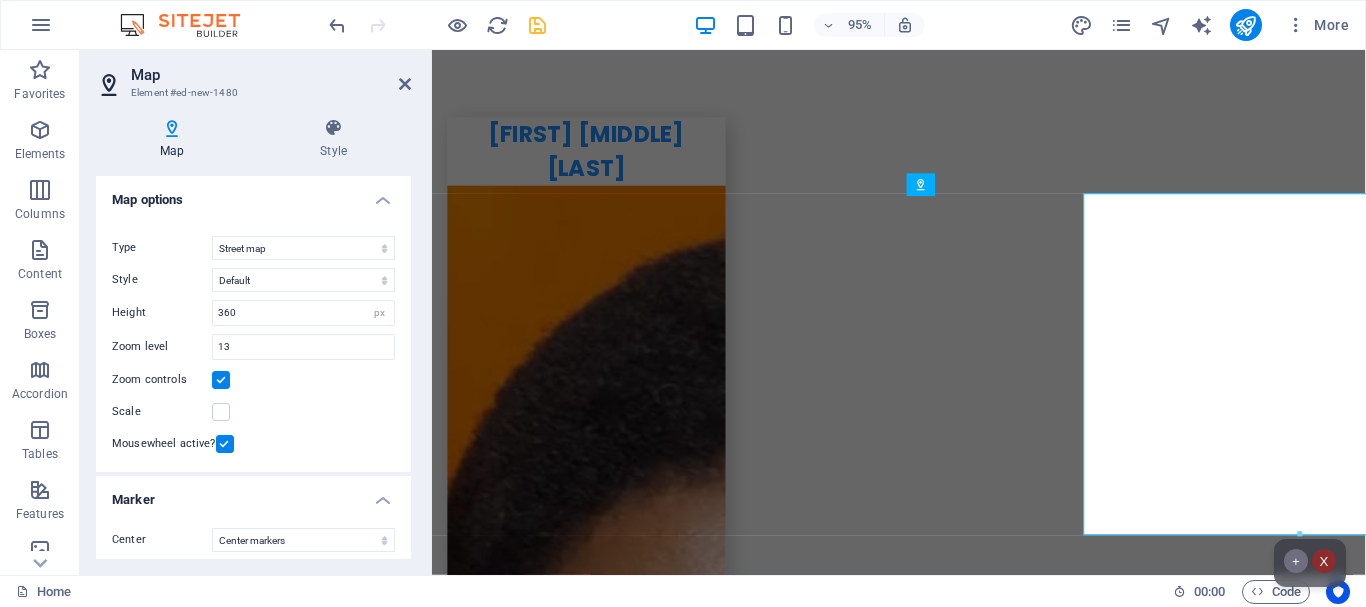 scroll, scrollTop: 7747, scrollLeft: 0, axis: vertical 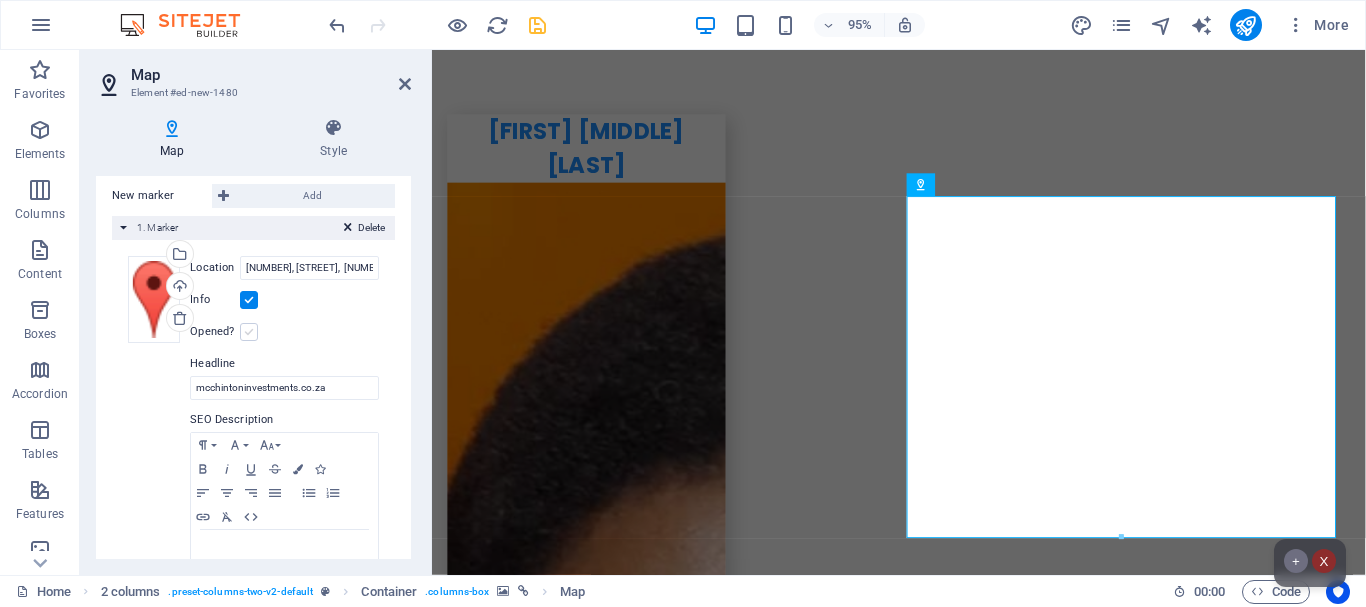 click at bounding box center [249, 332] 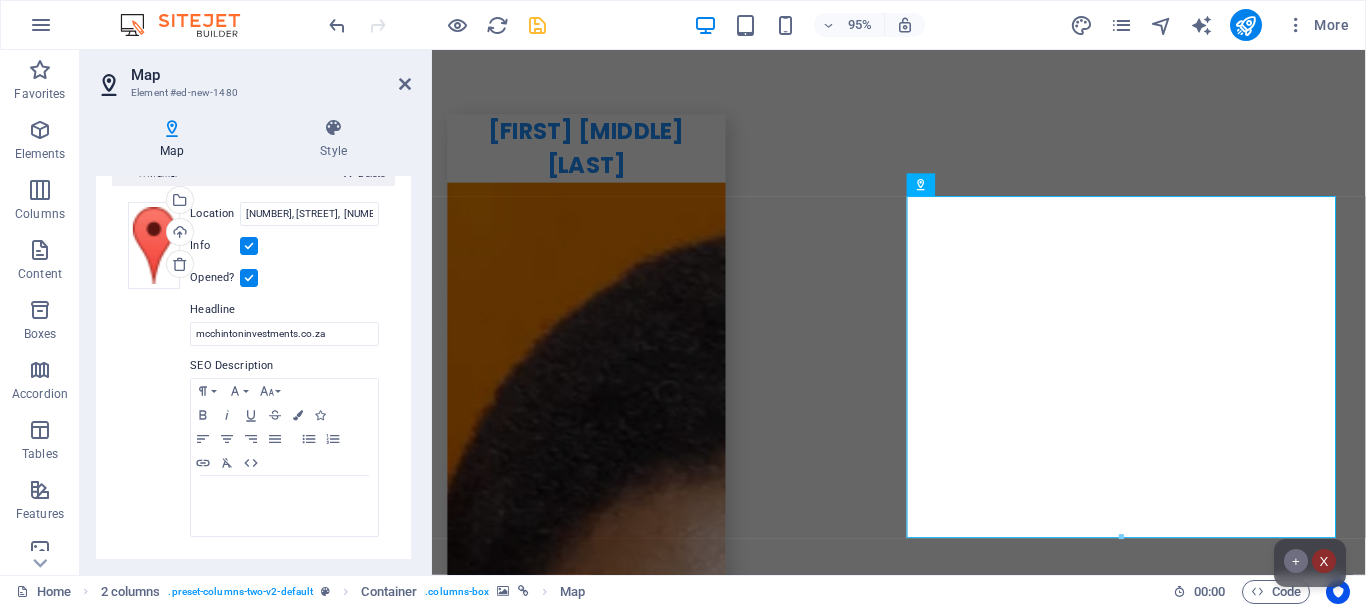 scroll, scrollTop: 441, scrollLeft: 0, axis: vertical 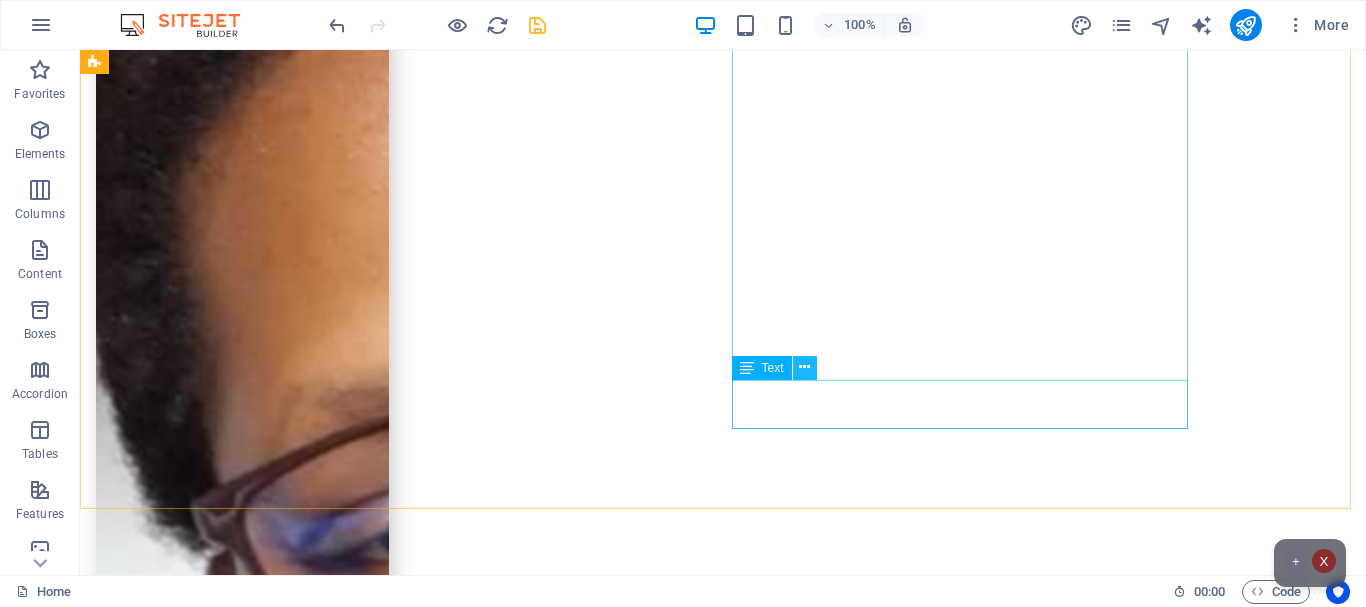 click at bounding box center (804, 367) 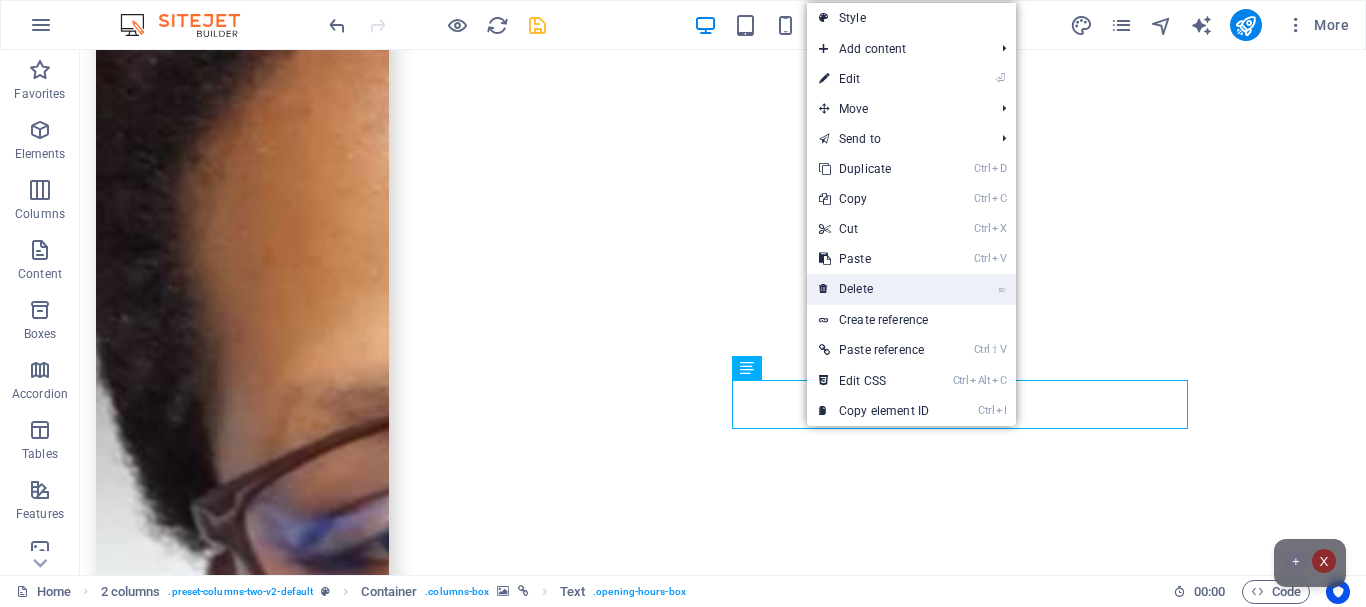 click on "⌦  Delete" at bounding box center (874, 289) 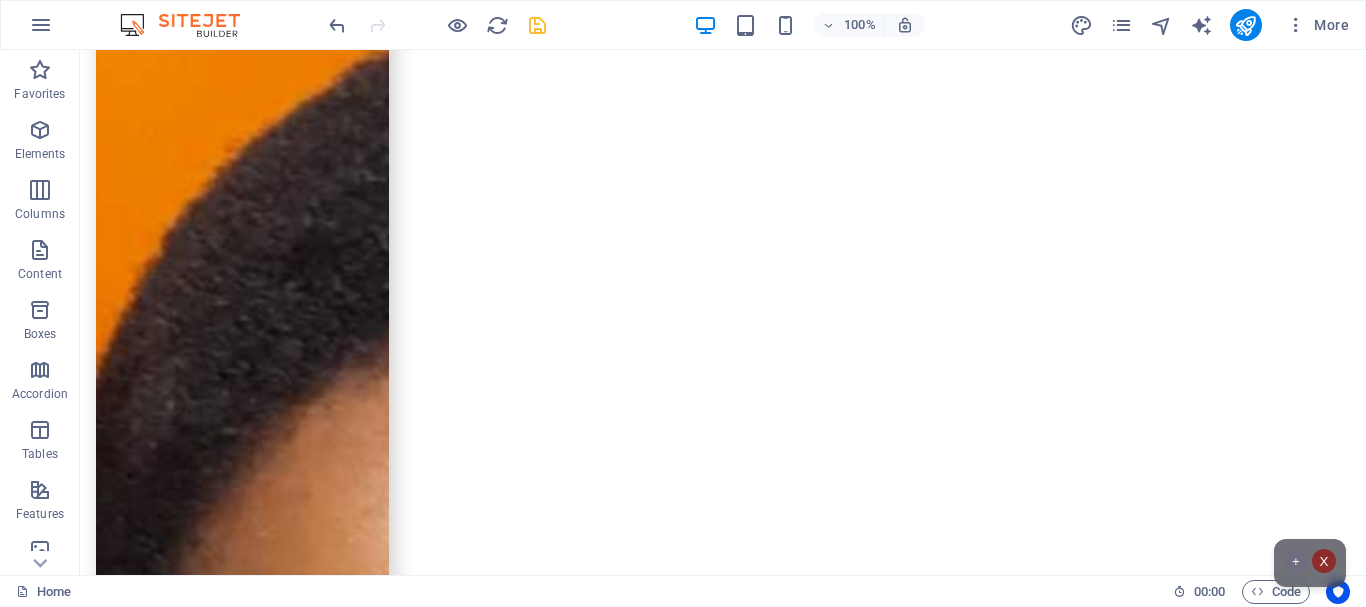 scroll, scrollTop: 8025, scrollLeft: 0, axis: vertical 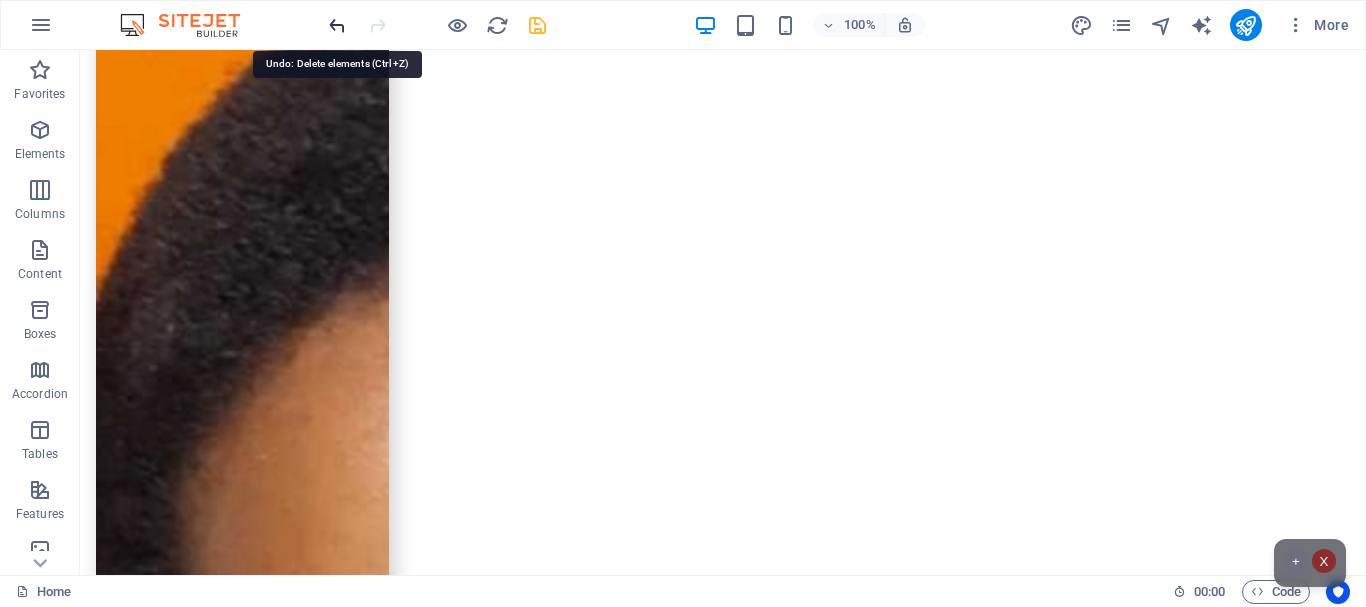 click at bounding box center (337, 25) 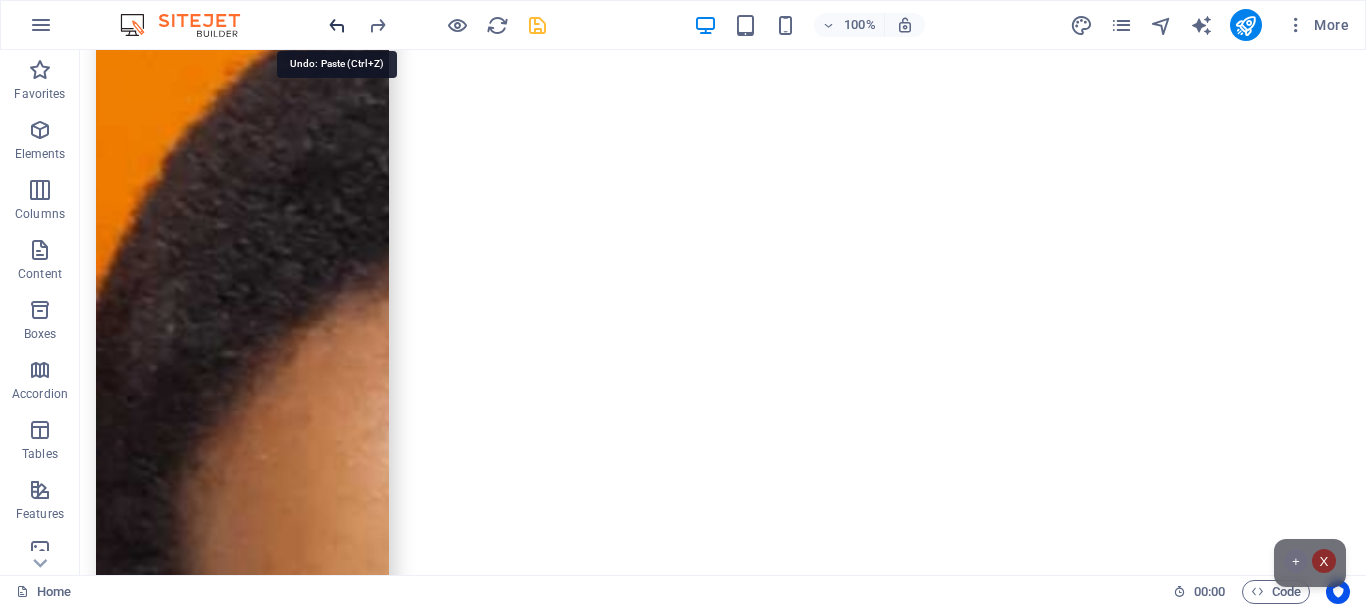 scroll, scrollTop: 8424, scrollLeft: 0, axis: vertical 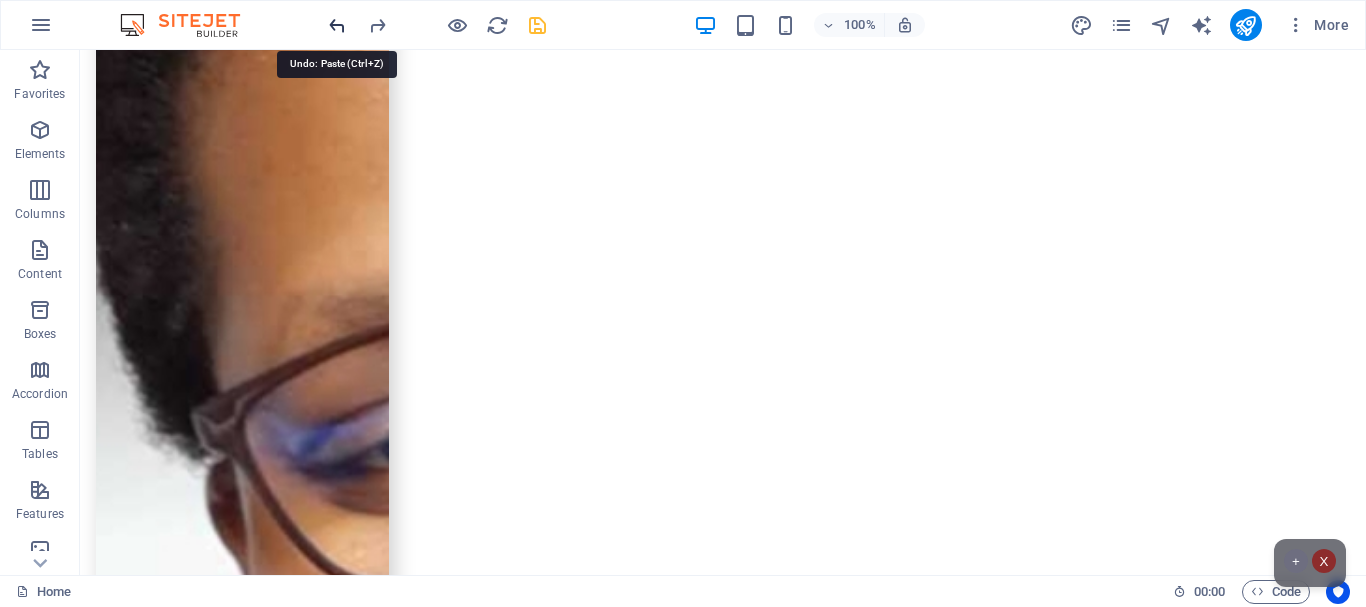 click at bounding box center (337, 25) 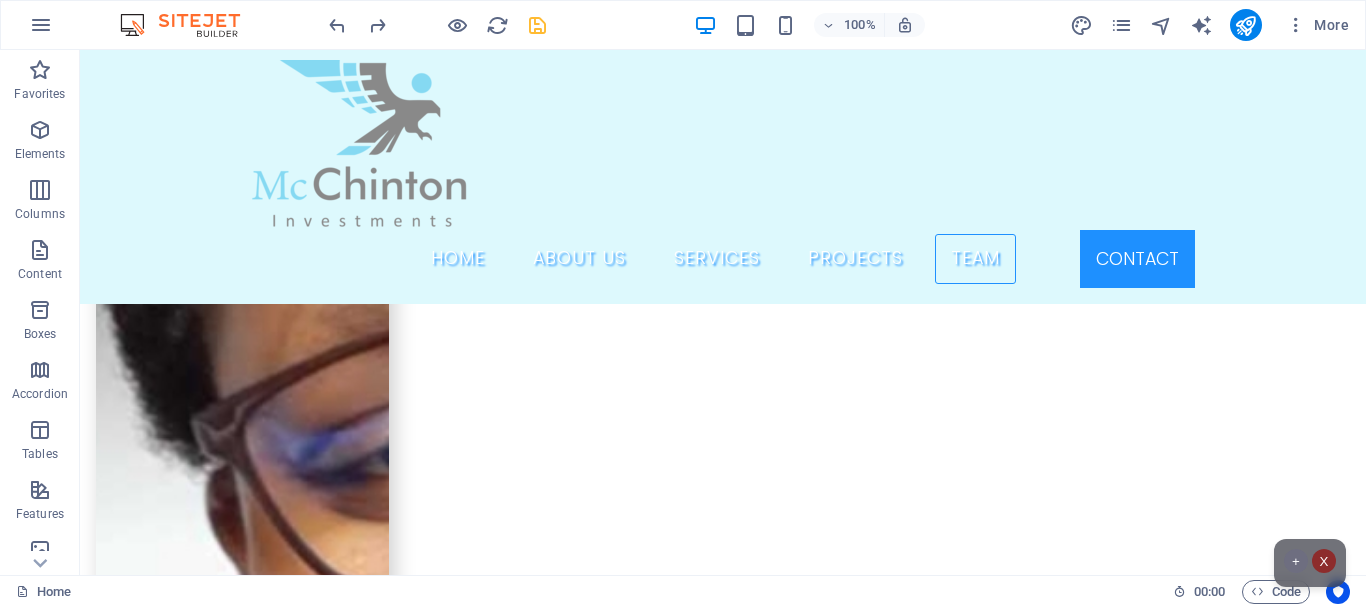 scroll, scrollTop: 7925, scrollLeft: 0, axis: vertical 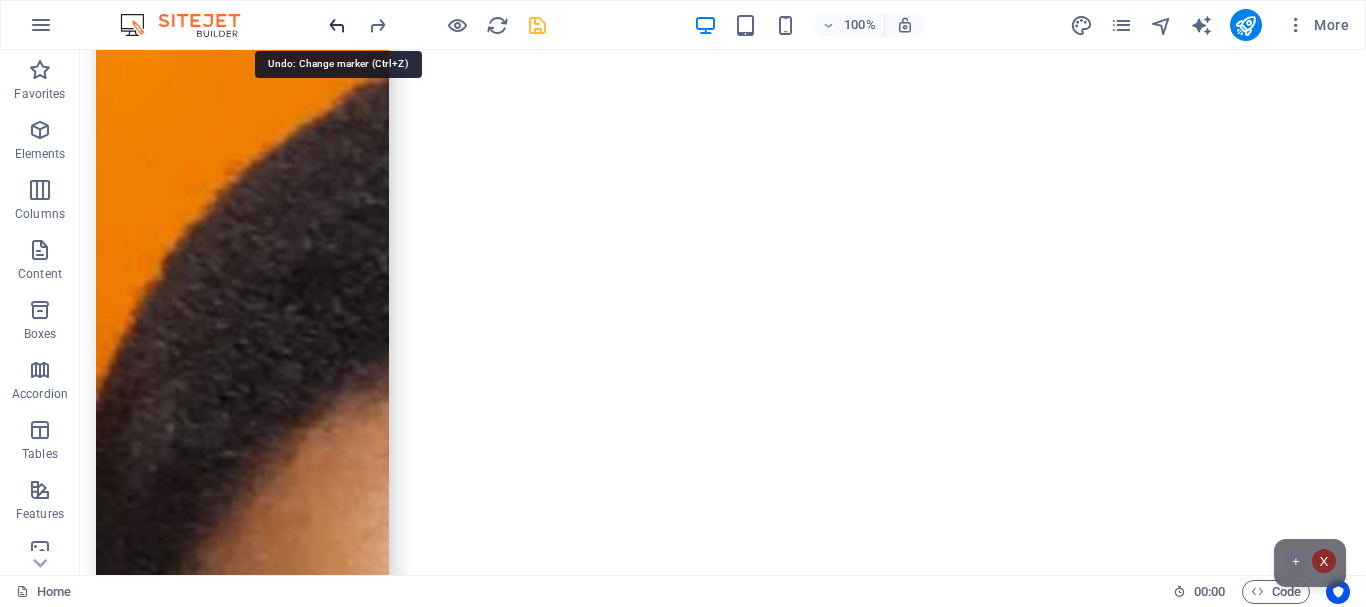 click at bounding box center [337, 25] 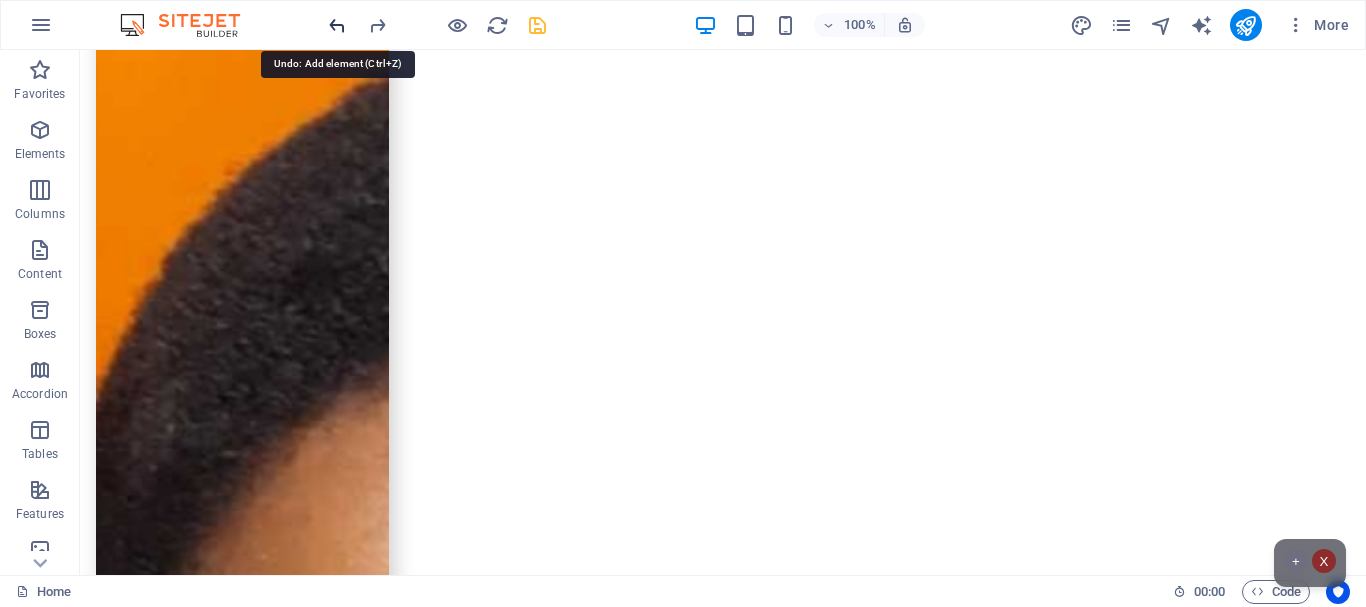 click at bounding box center [337, 25] 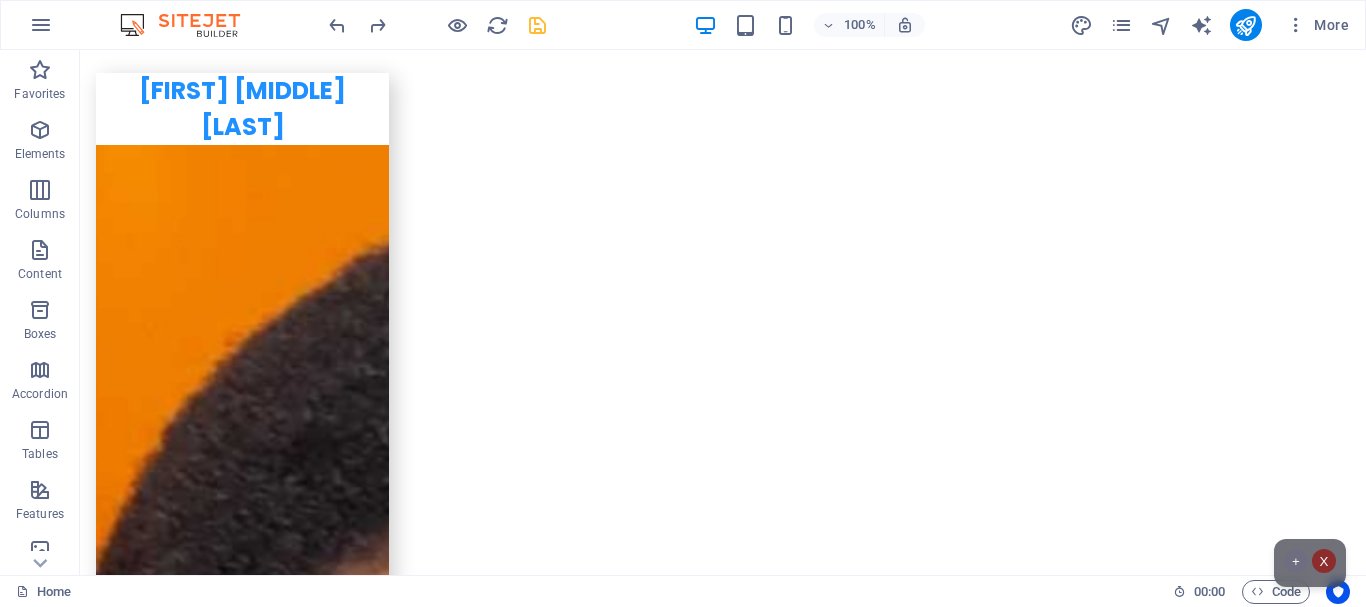 scroll, scrollTop: 7716, scrollLeft: 0, axis: vertical 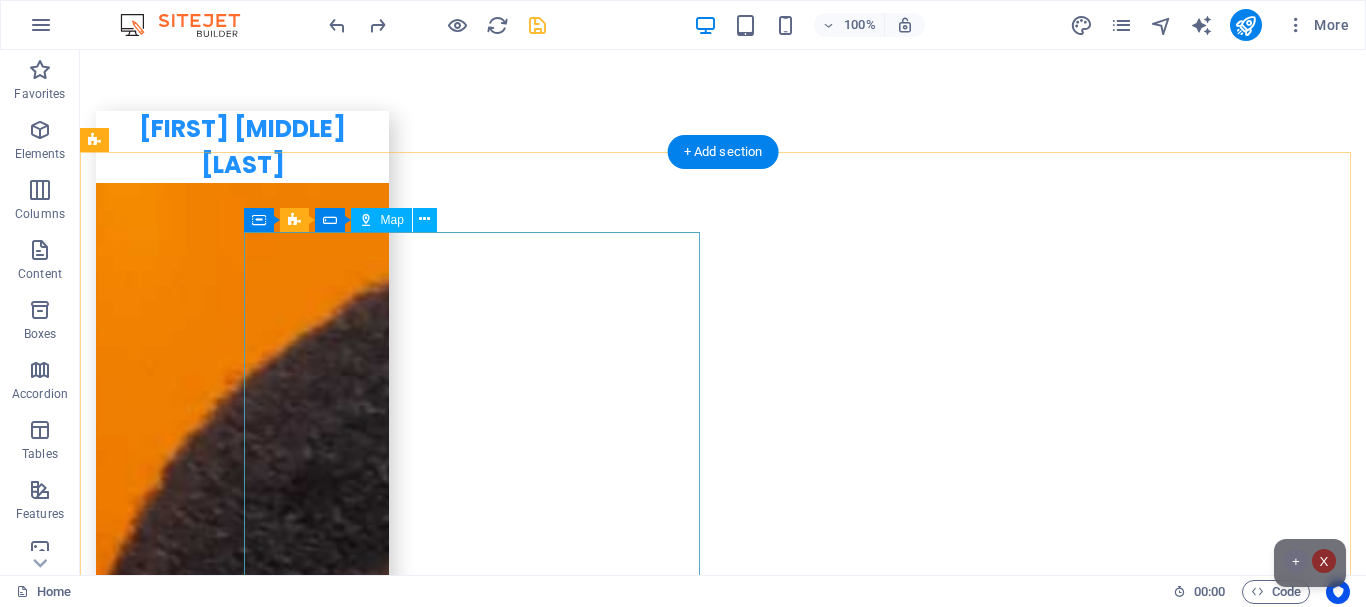 click at bounding box center [324, 5041] 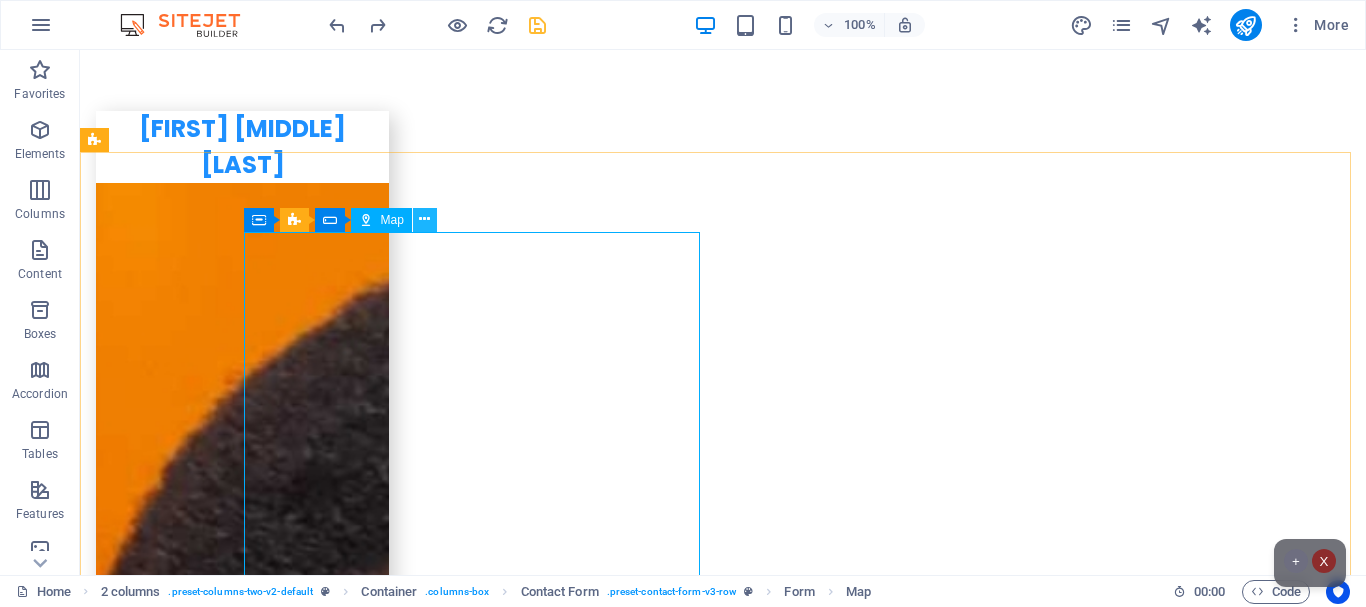 click at bounding box center [424, 219] 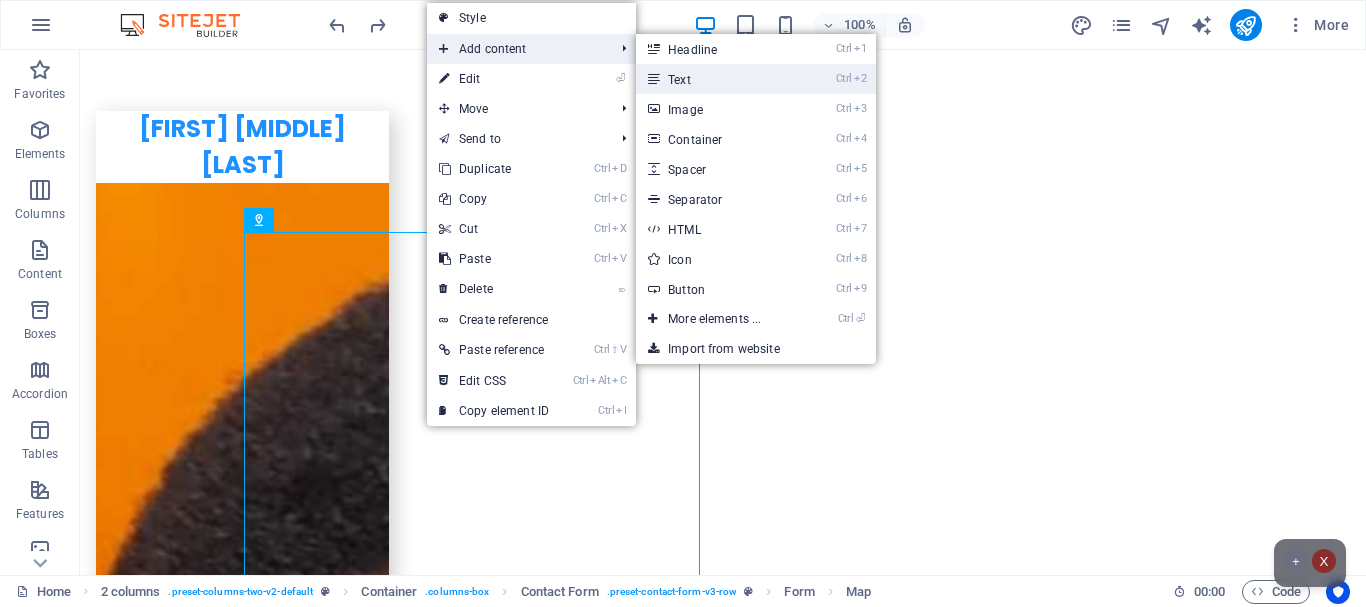 click on "Ctrl 2  Text" at bounding box center (718, 79) 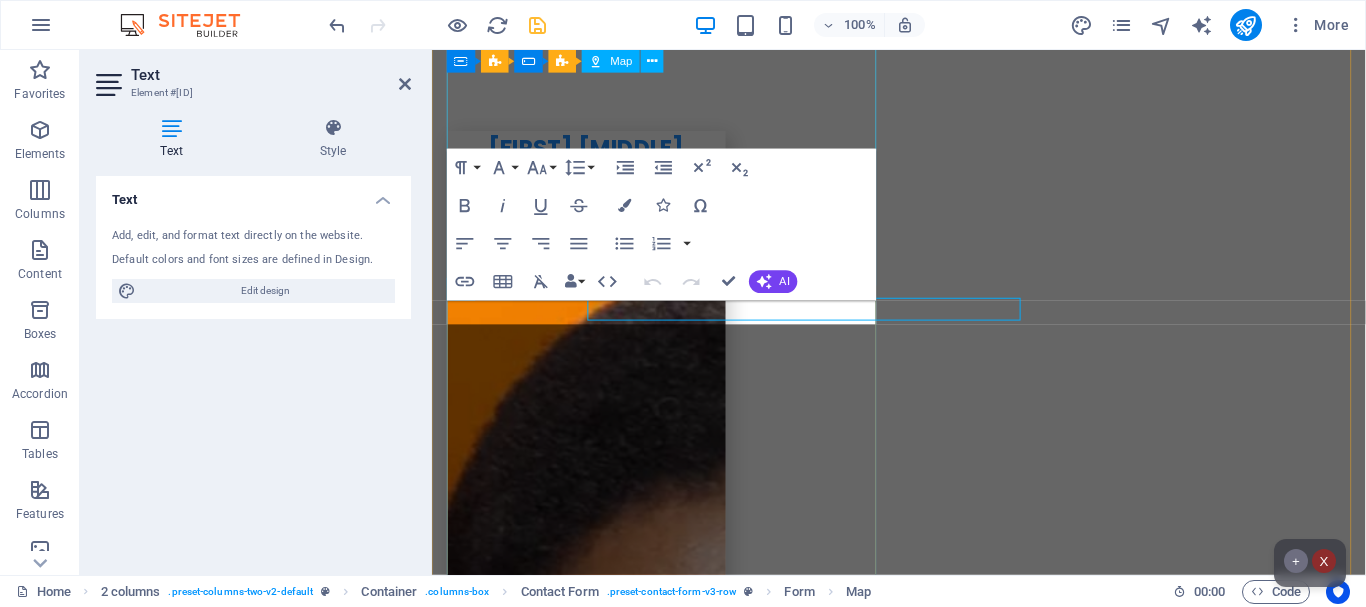 scroll, scrollTop: 8013, scrollLeft: 0, axis: vertical 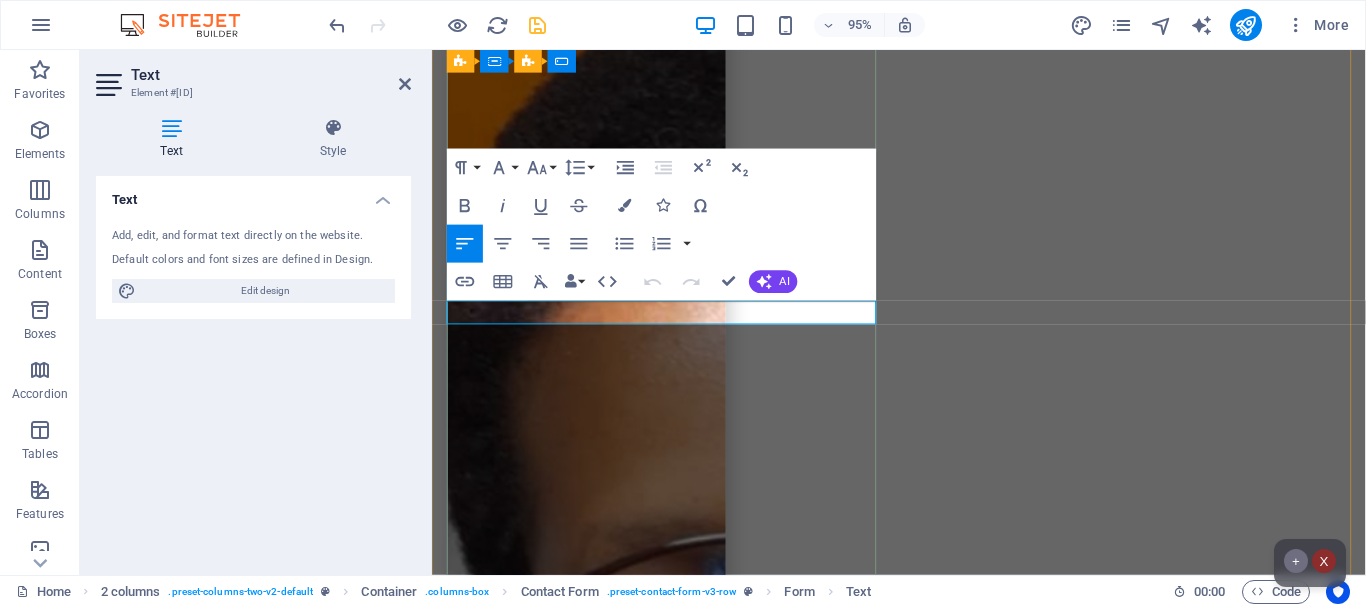 click on "New text element" at bounding box center (676, 4335) 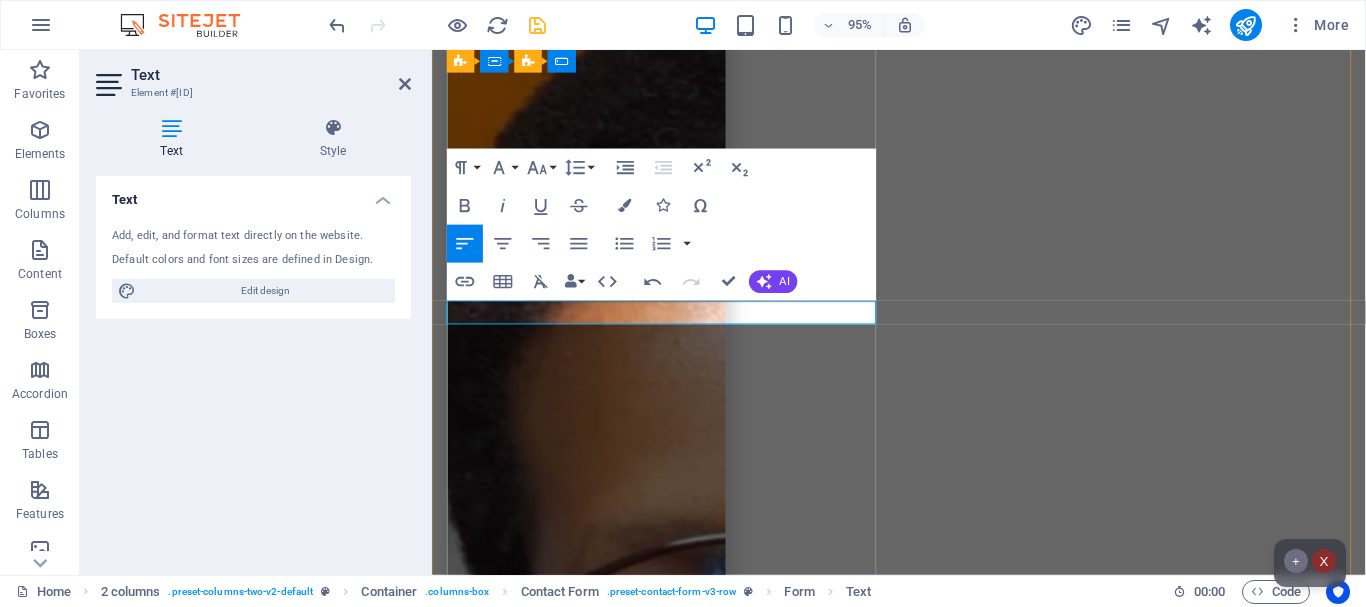 type 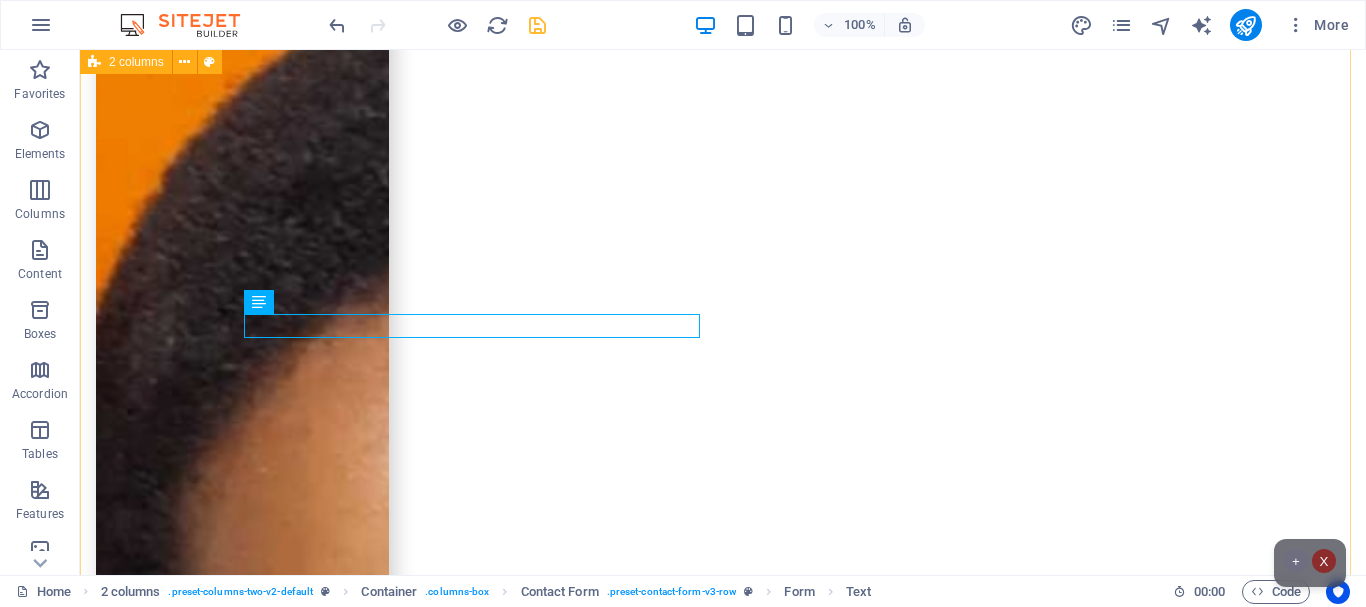 scroll, scrollTop: 8010, scrollLeft: 0, axis: vertical 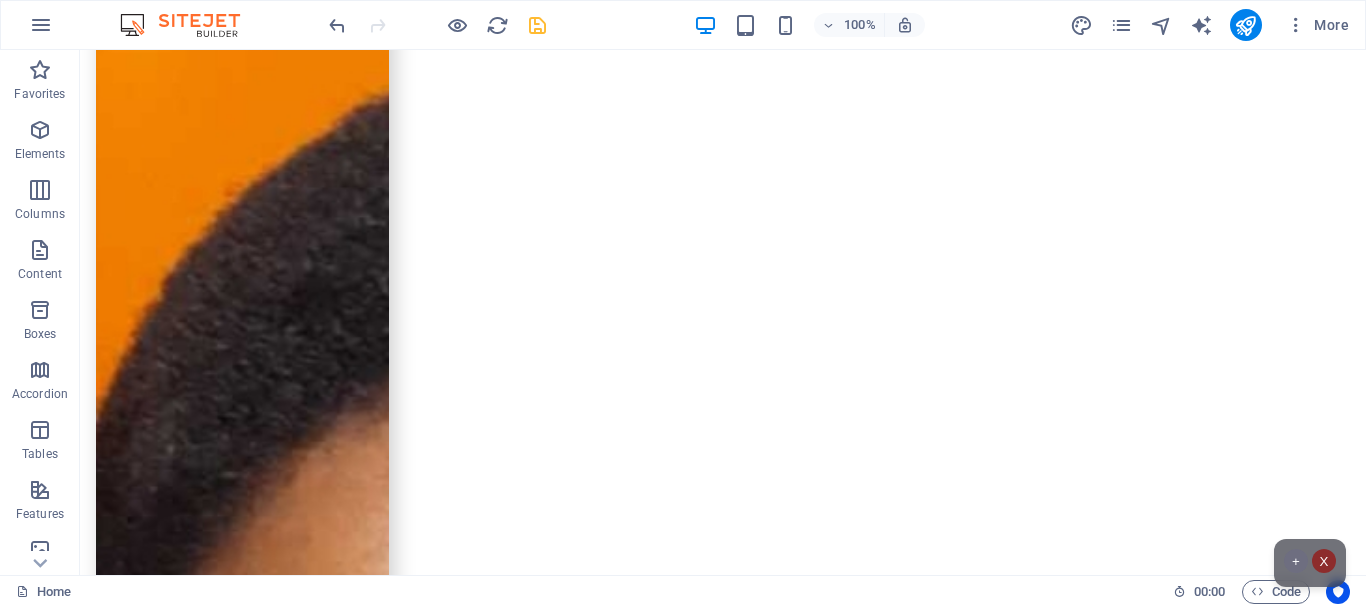 click on "100% More" at bounding box center [683, 25] 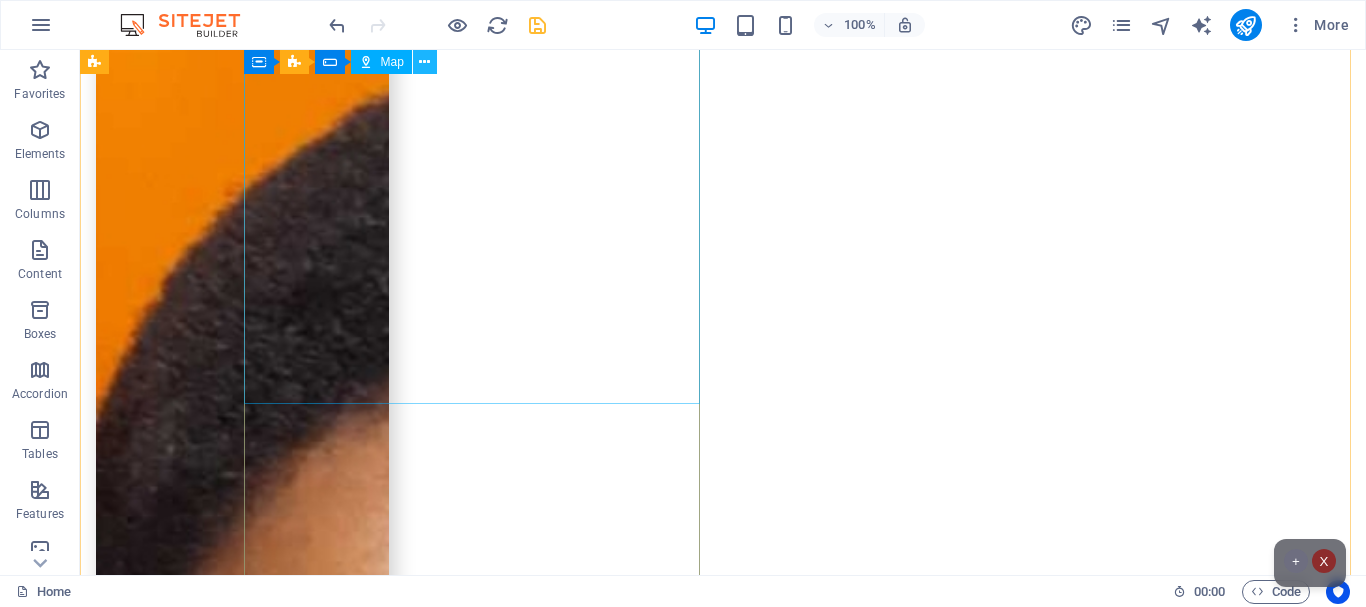 click at bounding box center (424, 62) 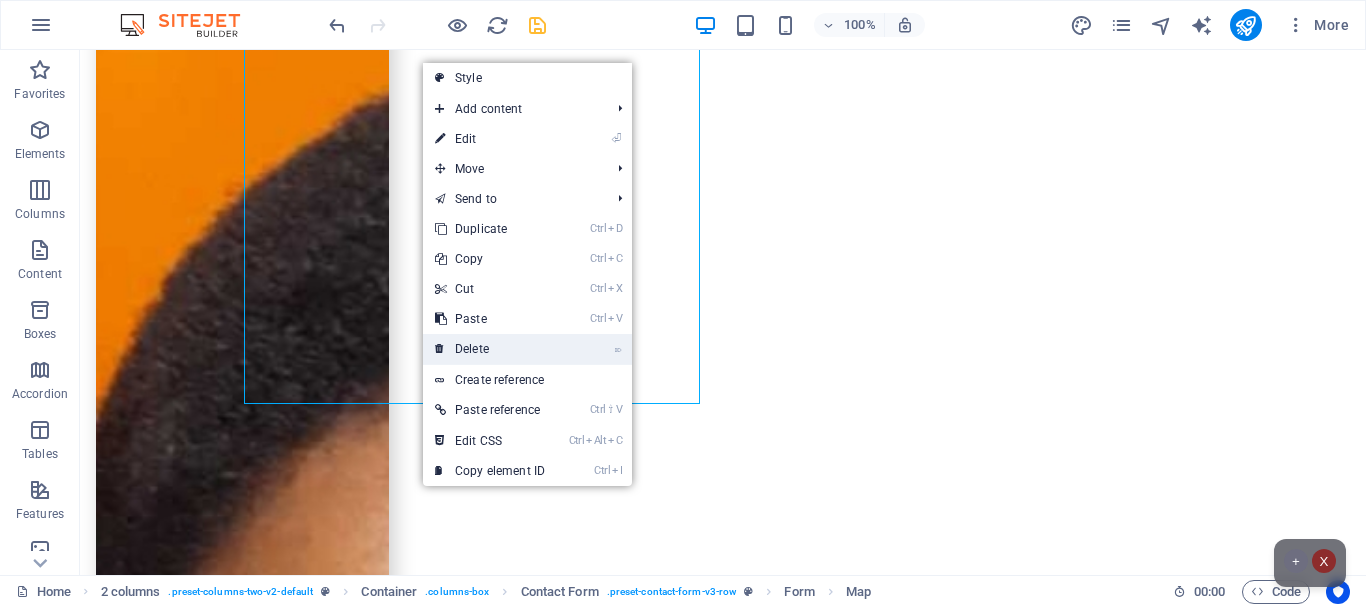 click on "⌦  Delete" at bounding box center (490, 349) 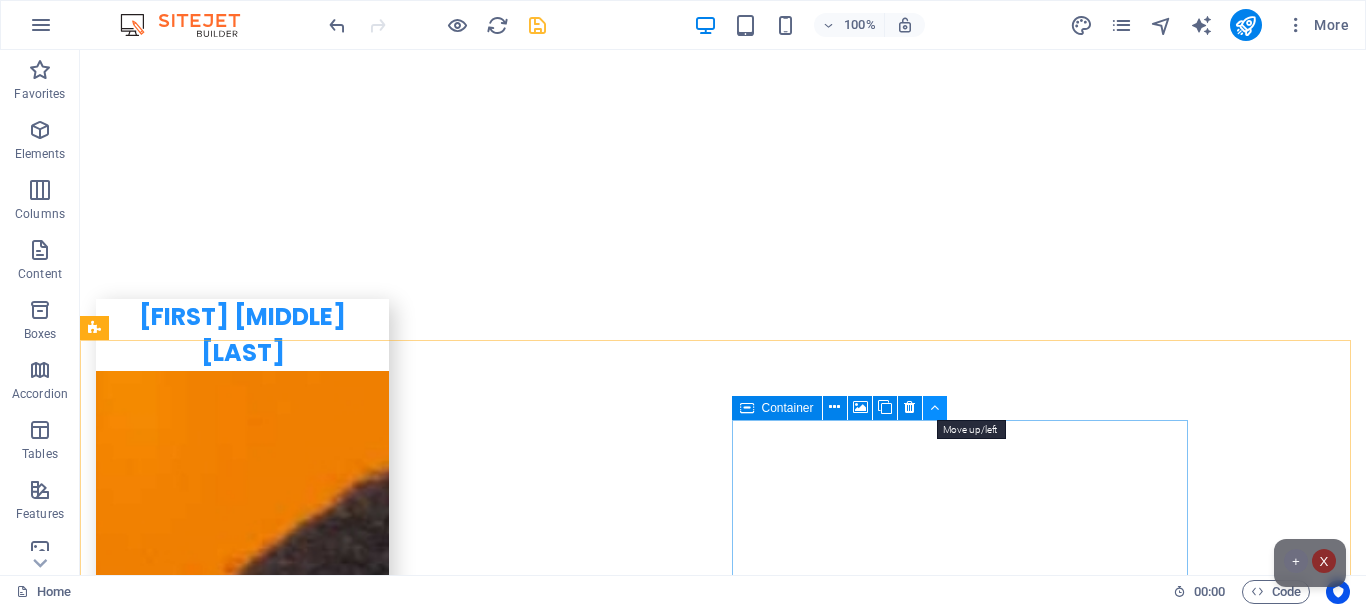 click at bounding box center (934, 407) 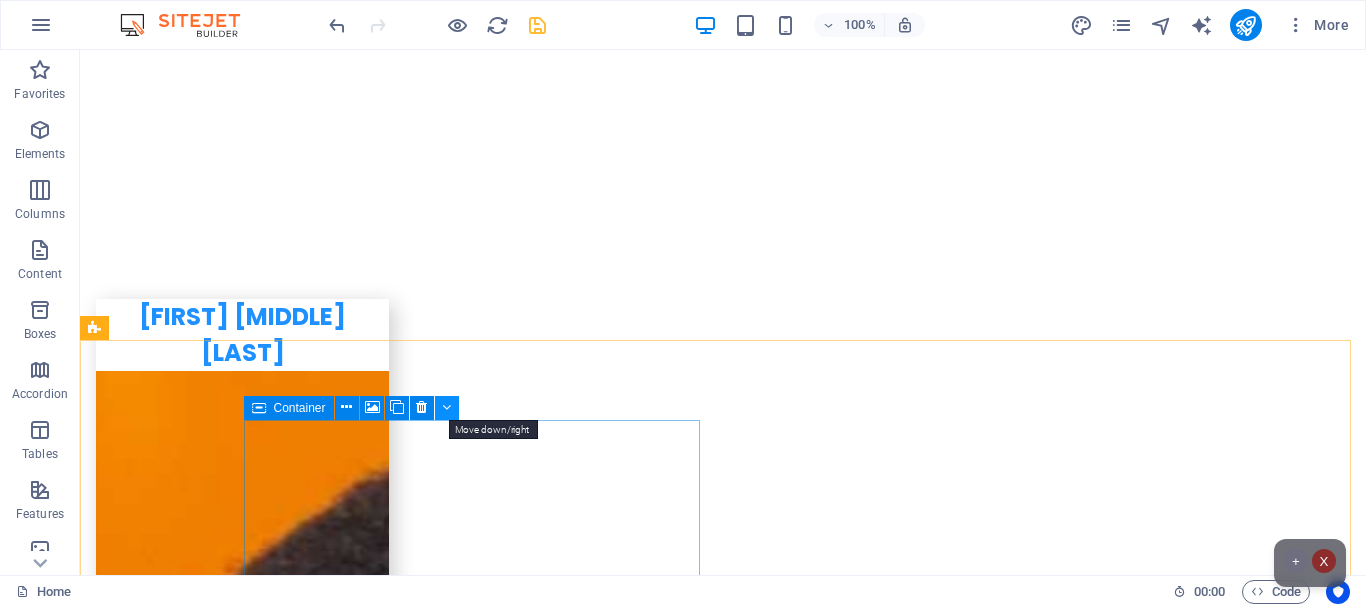 click at bounding box center [446, 407] 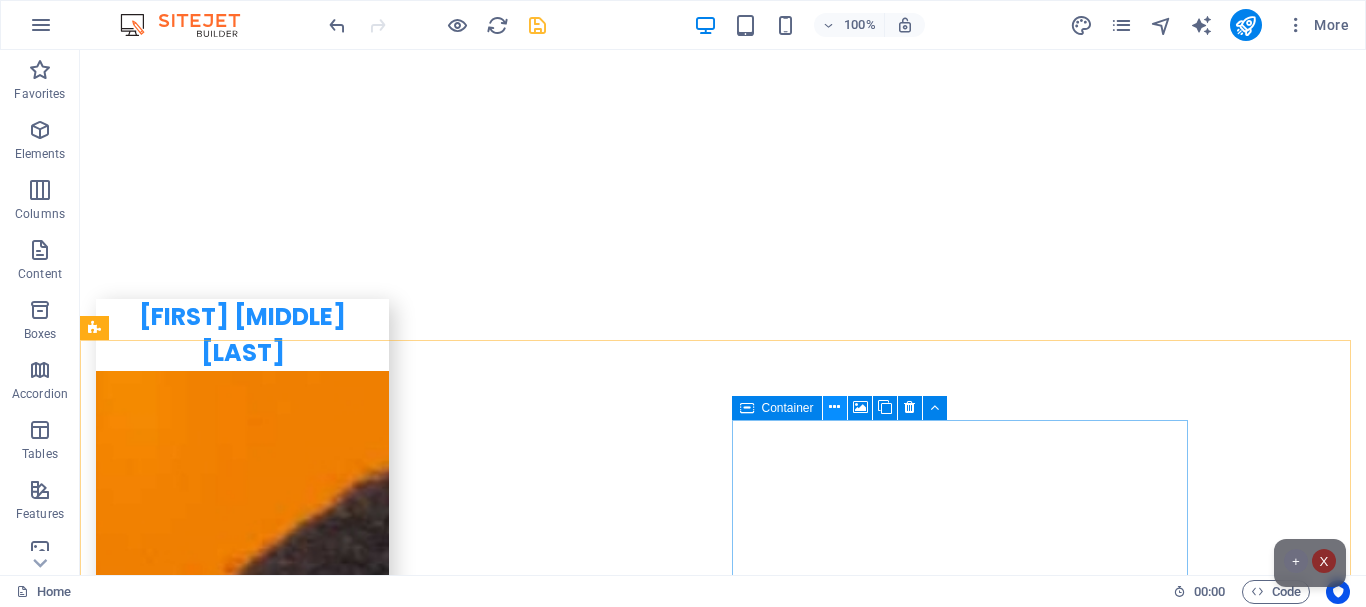 click at bounding box center (834, 407) 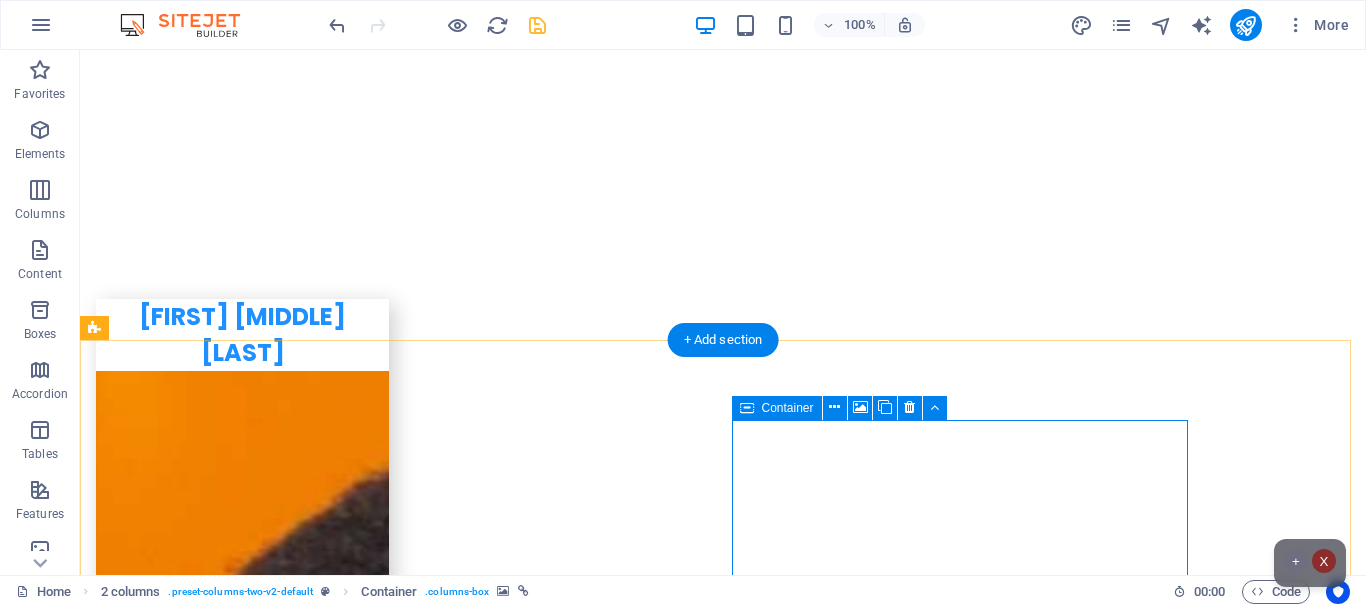 click on "Add elements" at bounding box center [265, 6155] 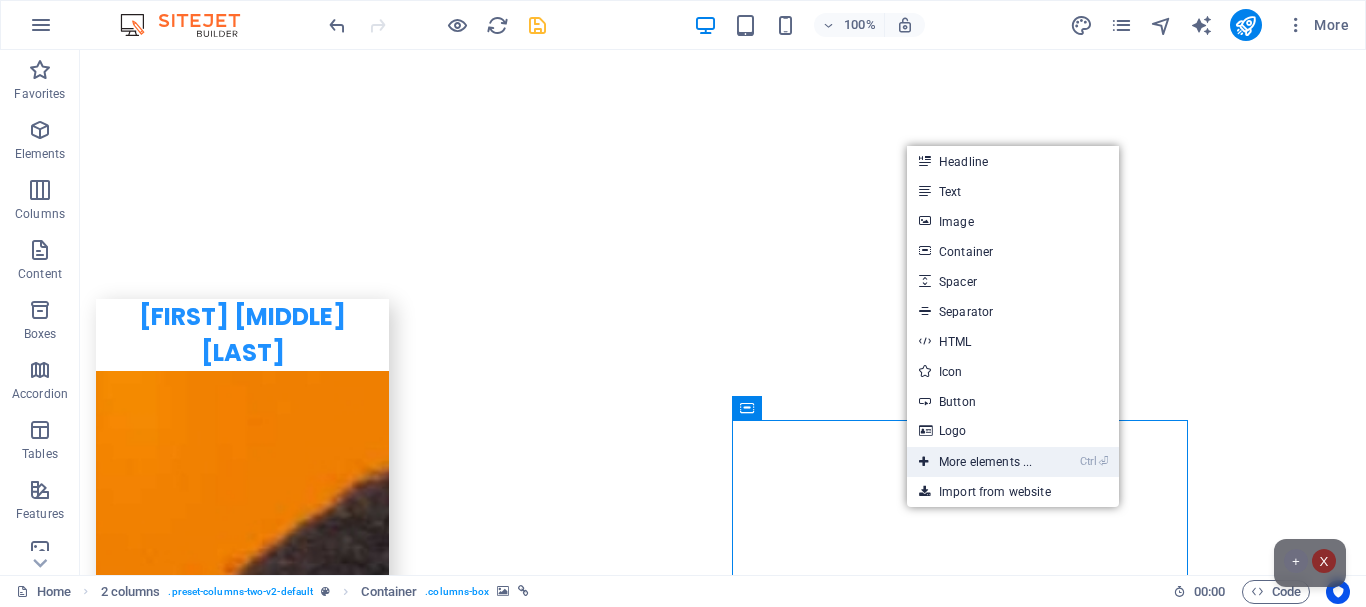 click on "Ctrl ⏎  More elements ..." at bounding box center [975, 462] 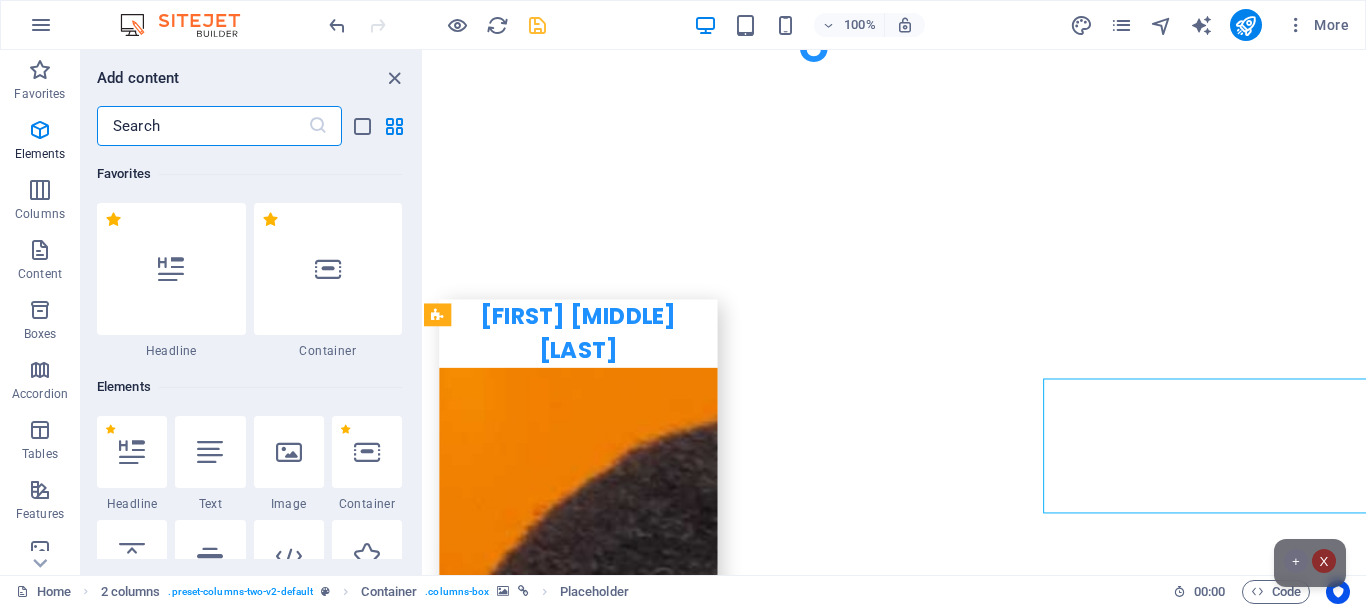 scroll, scrollTop: 7552, scrollLeft: 0, axis: vertical 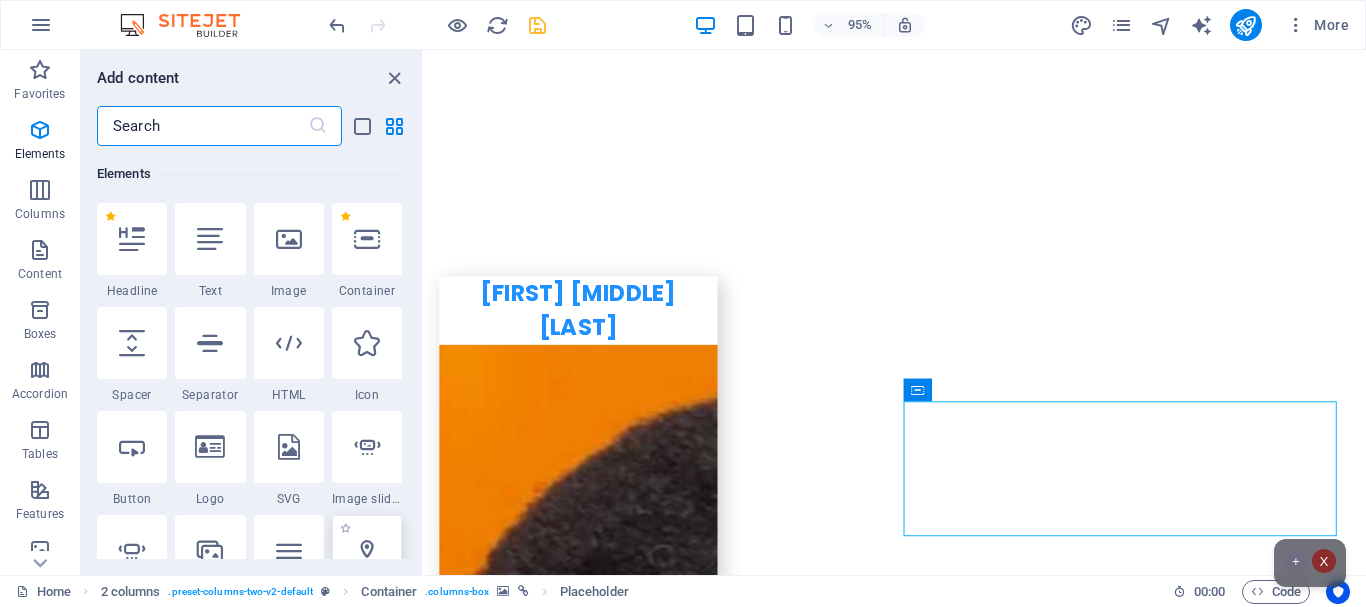 click at bounding box center (367, 551) 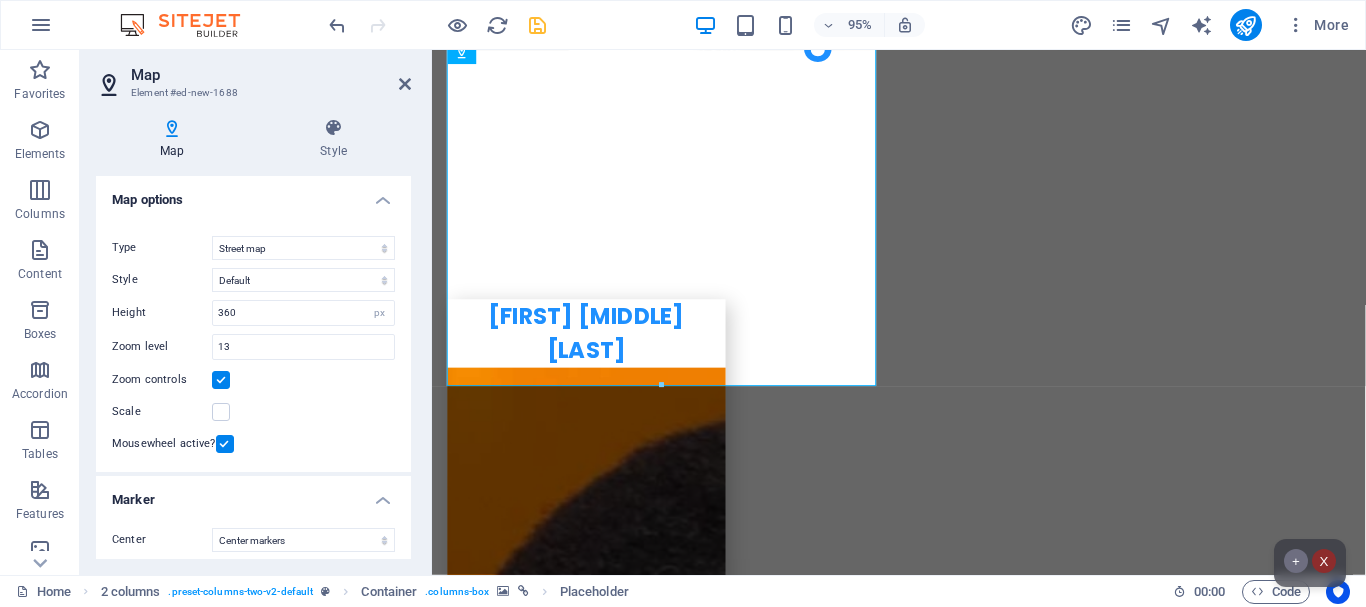scroll, scrollTop: 7907, scrollLeft: 0, axis: vertical 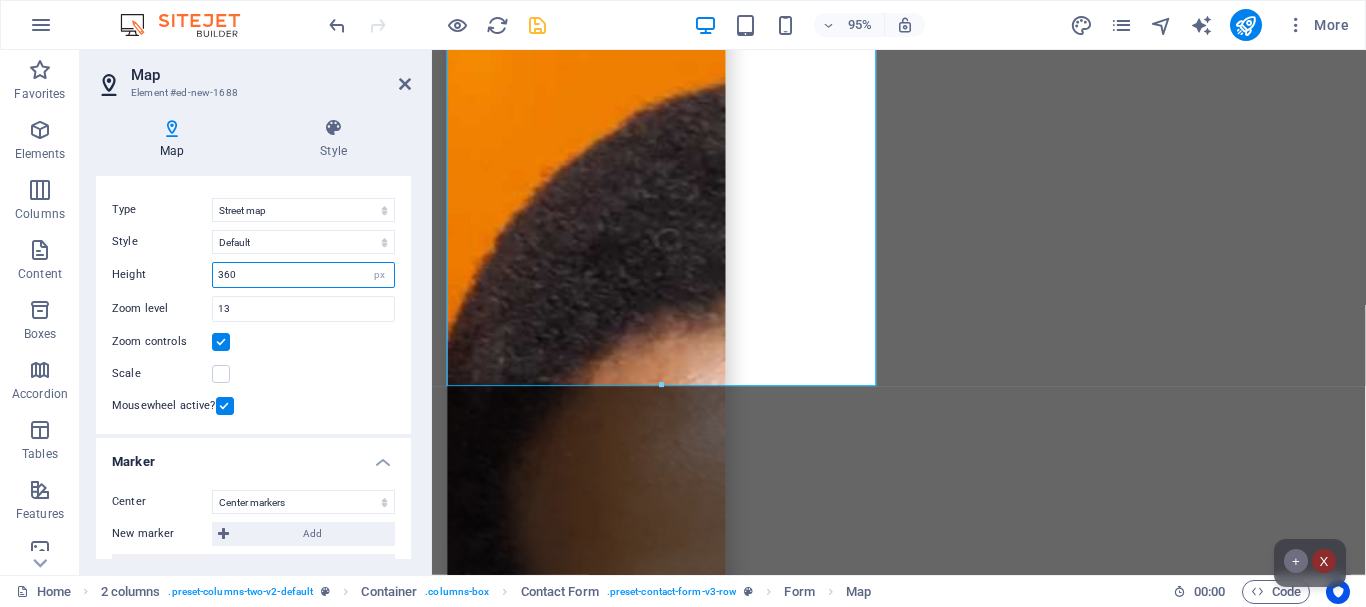 click on "360" at bounding box center [303, 275] 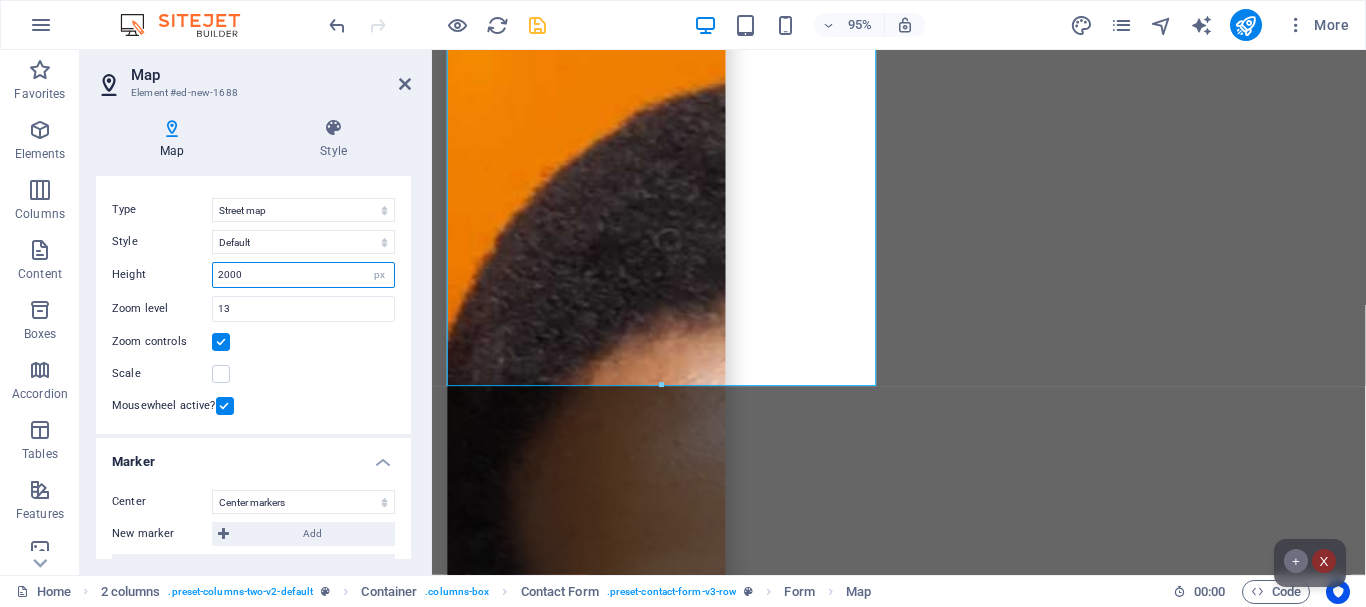 scroll, scrollTop: 9547, scrollLeft: 0, axis: vertical 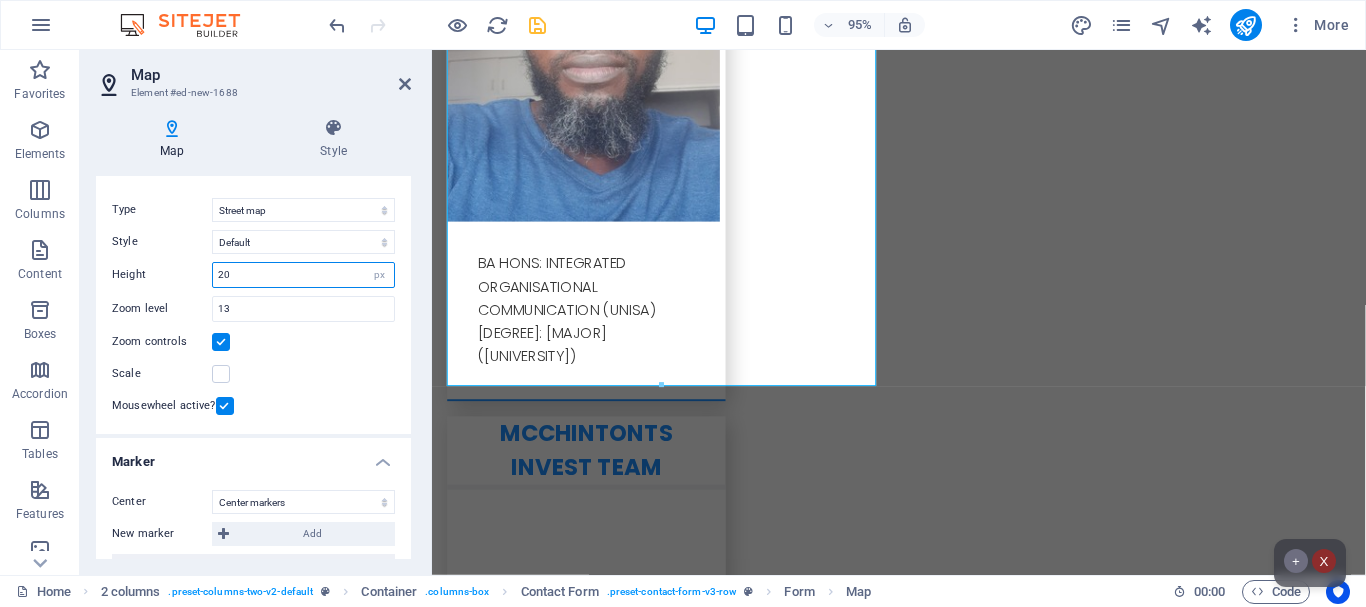 type on "2" 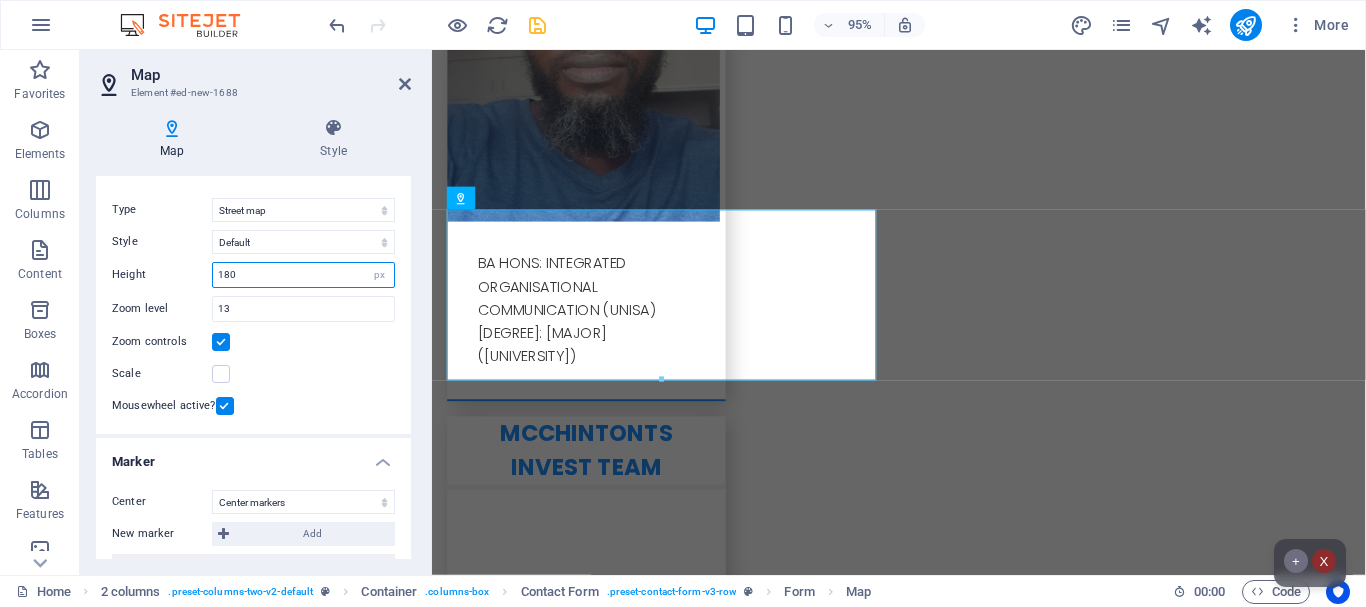scroll, scrollTop: 7727, scrollLeft: 0, axis: vertical 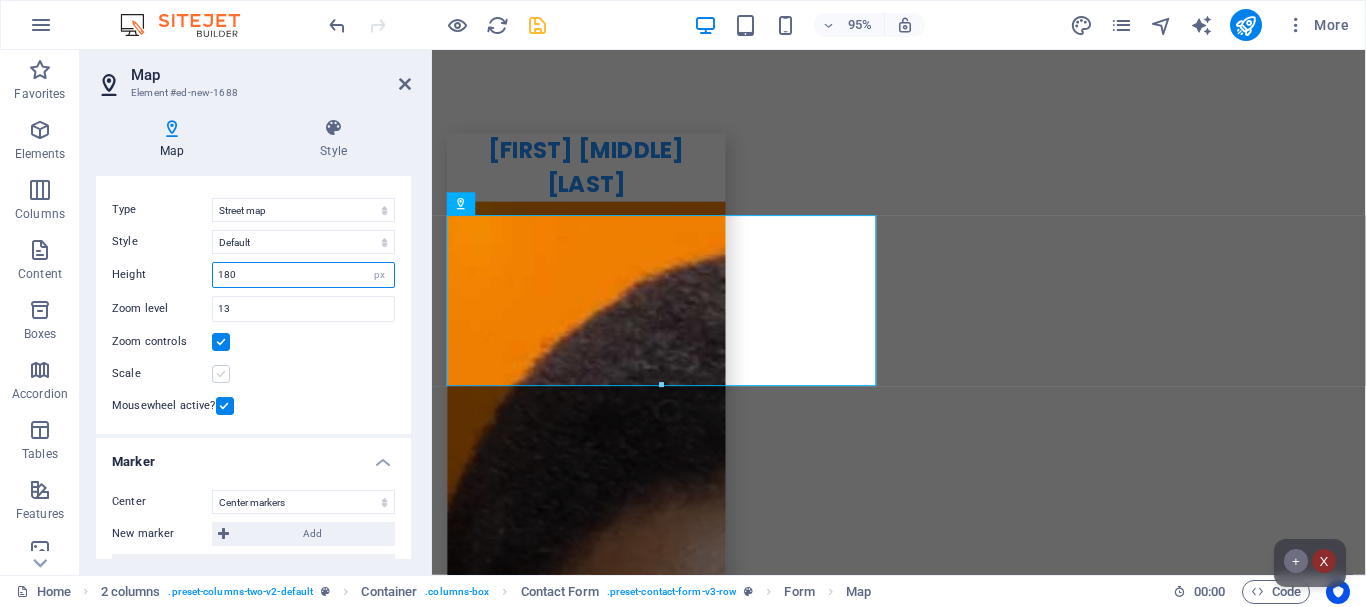 type on "180" 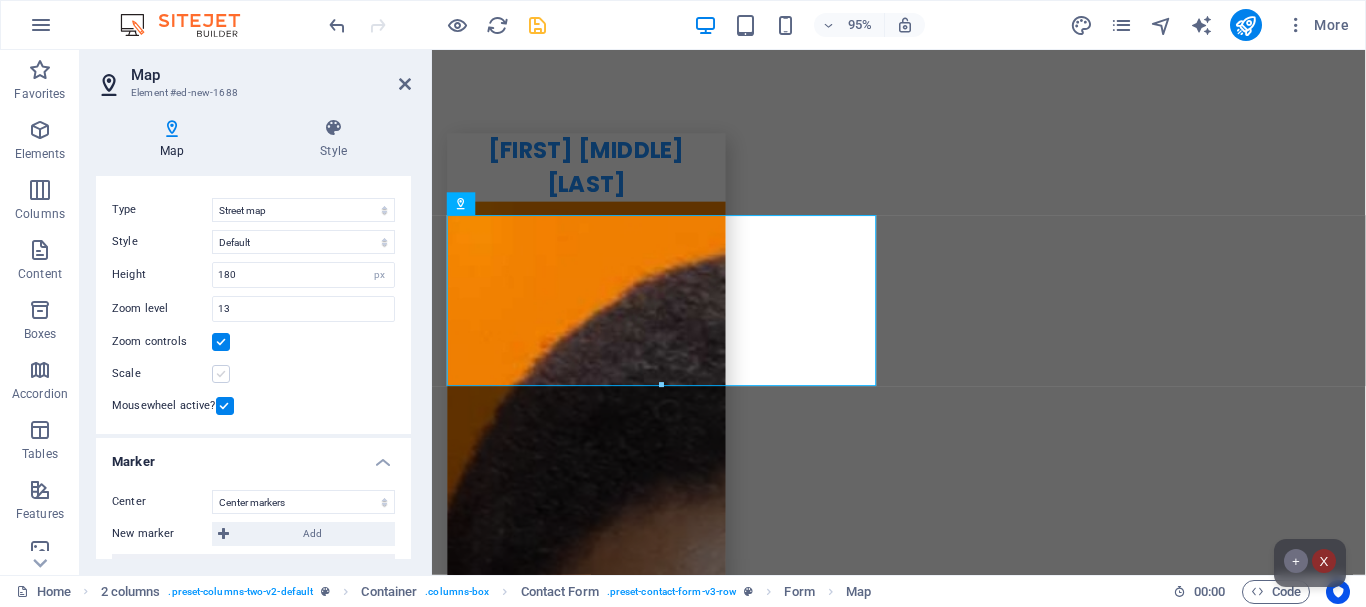 click at bounding box center [221, 374] 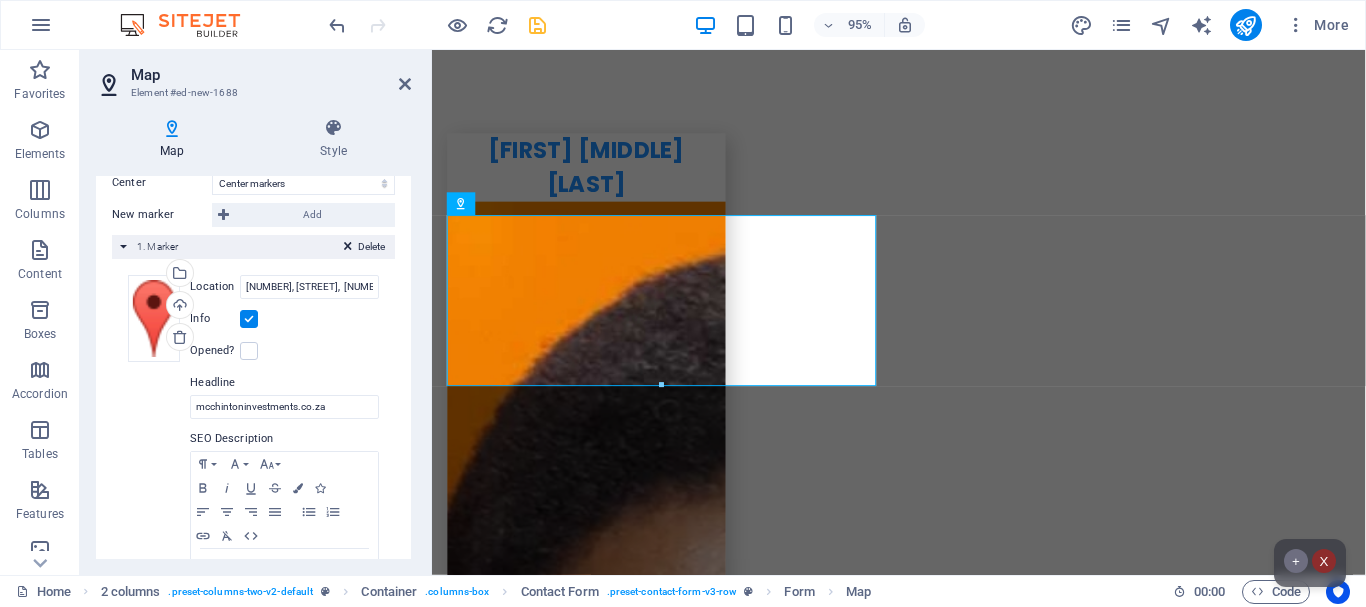scroll, scrollTop: 348, scrollLeft: 0, axis: vertical 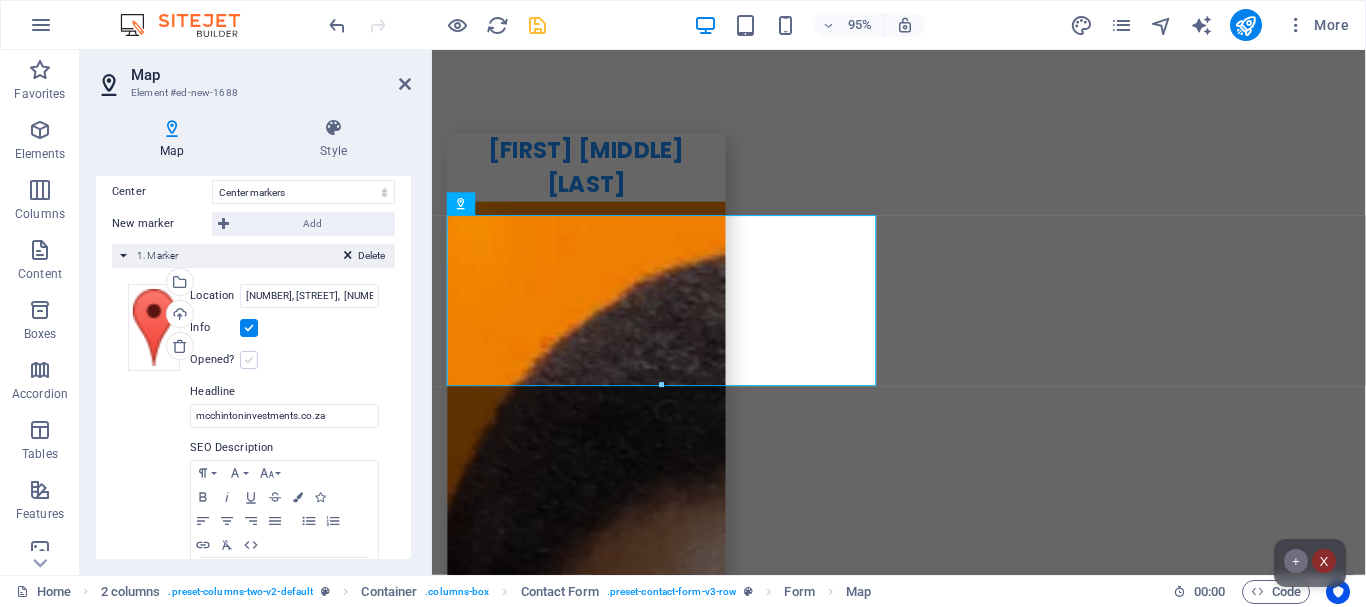 click at bounding box center (249, 360) 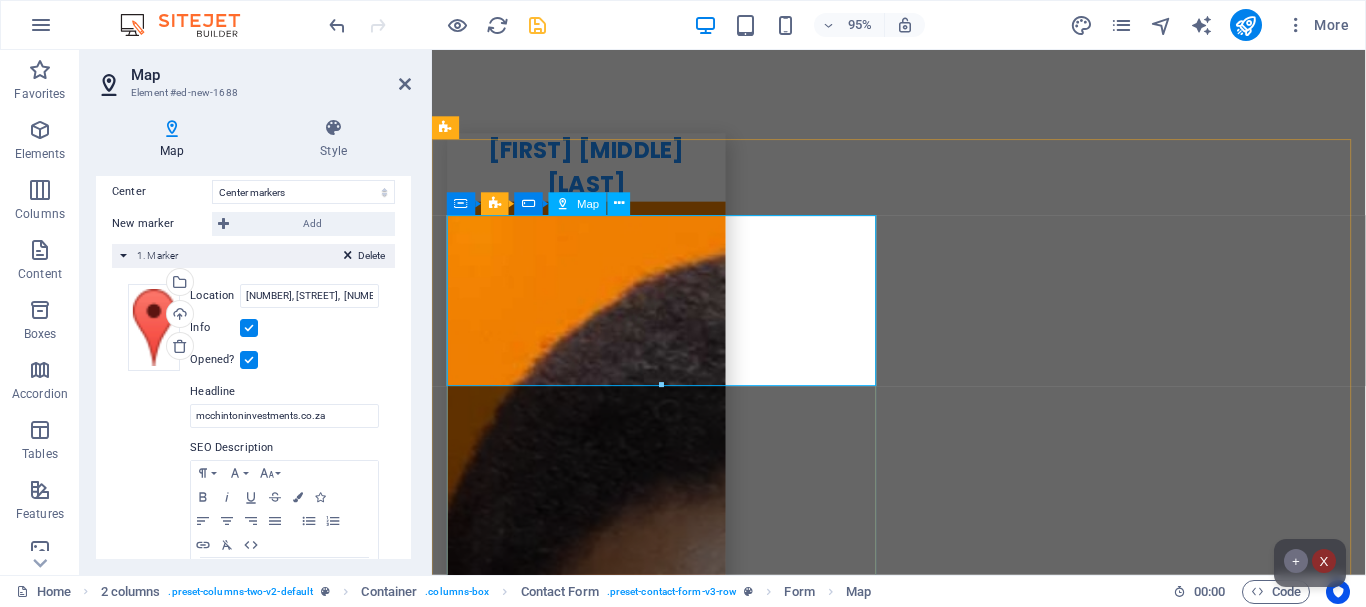 click at bounding box center [676, 4323] 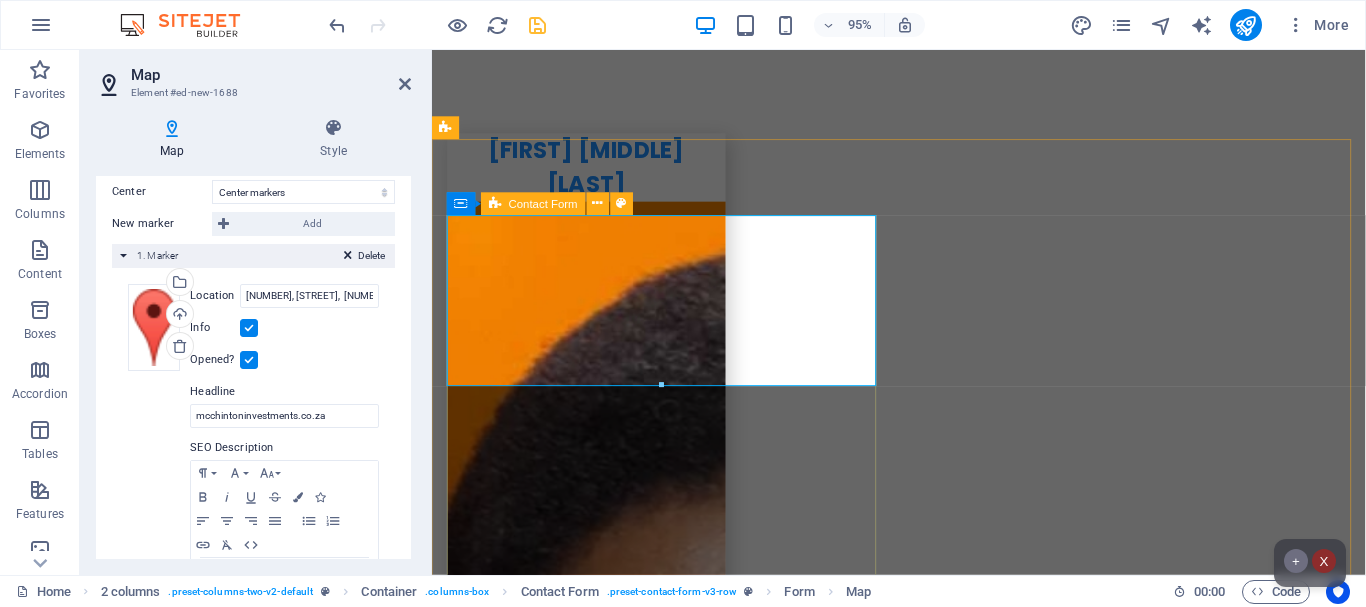click on "Contact Form" at bounding box center (543, 203) 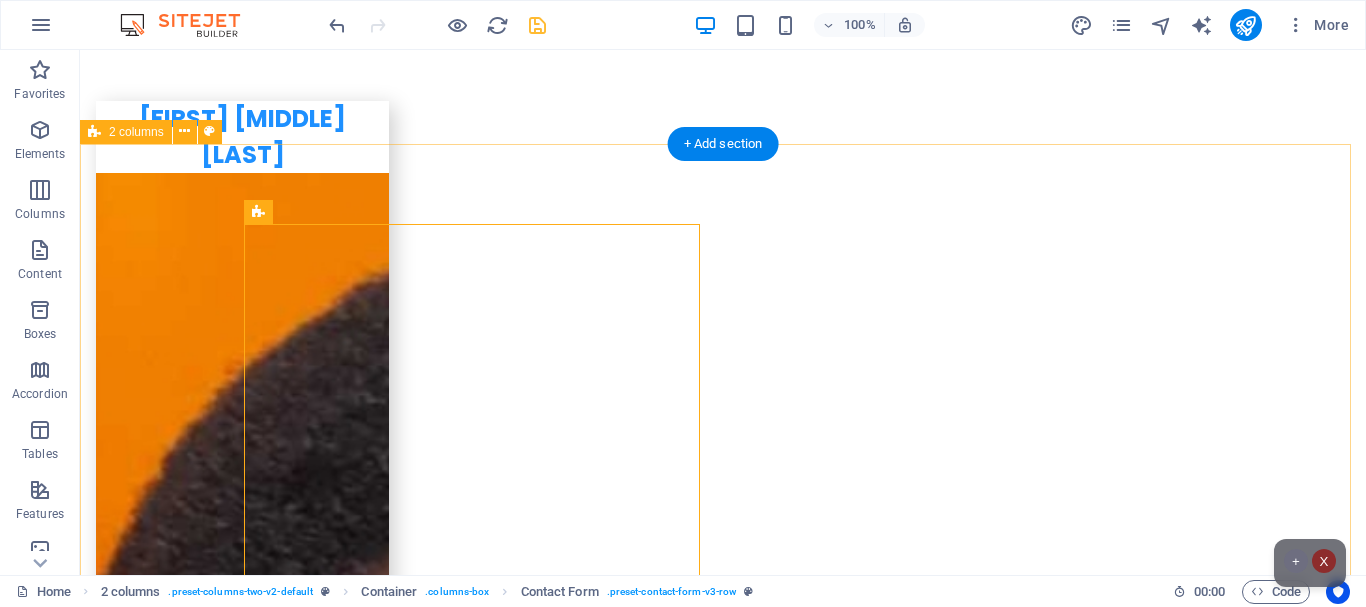 scroll, scrollTop: 7724, scrollLeft: 0, axis: vertical 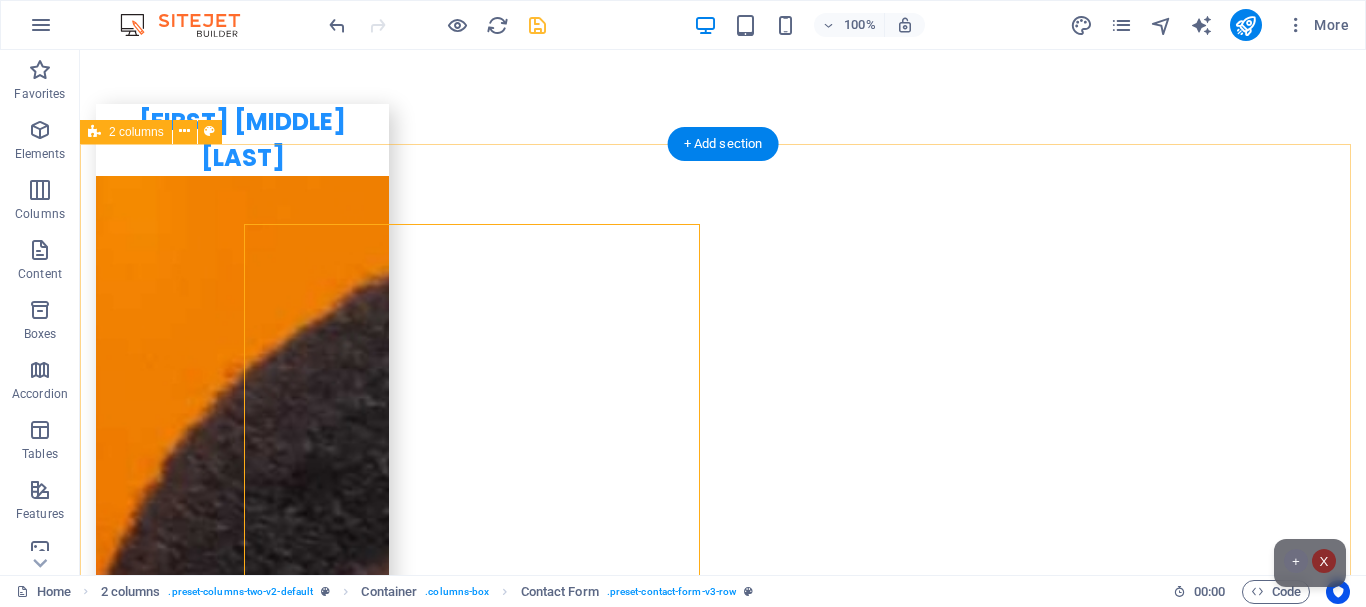 click at bounding box center [324, 5914] 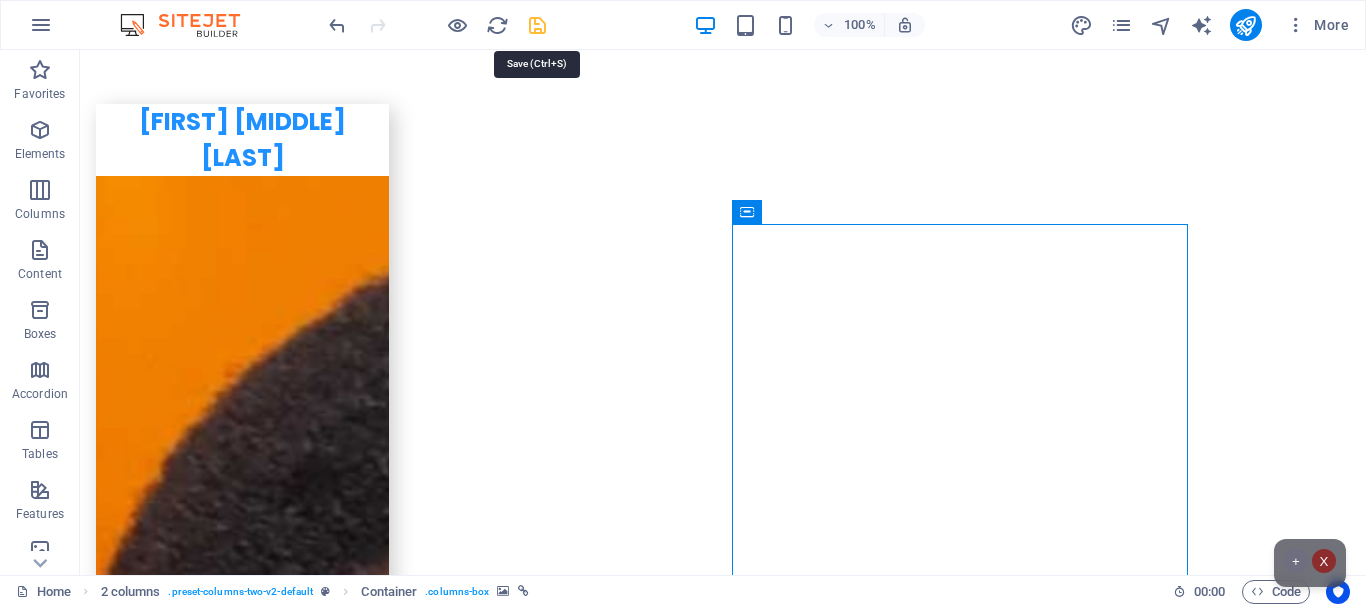 click at bounding box center (537, 25) 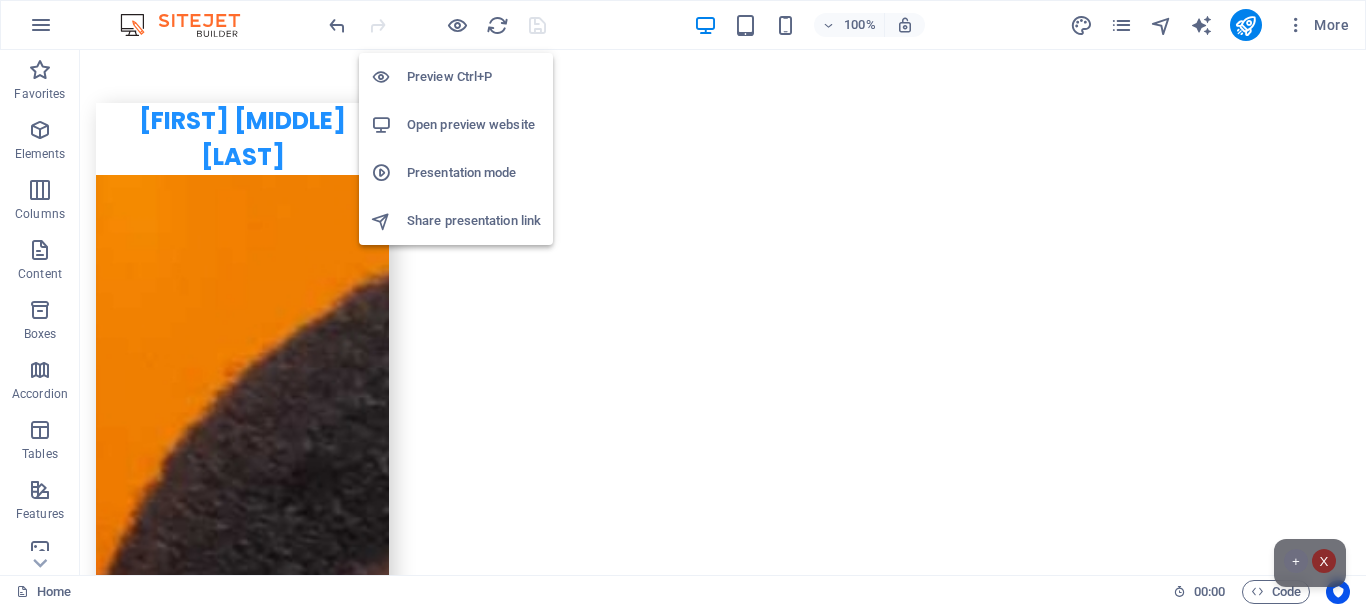click on "Open preview website" at bounding box center (474, 125) 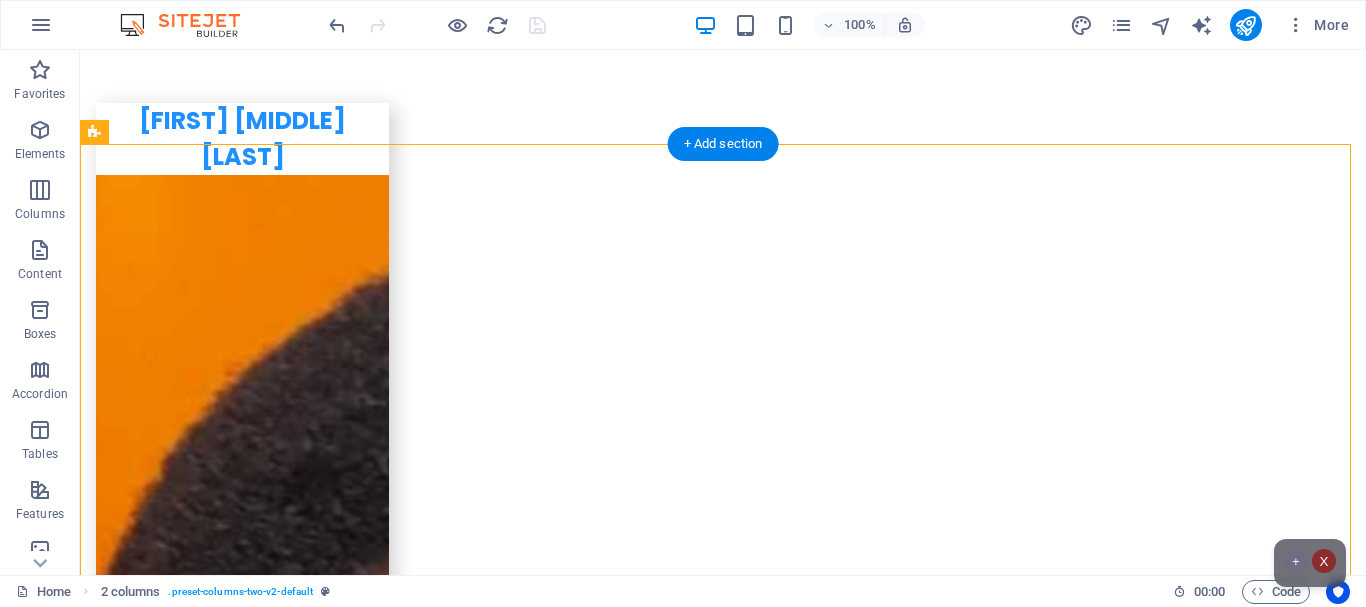 drag, startPoint x: 490, startPoint y: 282, endPoint x: 940, endPoint y: 319, distance: 451.51855 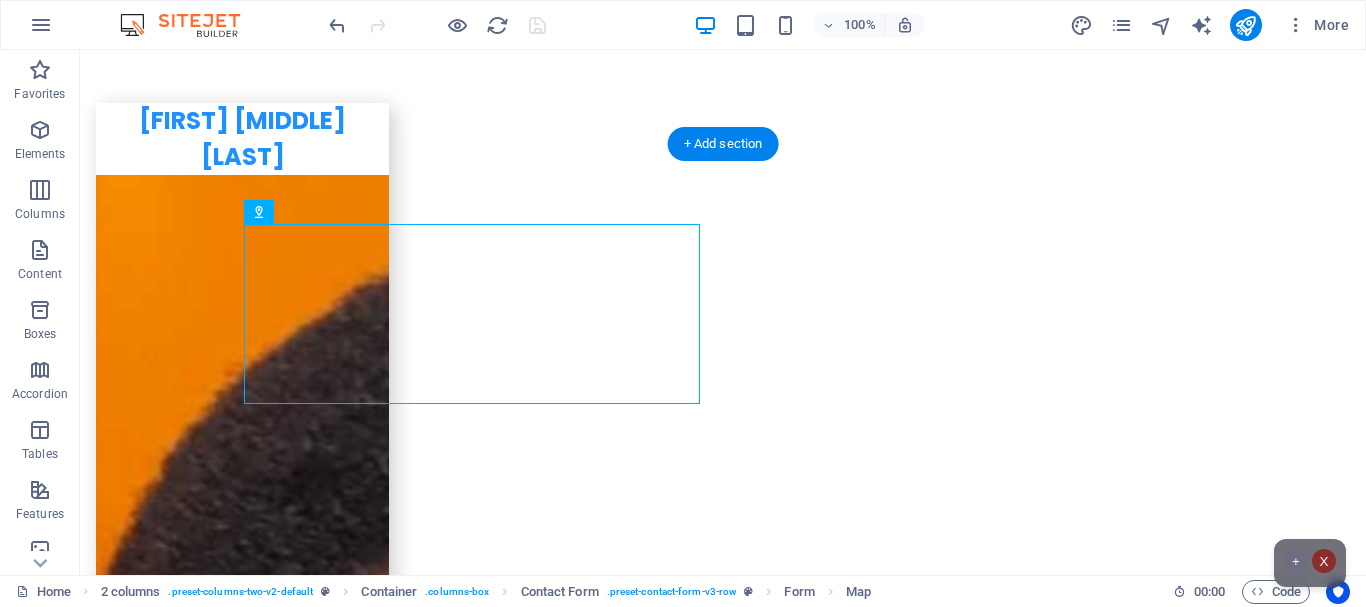 drag, startPoint x: 479, startPoint y: 252, endPoint x: 987, endPoint y: 281, distance: 508.8271 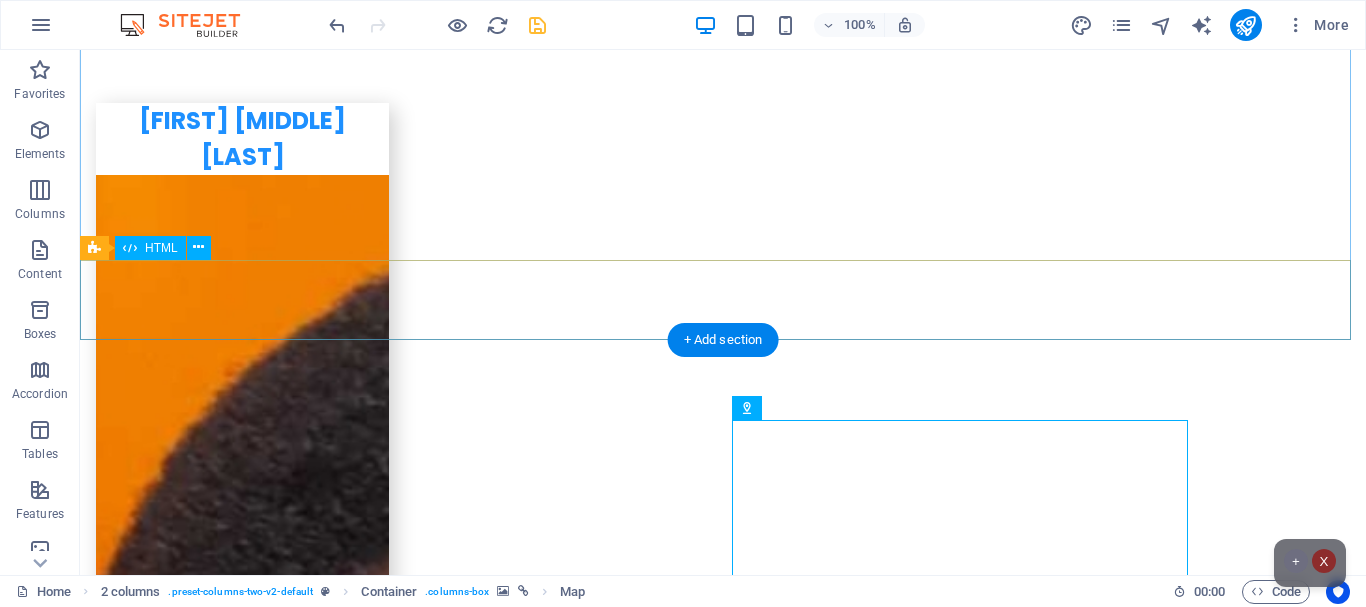 scroll, scrollTop: 7528, scrollLeft: 0, axis: vertical 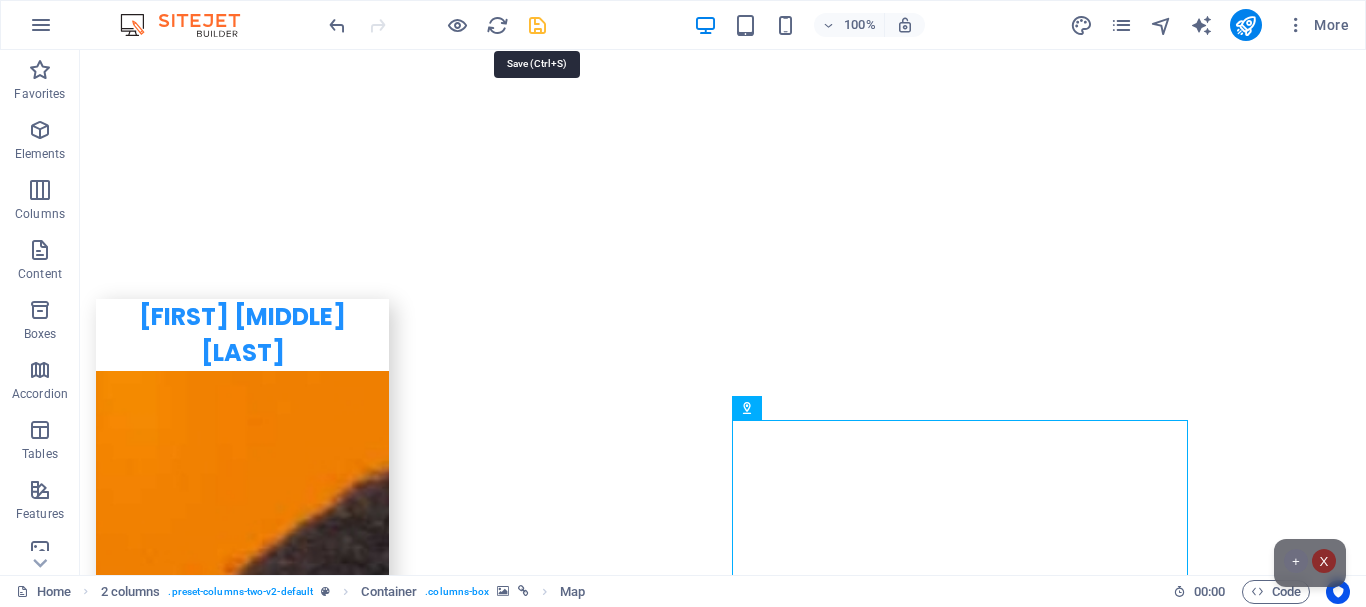 click at bounding box center [537, 25] 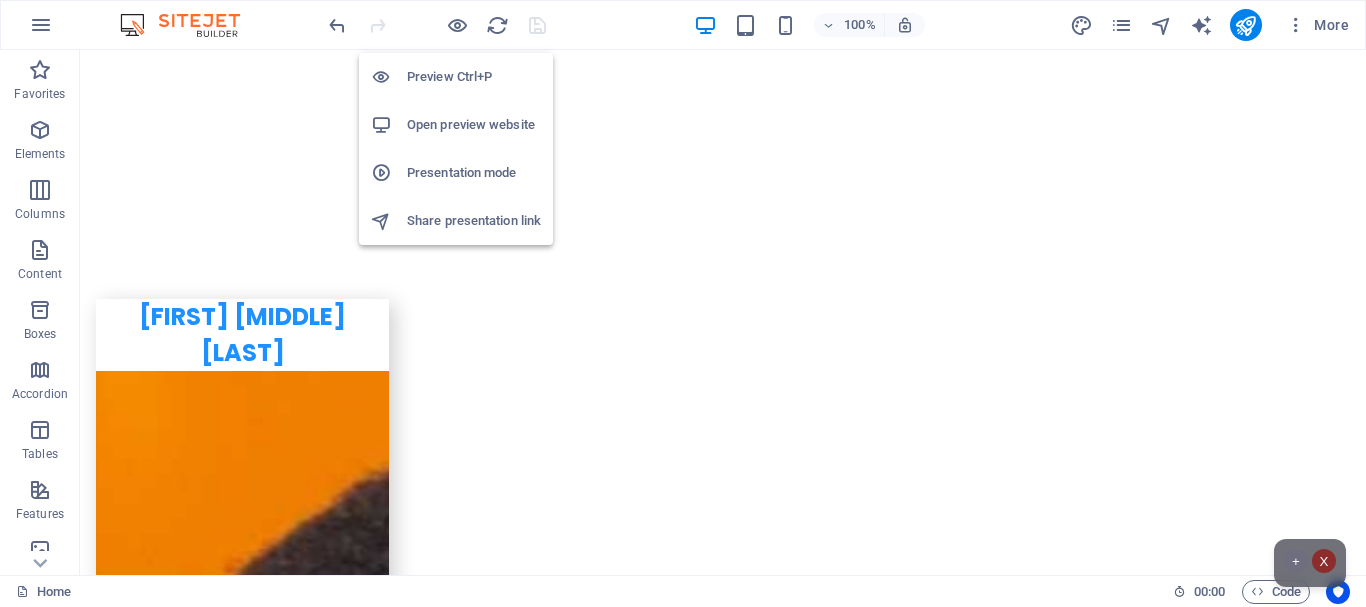 click on "Open preview website" at bounding box center (474, 125) 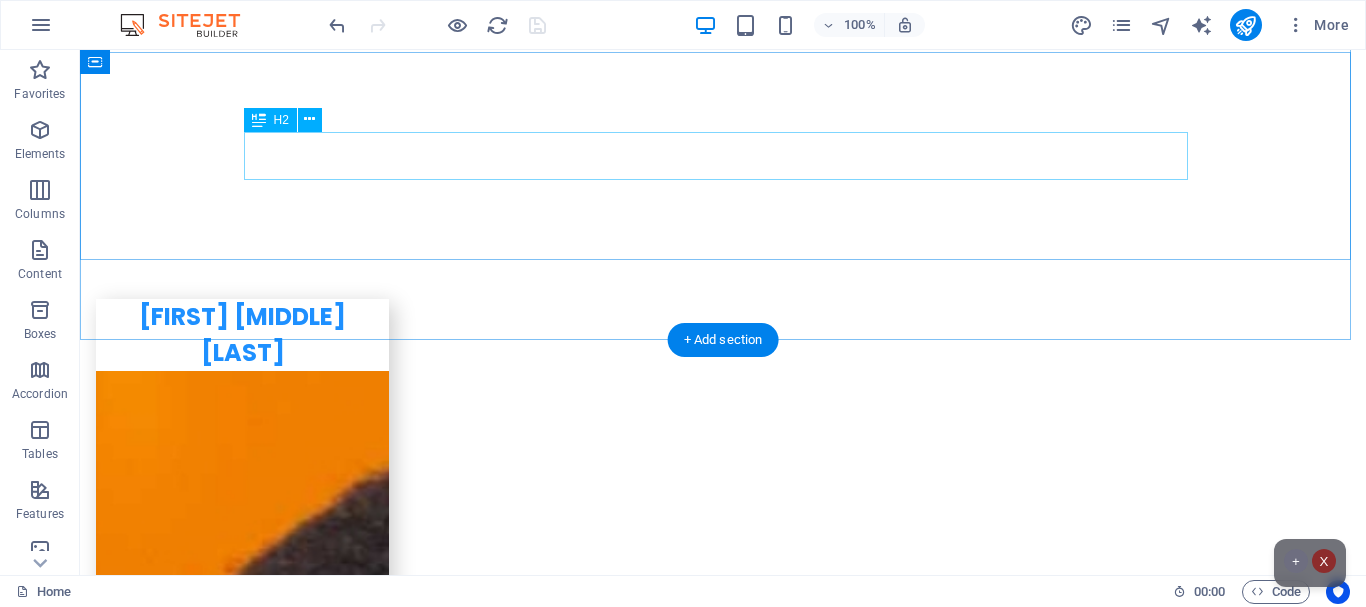 click on "C ontact Us" at bounding box center (723, 4785) 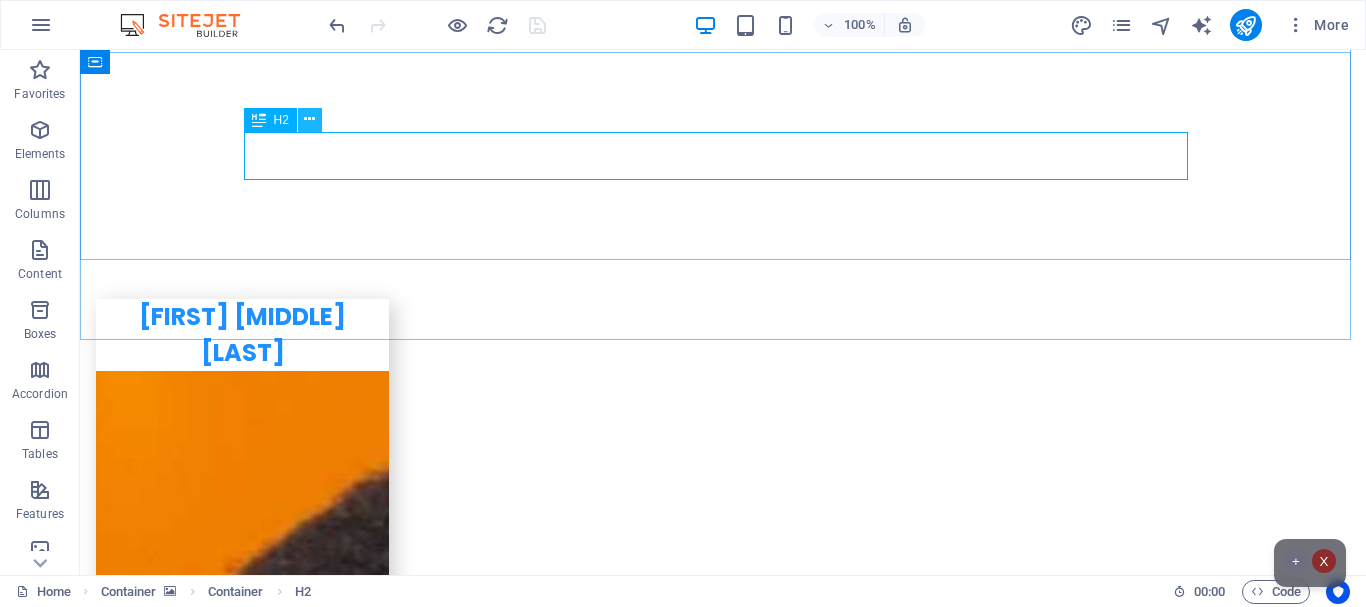 click at bounding box center (309, 119) 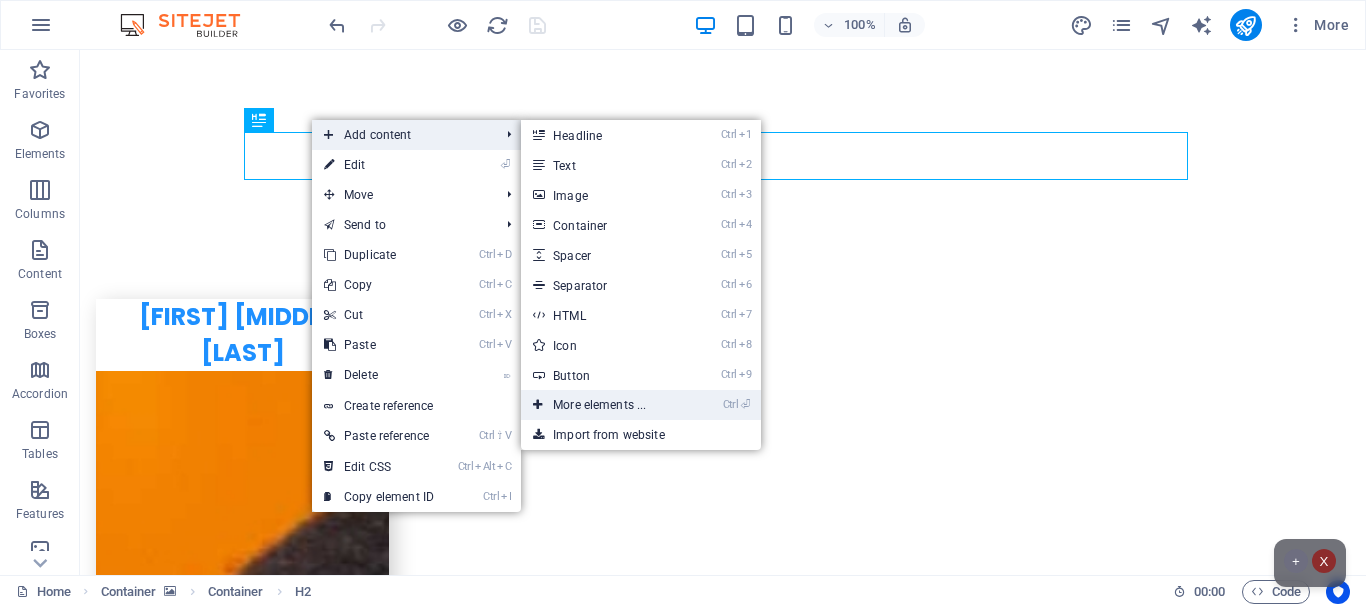 click on "Ctrl ⏎  More elements ..." at bounding box center [603, 405] 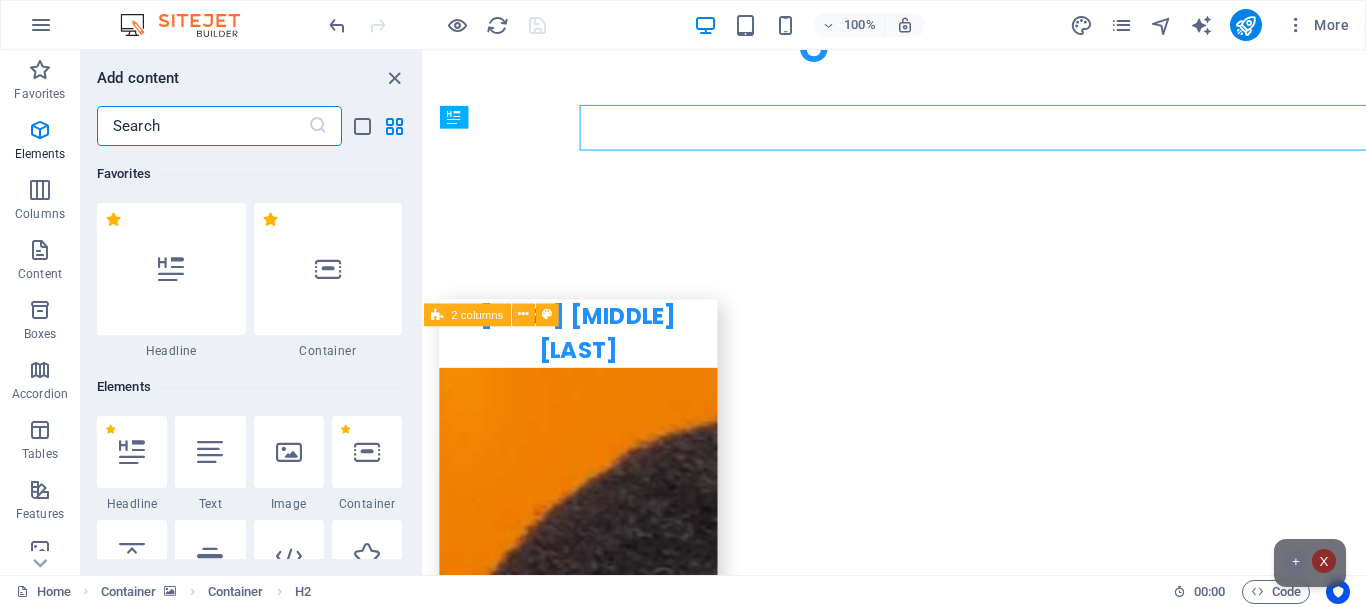 scroll, scrollTop: 7552, scrollLeft: 0, axis: vertical 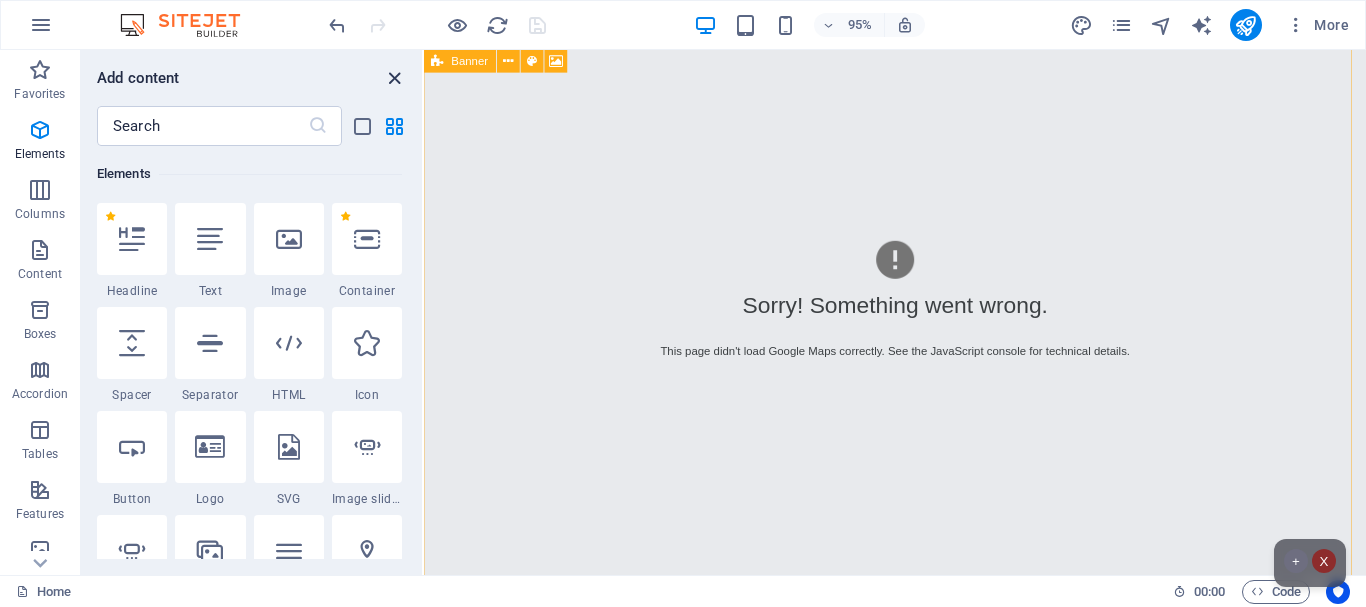 click at bounding box center [394, 78] 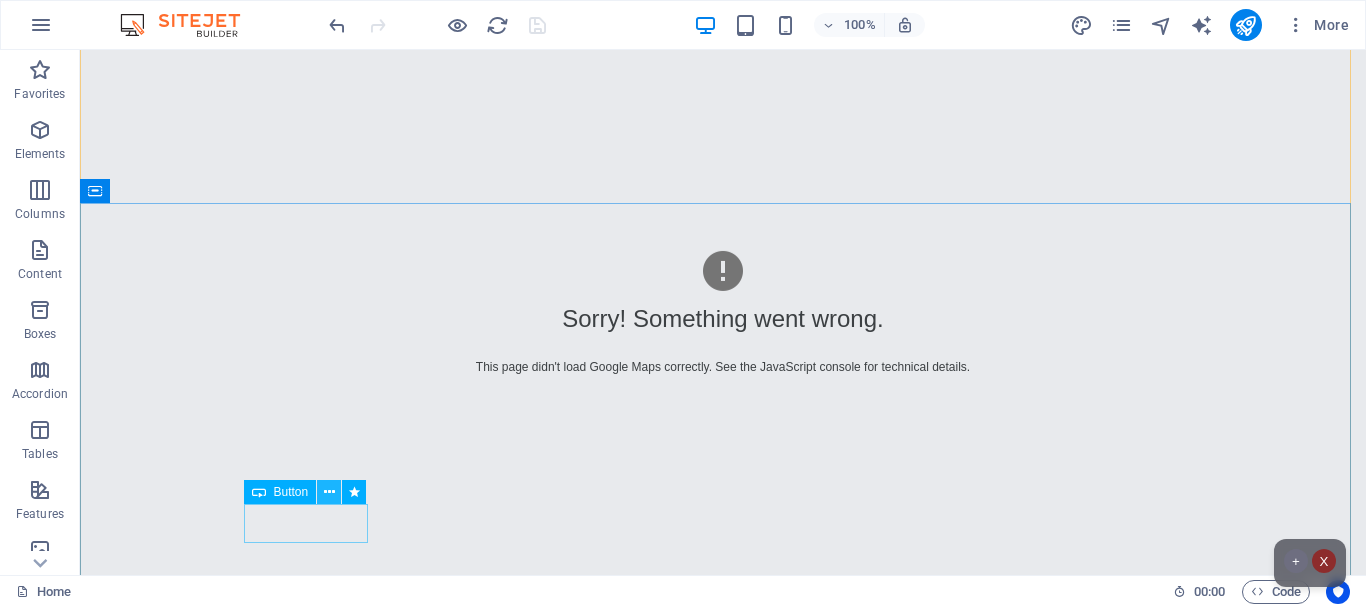 click at bounding box center (329, 492) 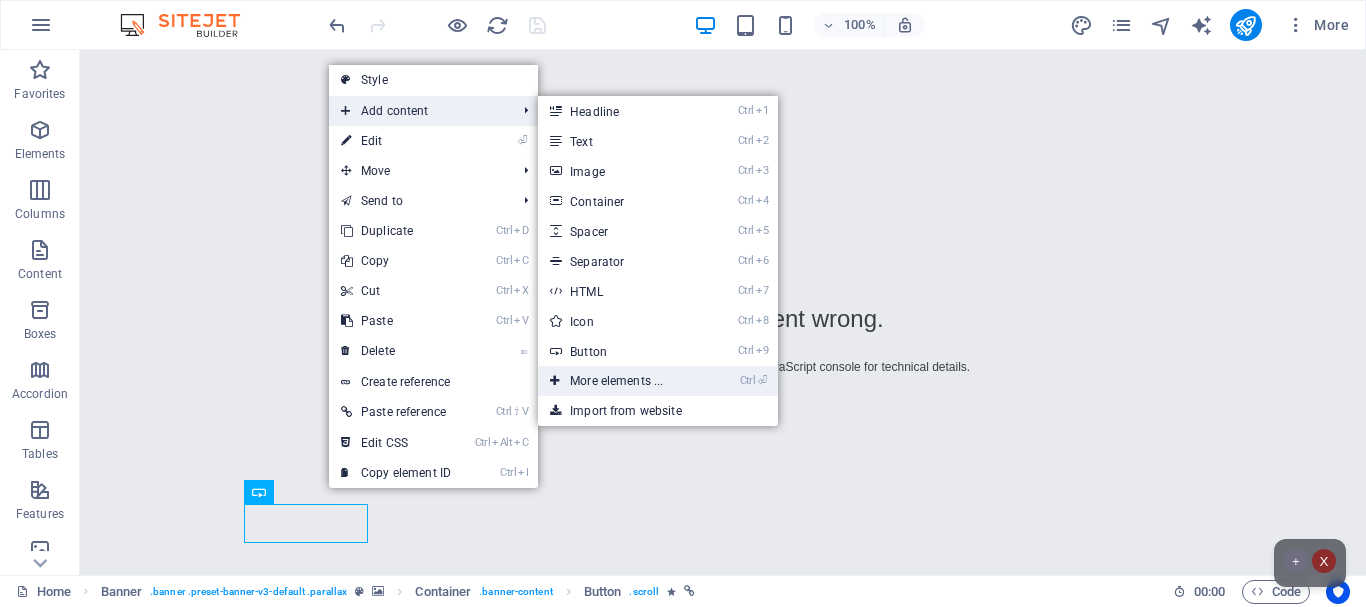 click on "Ctrl ⏎  More elements ..." at bounding box center (620, 381) 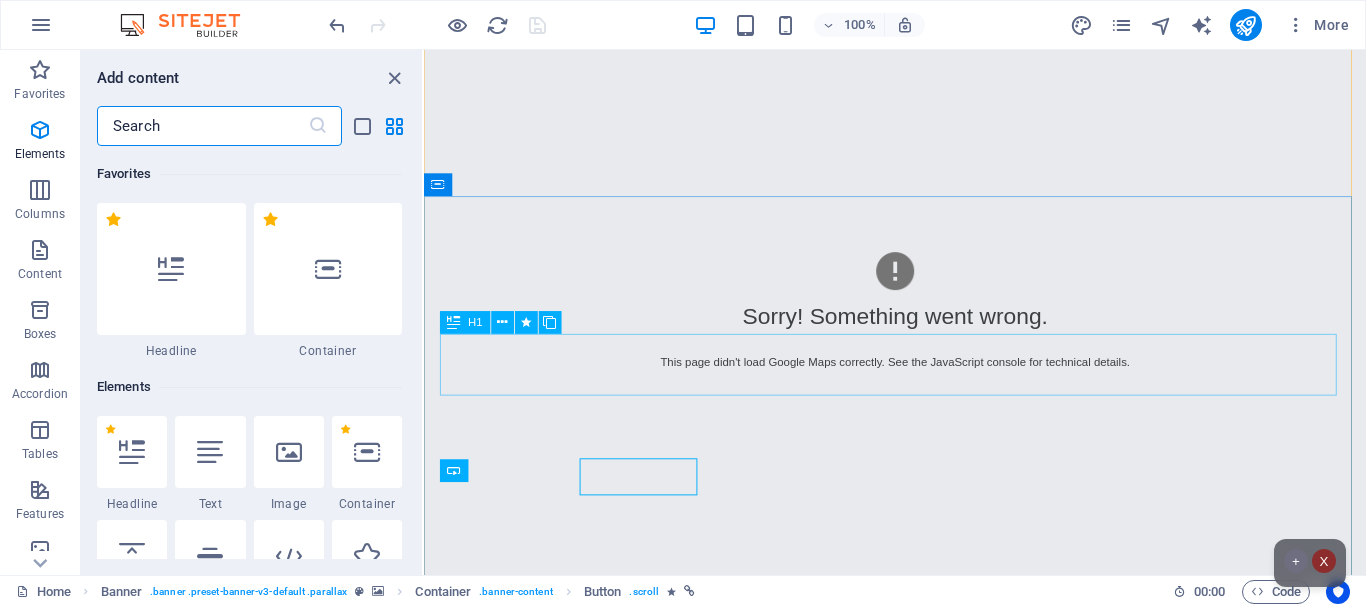 scroll, scrollTop: 147, scrollLeft: 0, axis: vertical 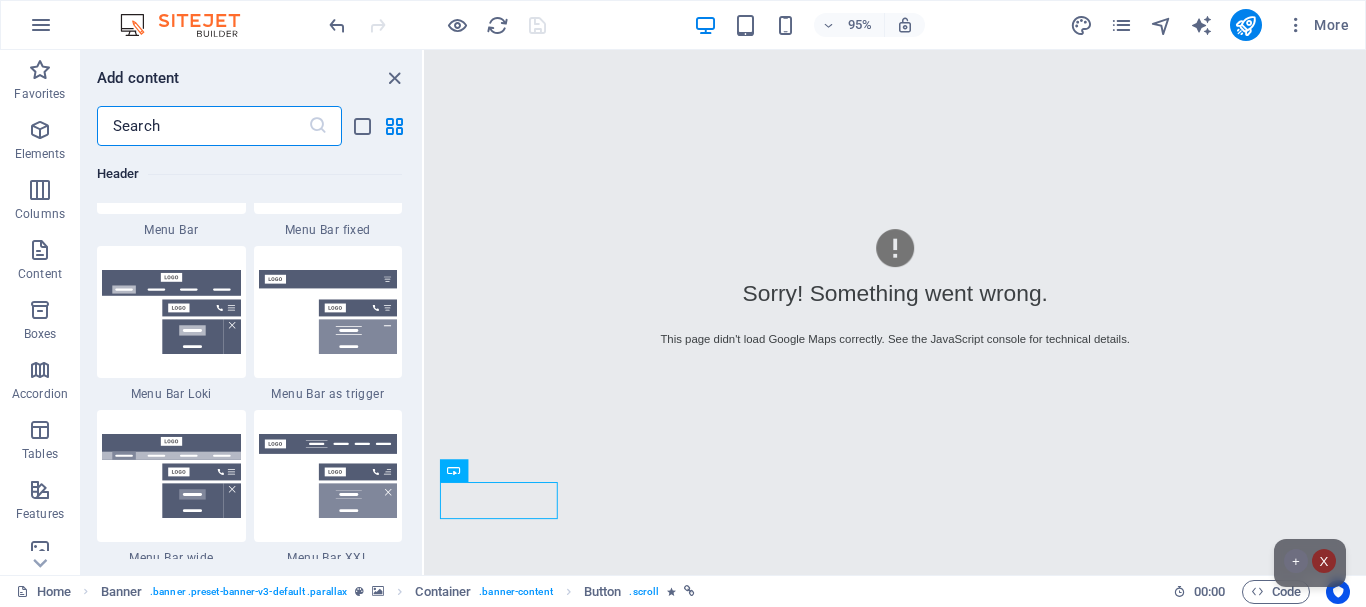 drag, startPoint x: 418, startPoint y: 156, endPoint x: 15, endPoint y: 376, distance: 459.1394 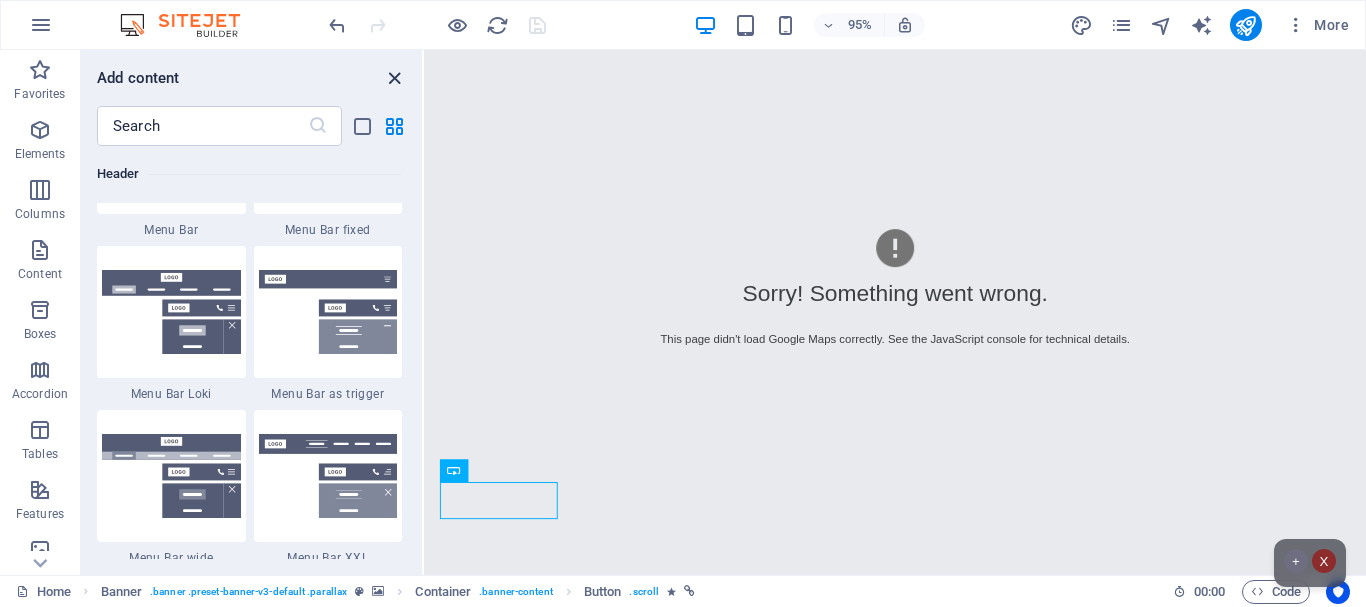 click at bounding box center [394, 78] 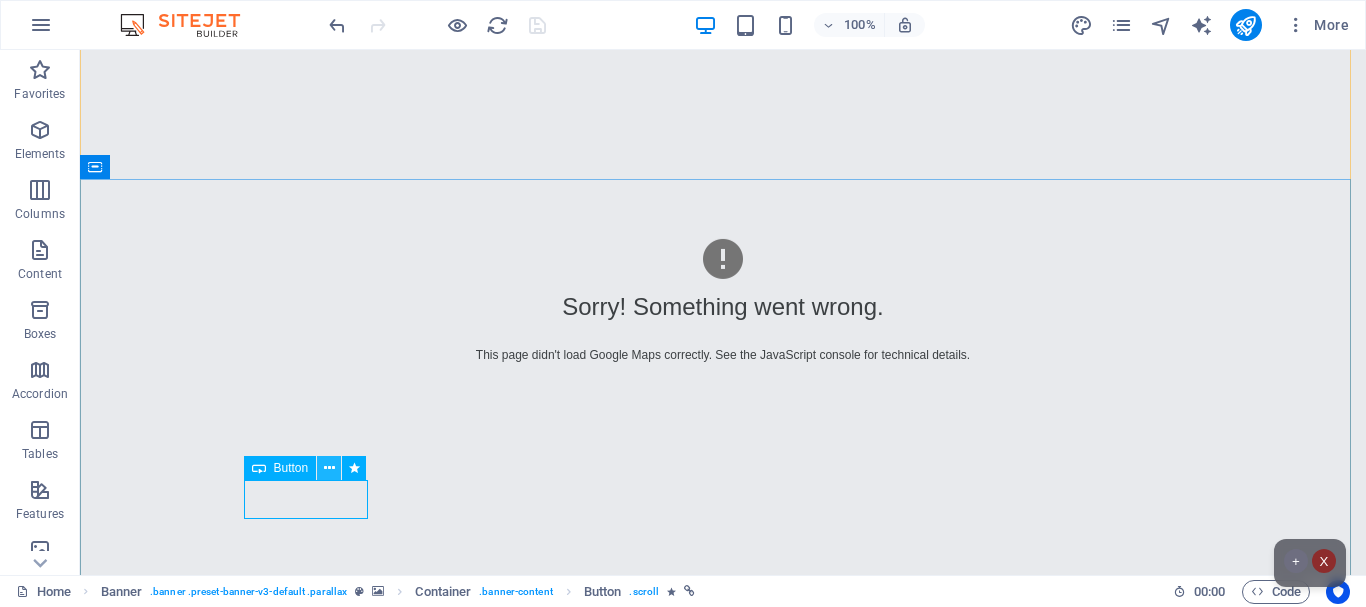 click at bounding box center [329, 468] 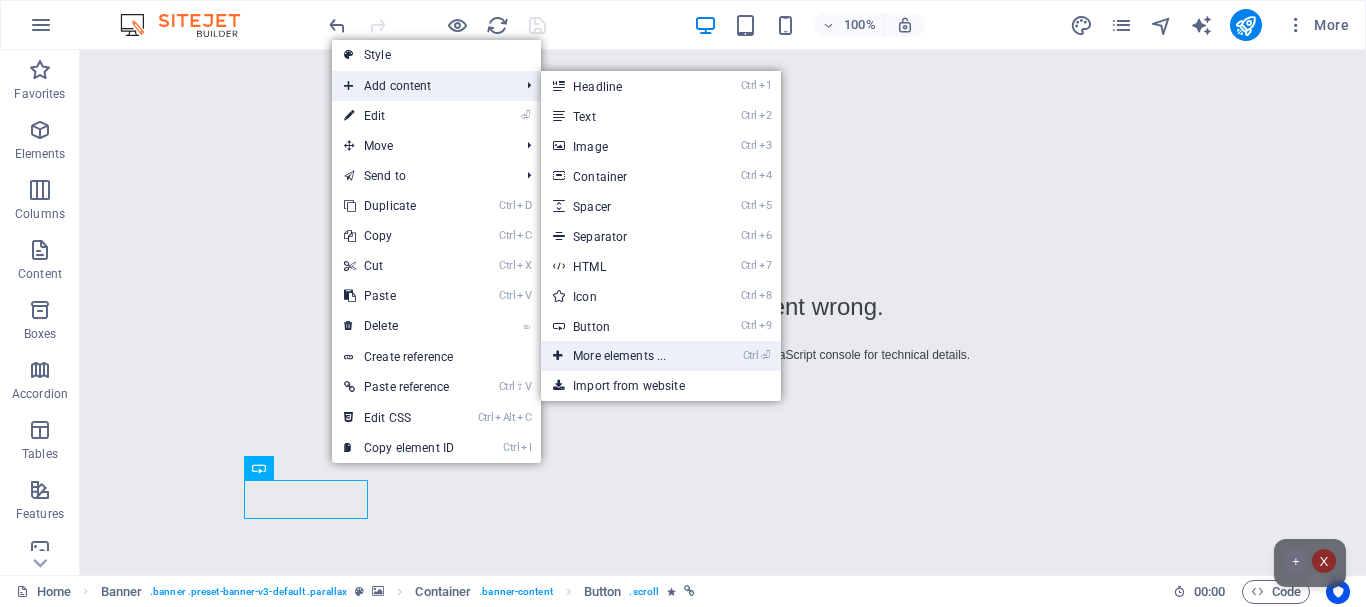 click on "Ctrl ⏎  More elements ..." at bounding box center [623, 356] 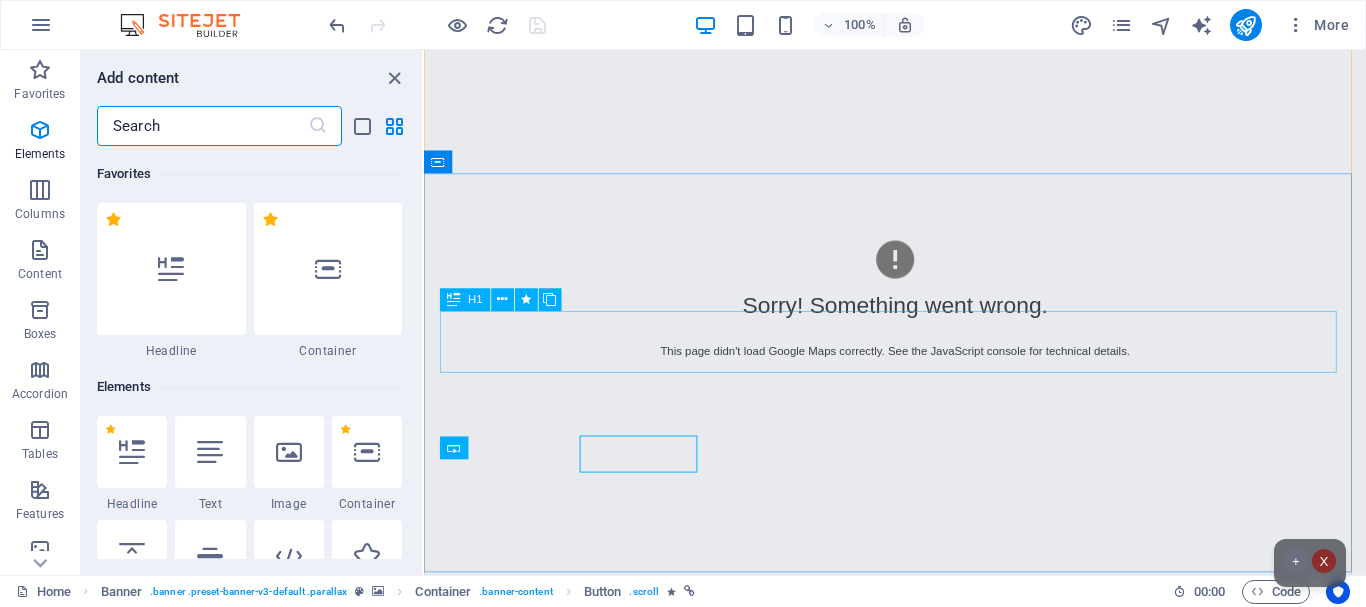 scroll, scrollTop: 171, scrollLeft: 0, axis: vertical 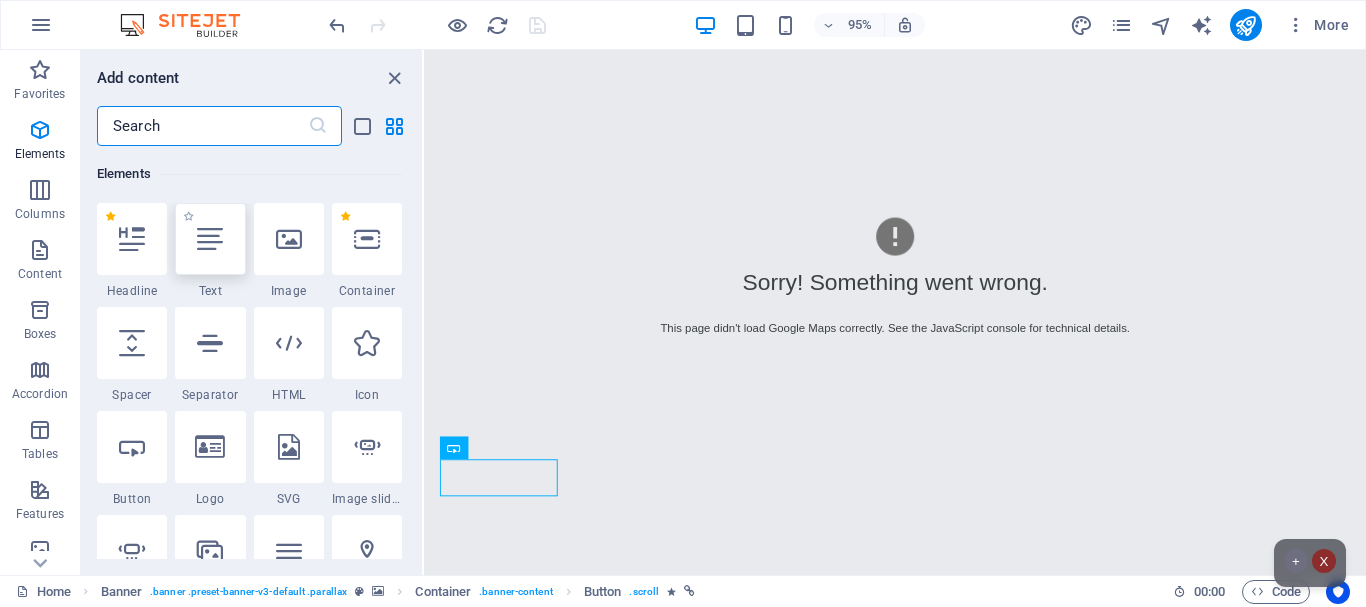 click at bounding box center [210, 239] 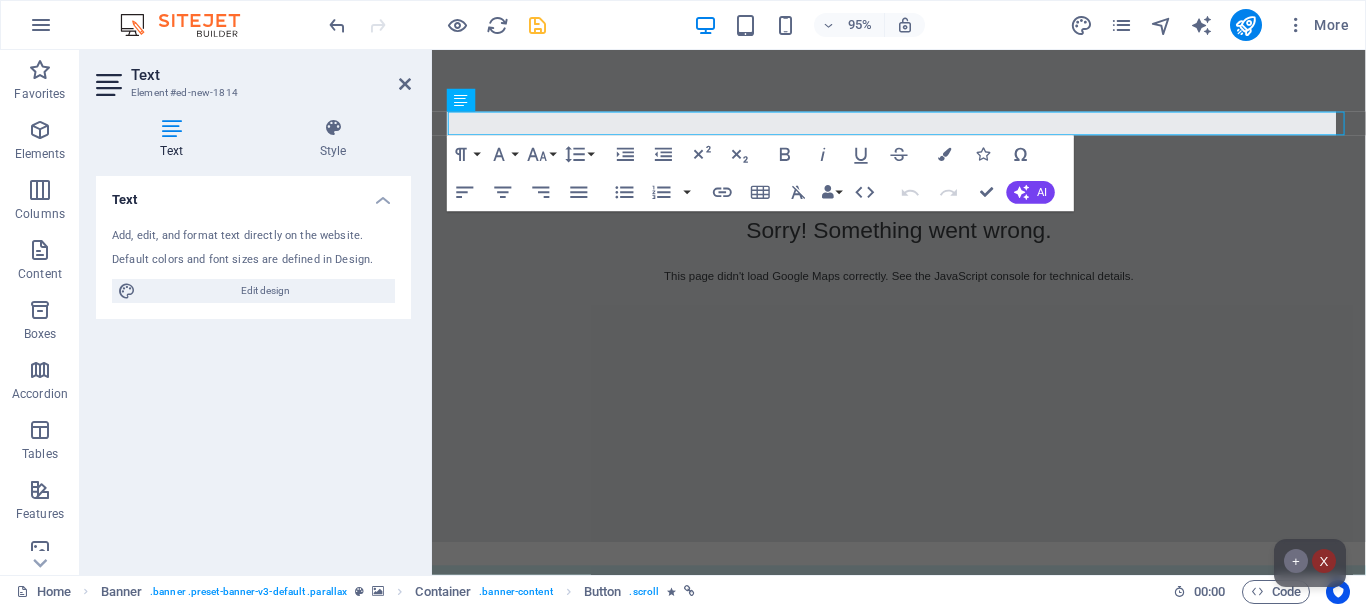 scroll, scrollTop: 0, scrollLeft: 0, axis: both 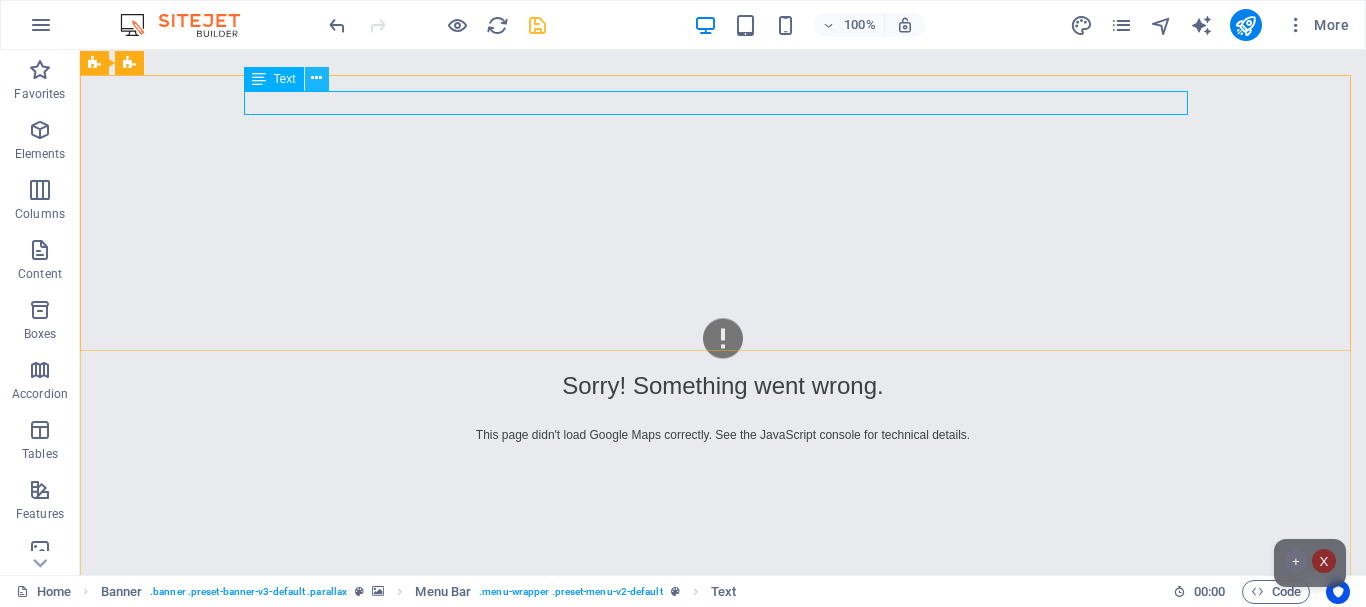 click at bounding box center [316, 78] 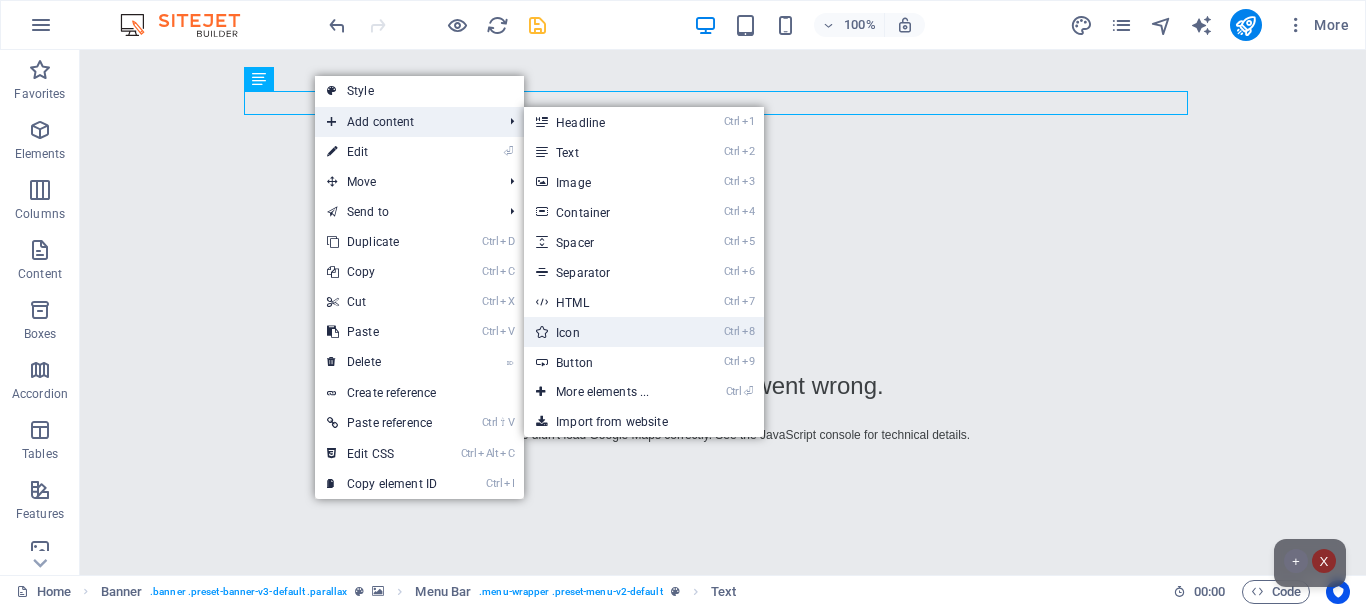 click on "Ctrl 8  Icon" at bounding box center [606, 332] 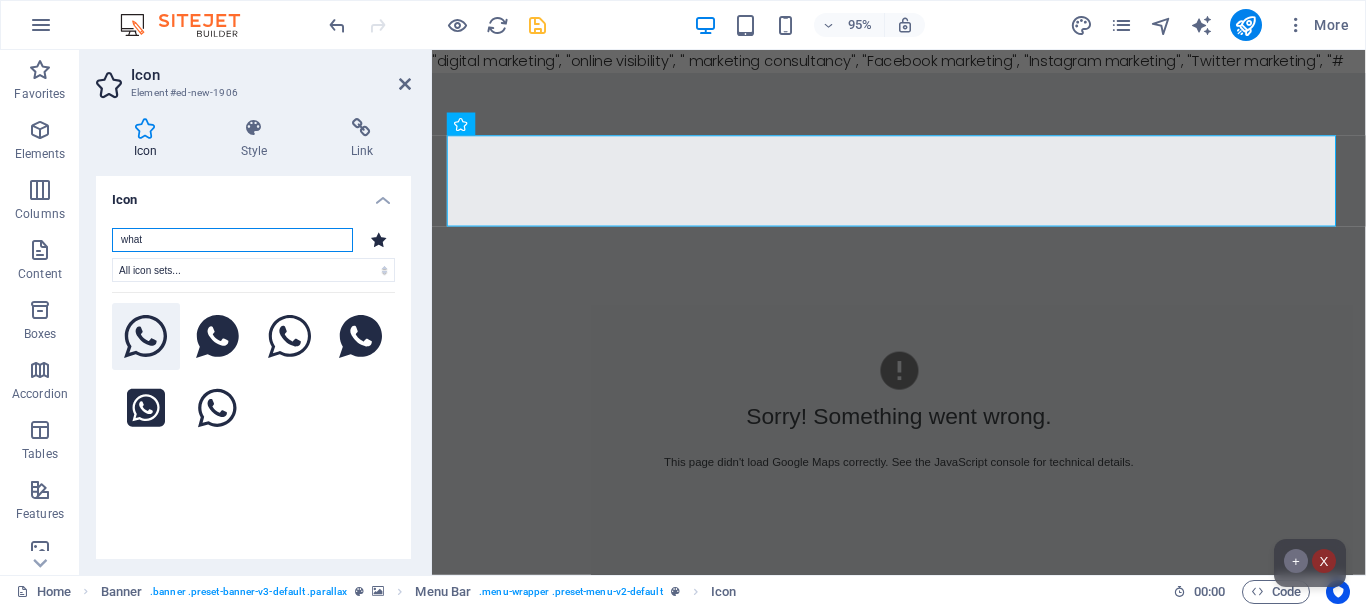 type on "what" 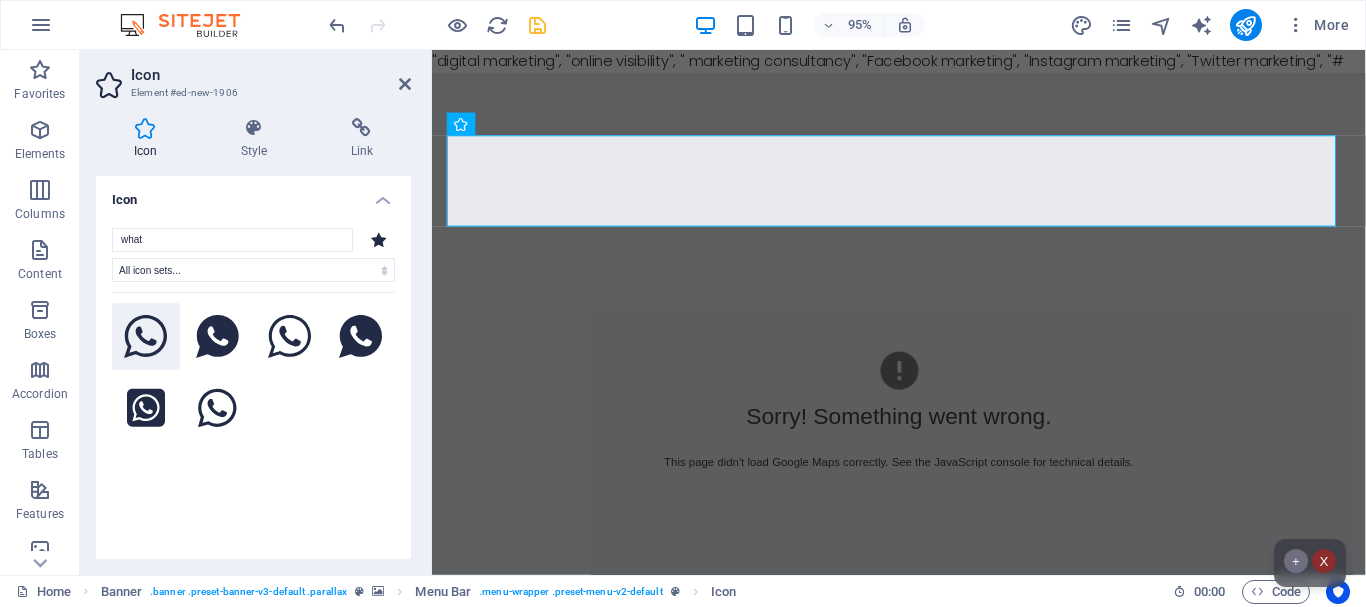 click 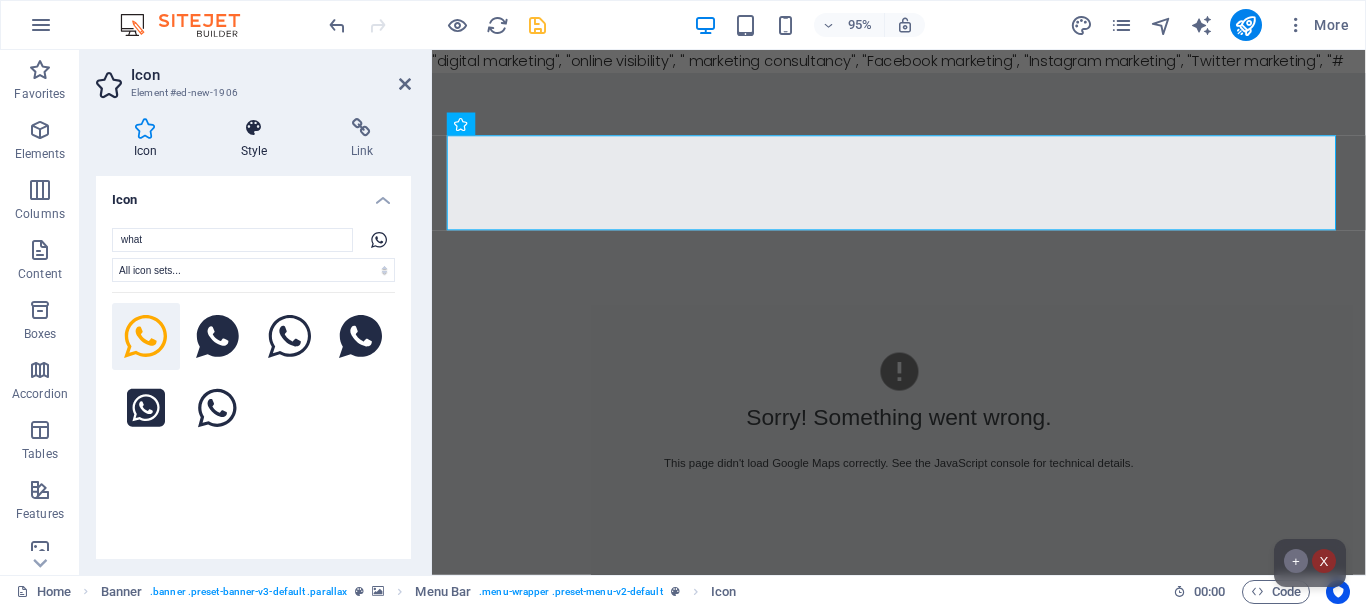 click at bounding box center (254, 128) 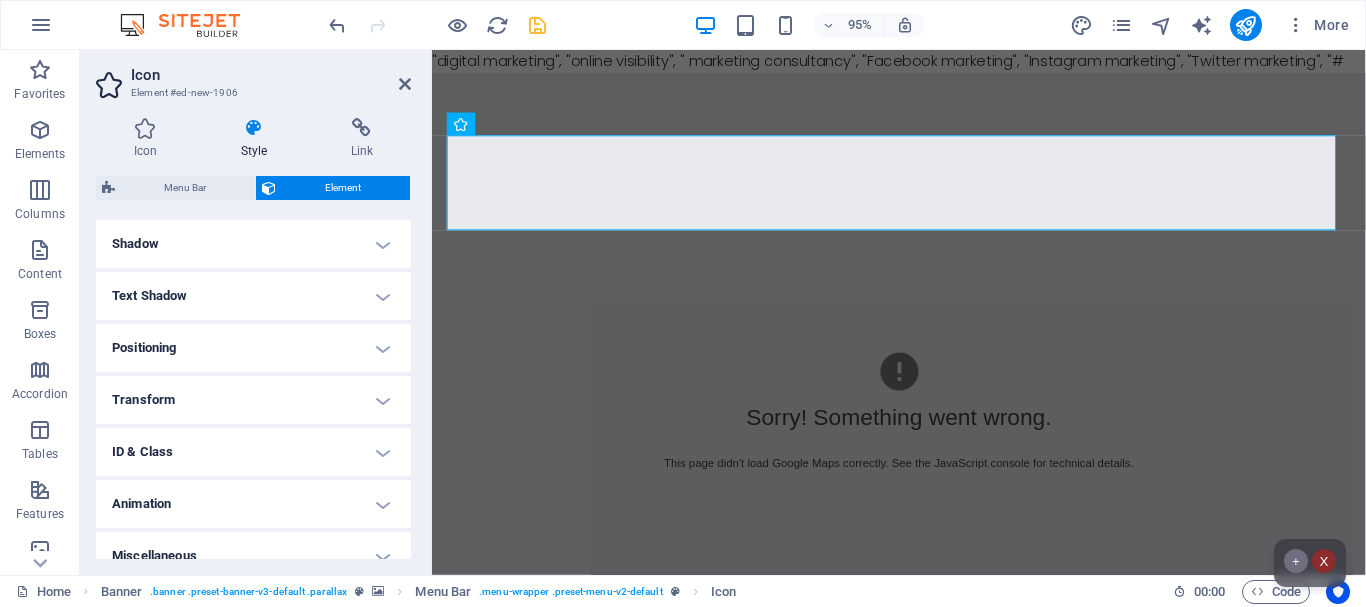 scroll, scrollTop: 503, scrollLeft: 0, axis: vertical 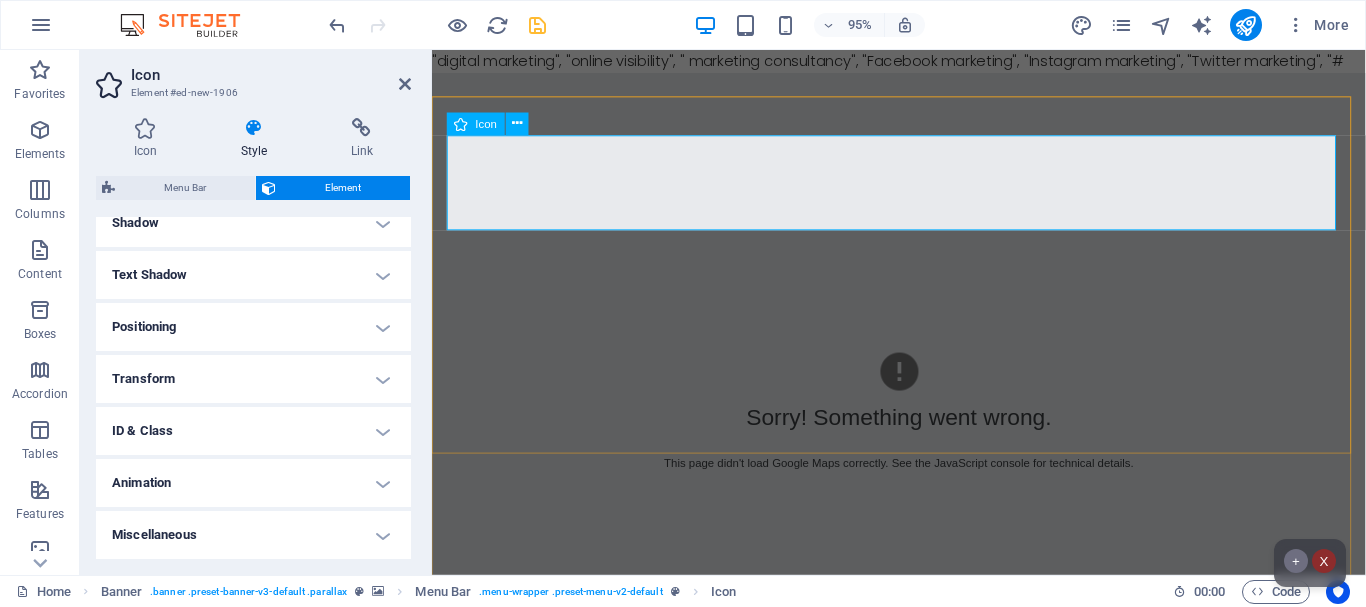 click at bounding box center [924, 909] 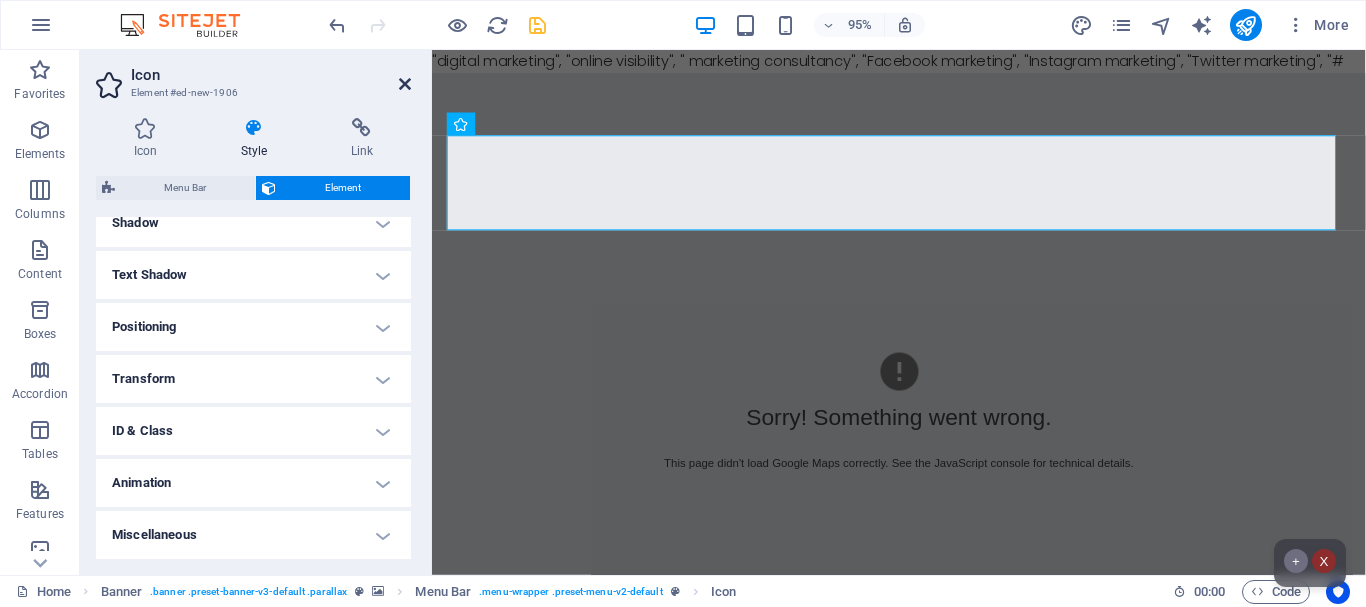 click at bounding box center [405, 84] 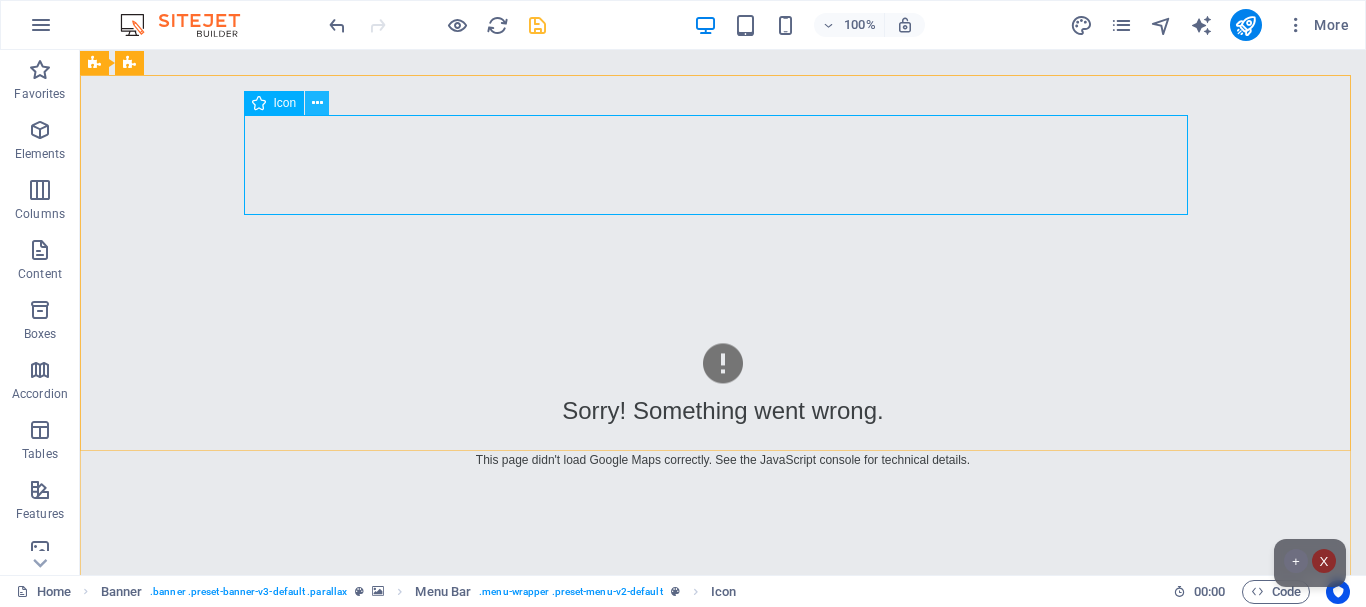 click at bounding box center [317, 103] 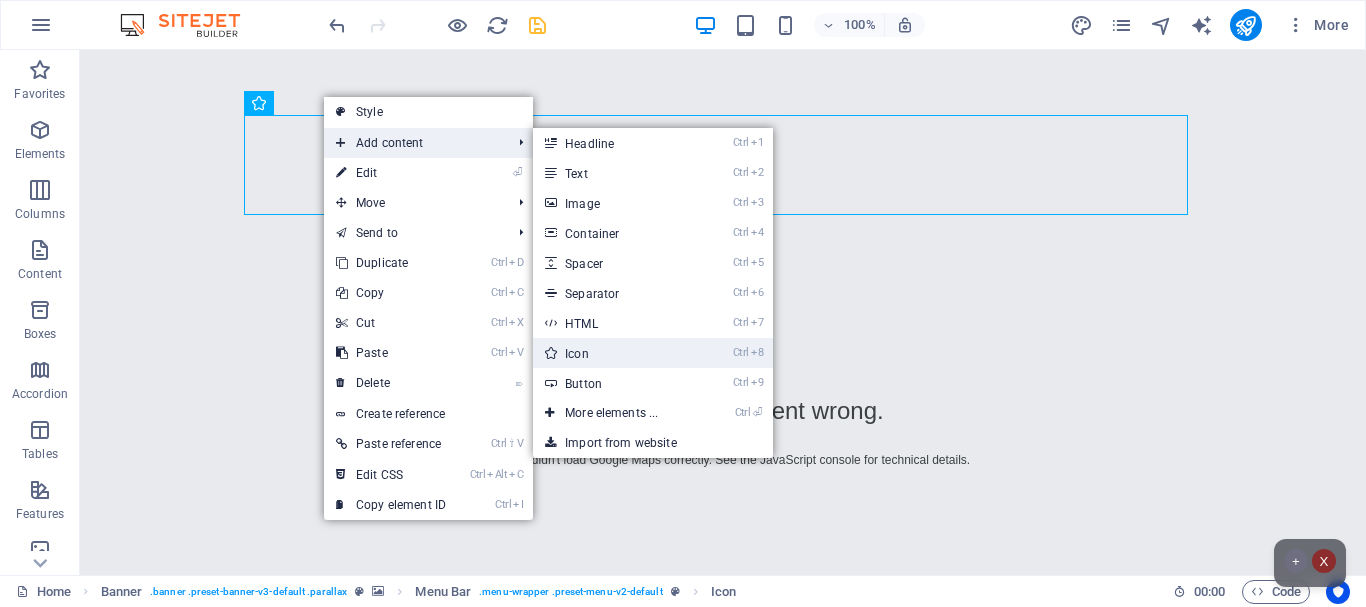 click on "Ctrl 8  Icon" at bounding box center [615, 353] 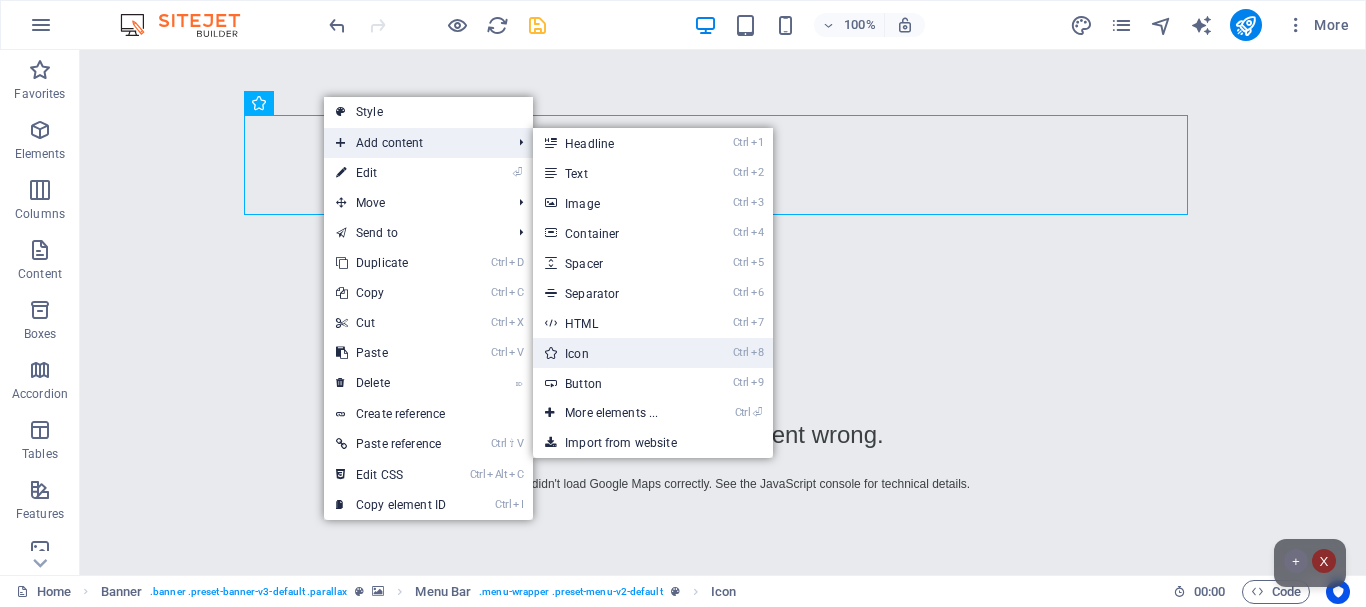 select on "xMidYMid" 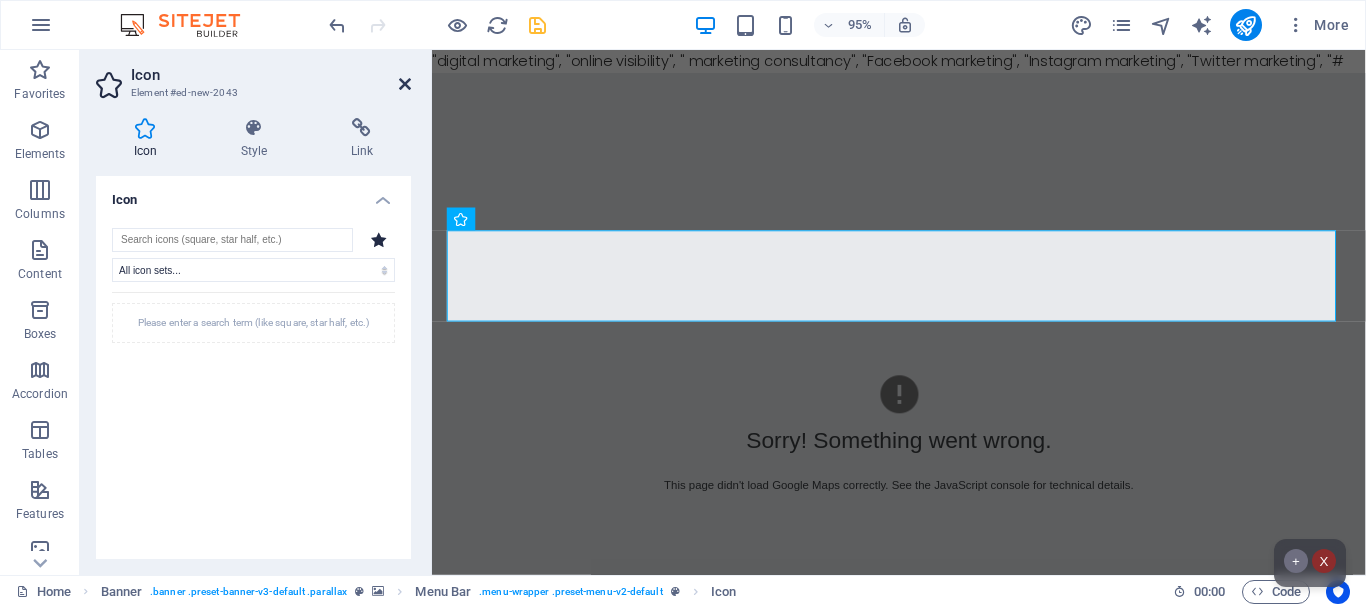 click at bounding box center (405, 84) 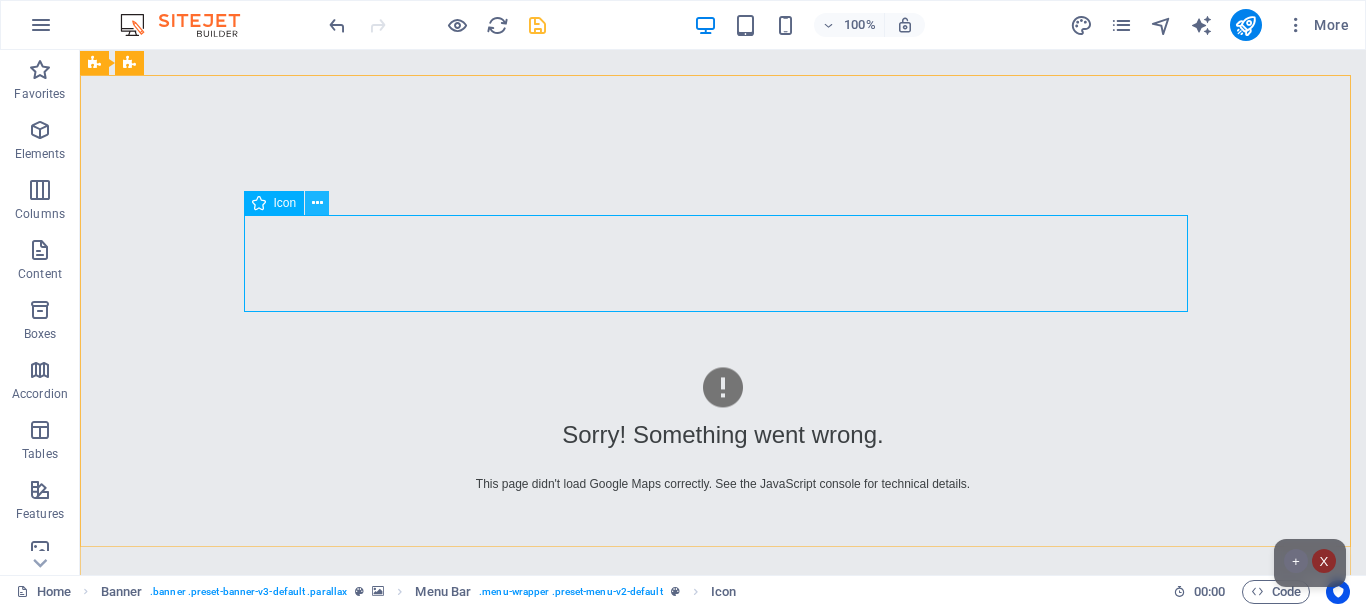 click at bounding box center [317, 203] 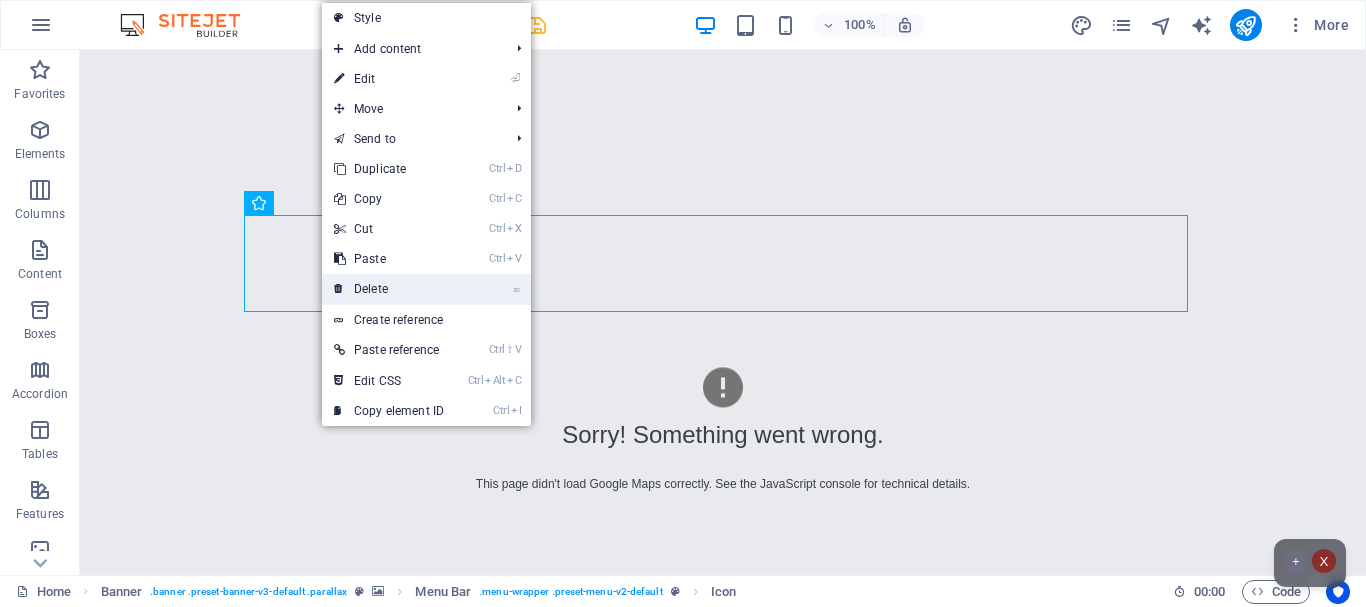 click on "⌦  Delete" at bounding box center (389, 289) 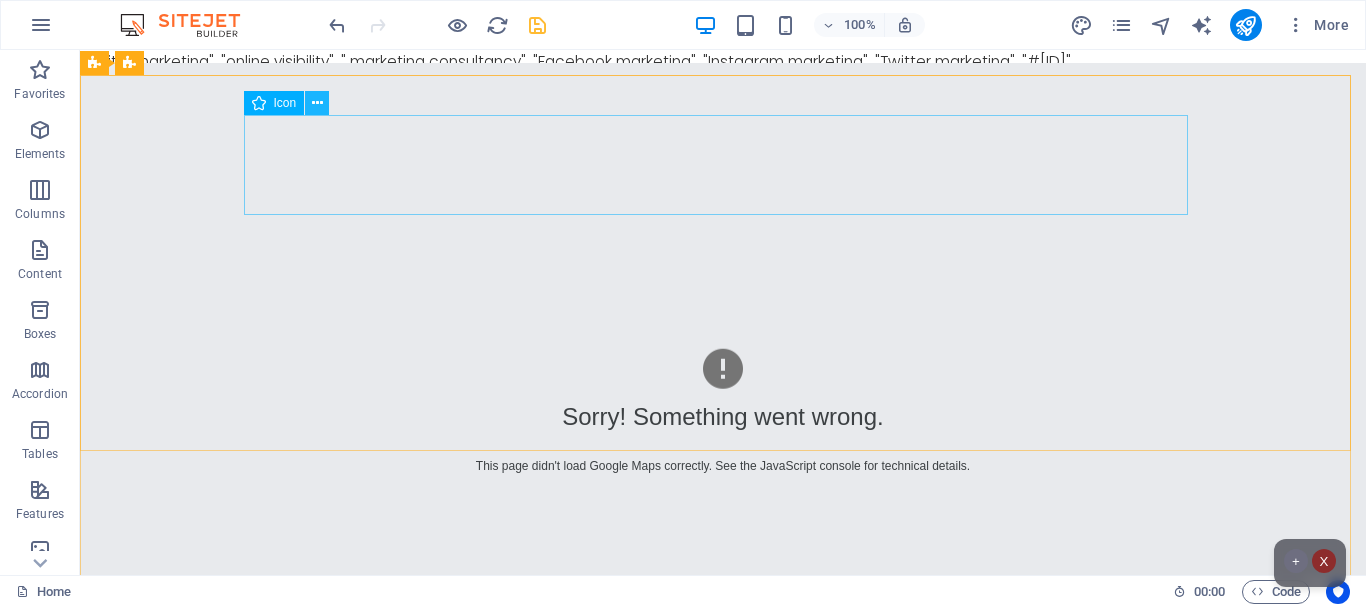 click at bounding box center (317, 103) 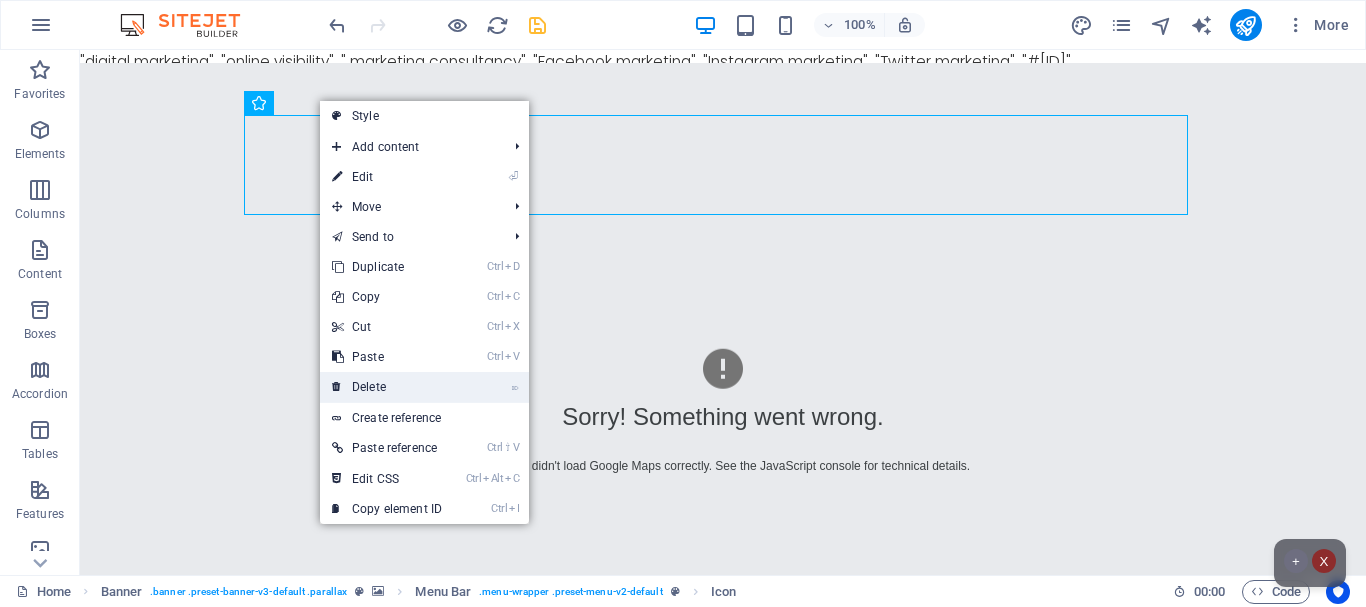 click on "⌦  Delete" at bounding box center [387, 387] 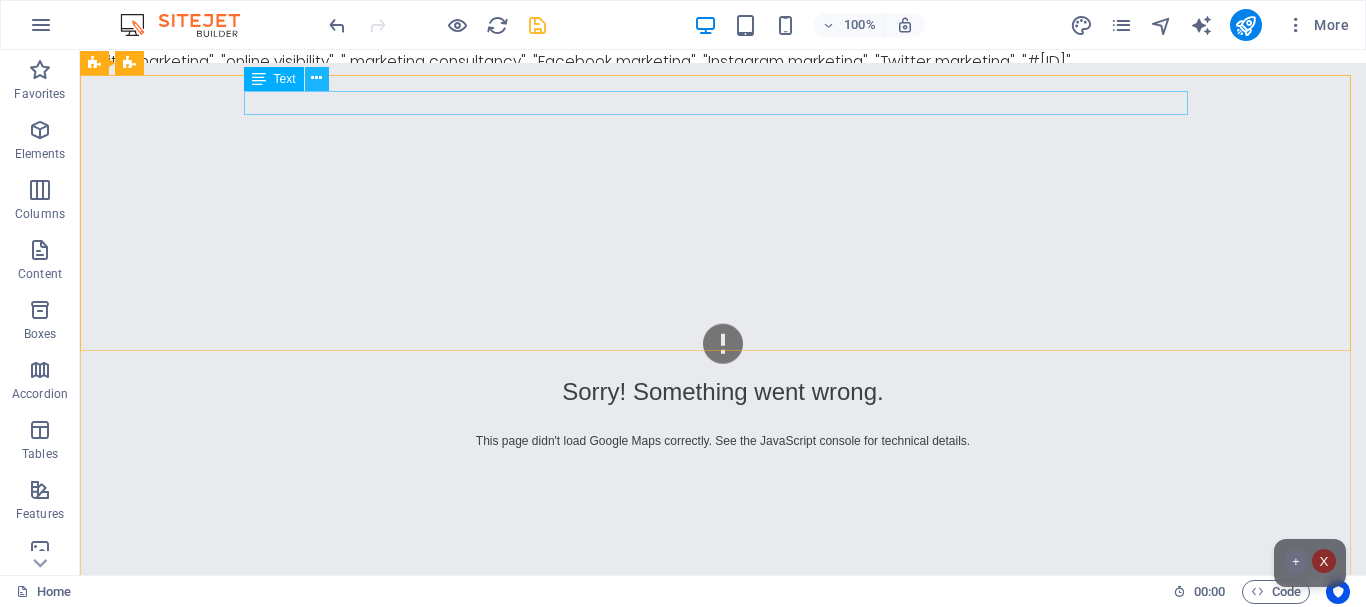 click at bounding box center (316, 78) 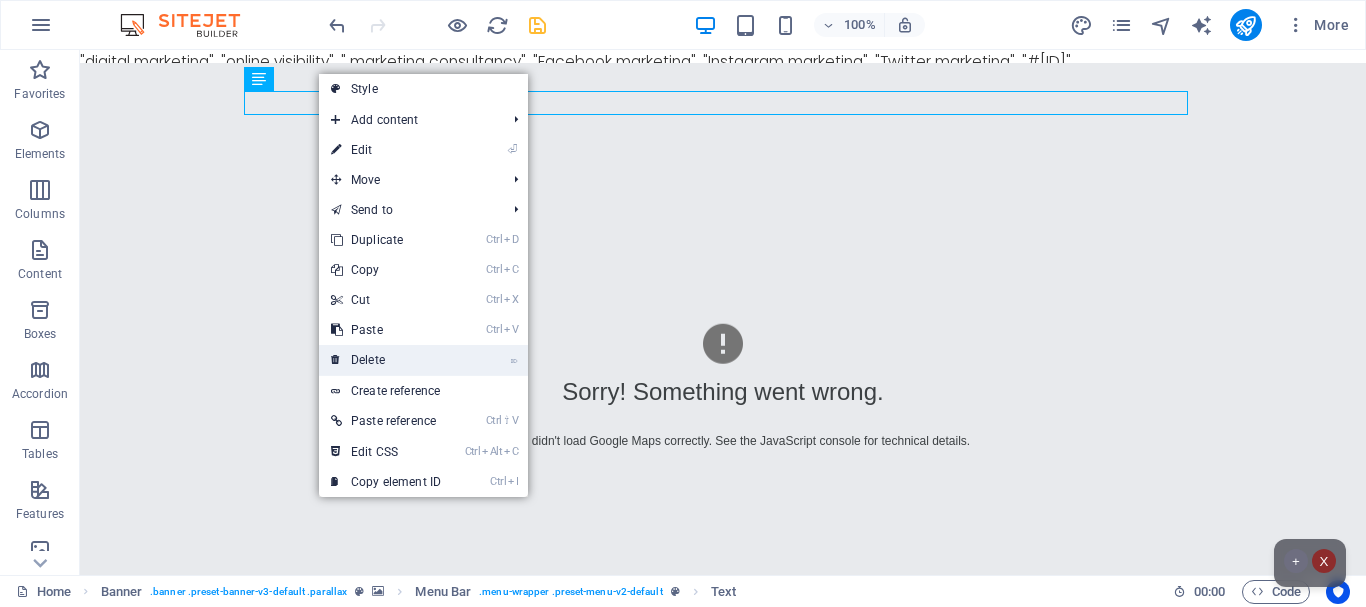 click on "⌦  Delete" at bounding box center [386, 360] 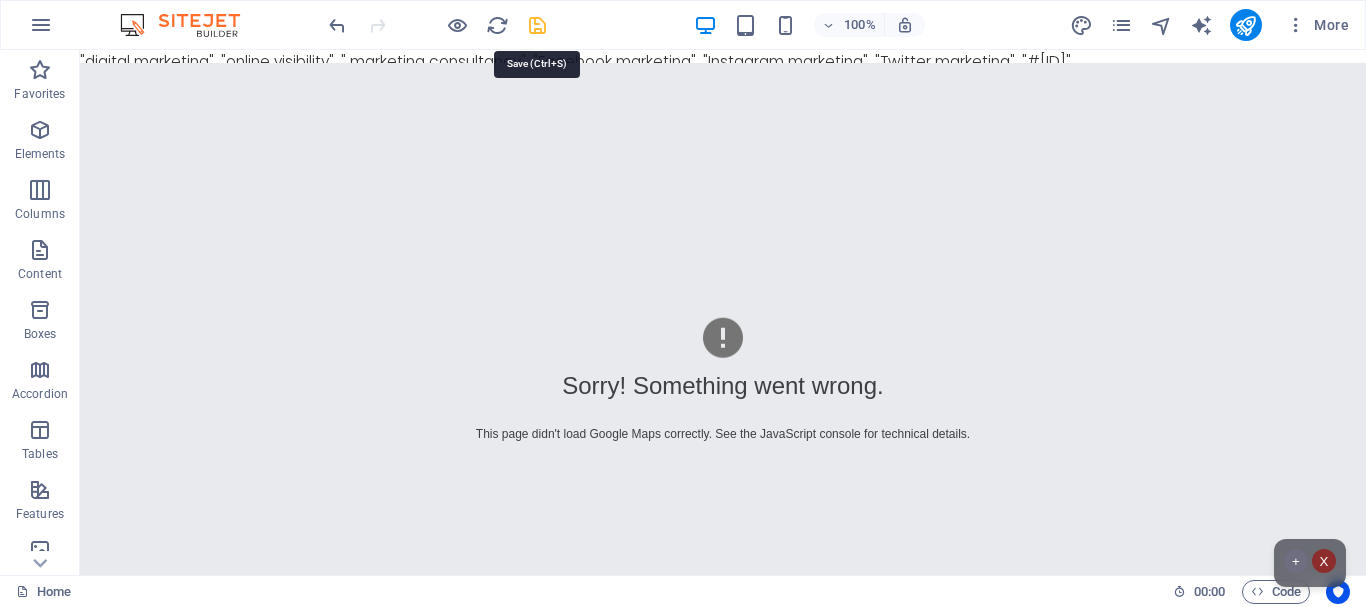 click at bounding box center [537, 25] 